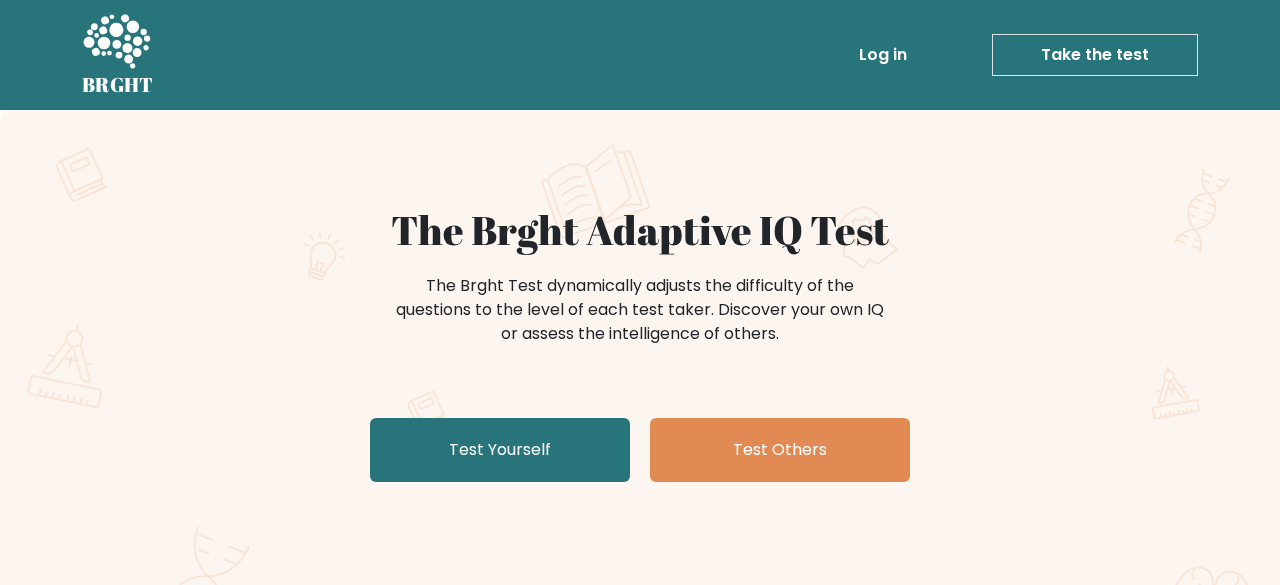 scroll, scrollTop: 0, scrollLeft: 0, axis: both 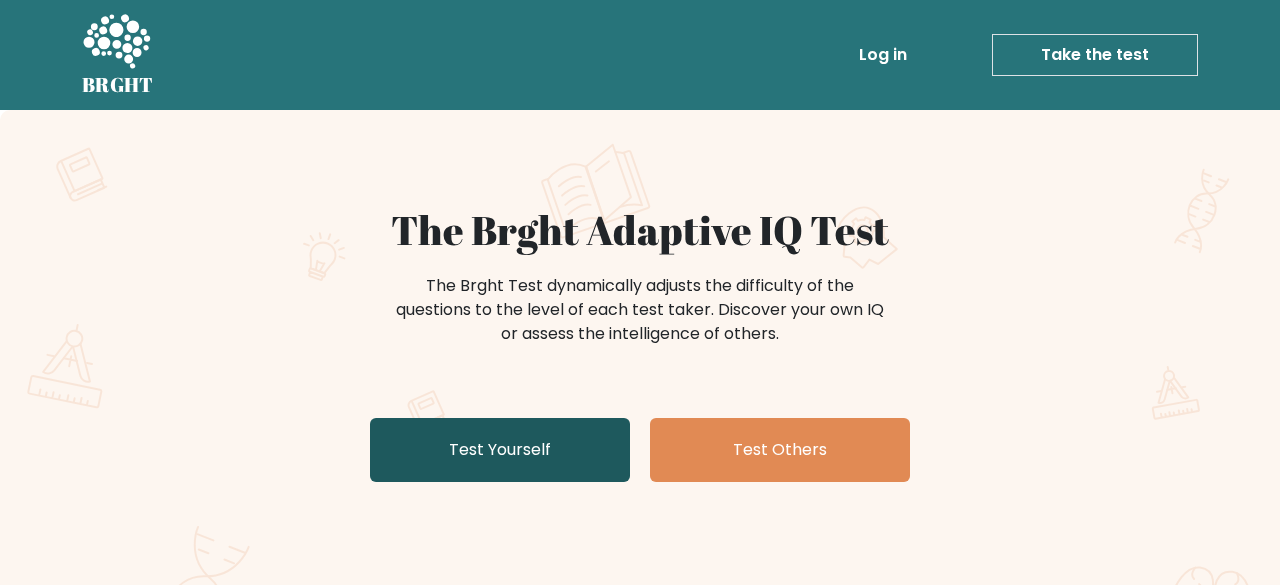 click on "Test Yourself" at bounding box center [500, 450] 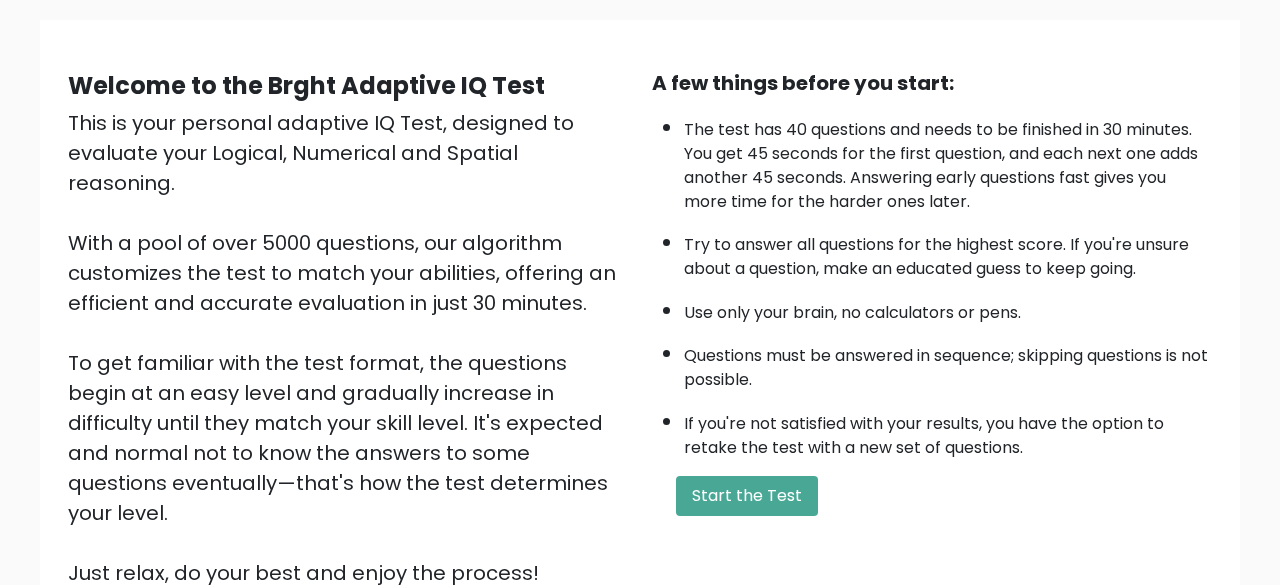 scroll, scrollTop: 139, scrollLeft: 0, axis: vertical 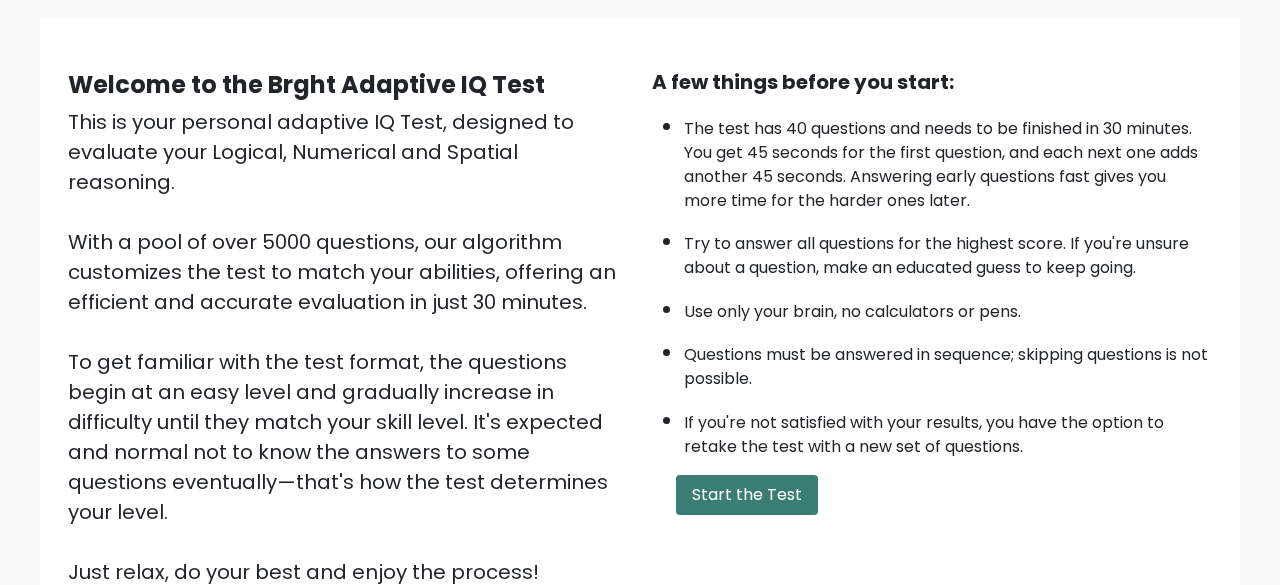 click on "Start the Test" at bounding box center [747, 495] 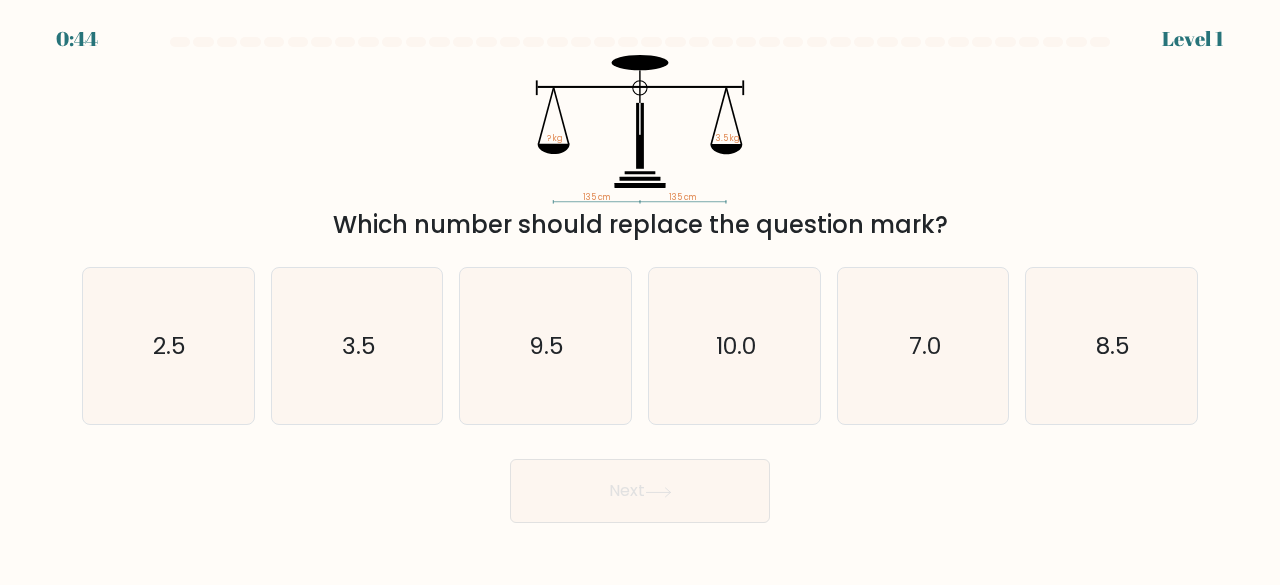 scroll, scrollTop: 0, scrollLeft: 0, axis: both 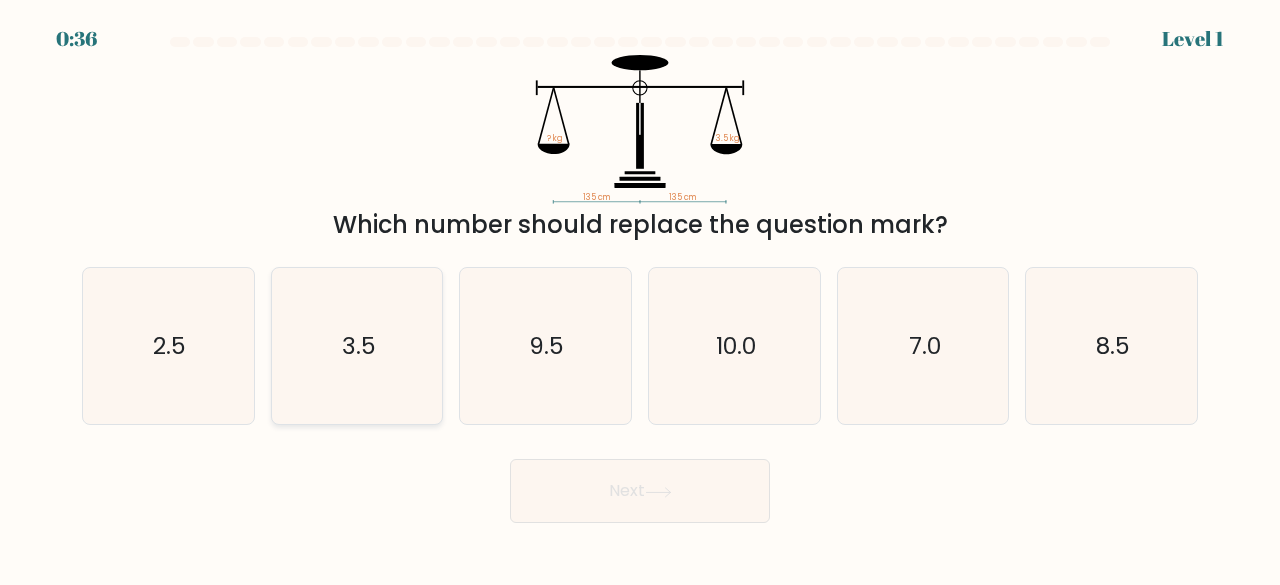 click on "3.5" 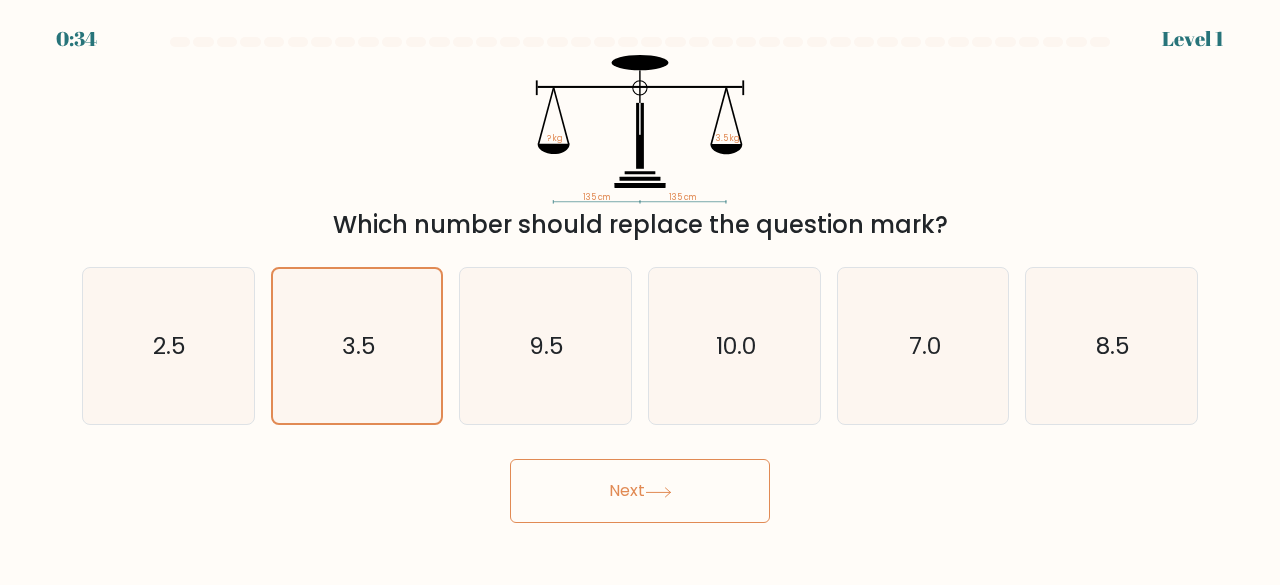 click on "Next" at bounding box center [640, 491] 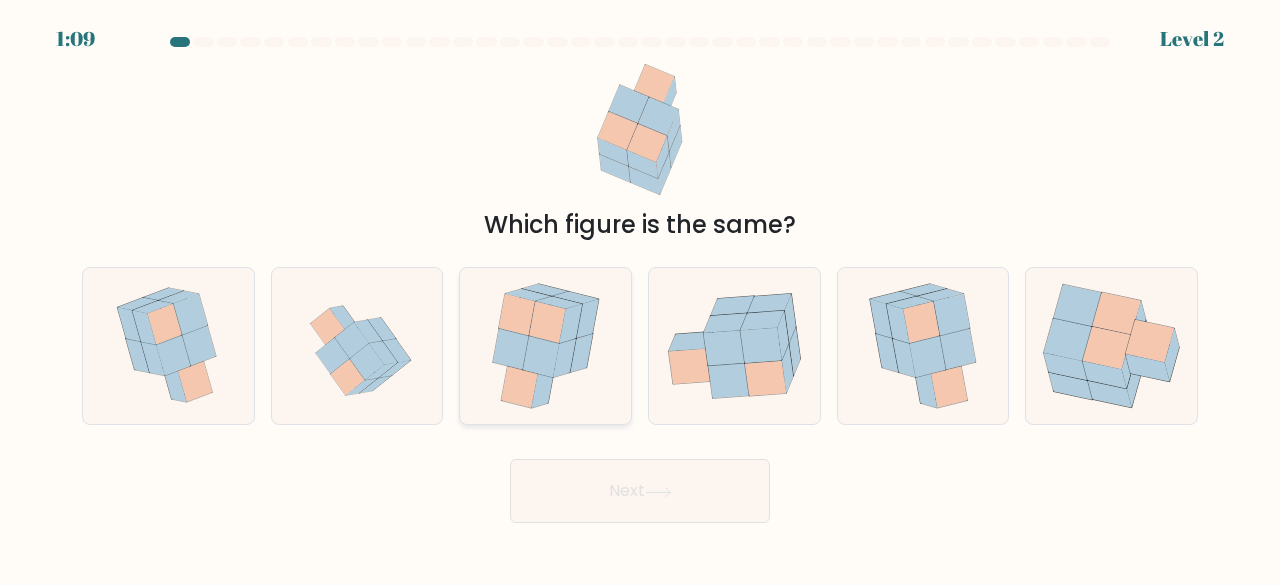 click 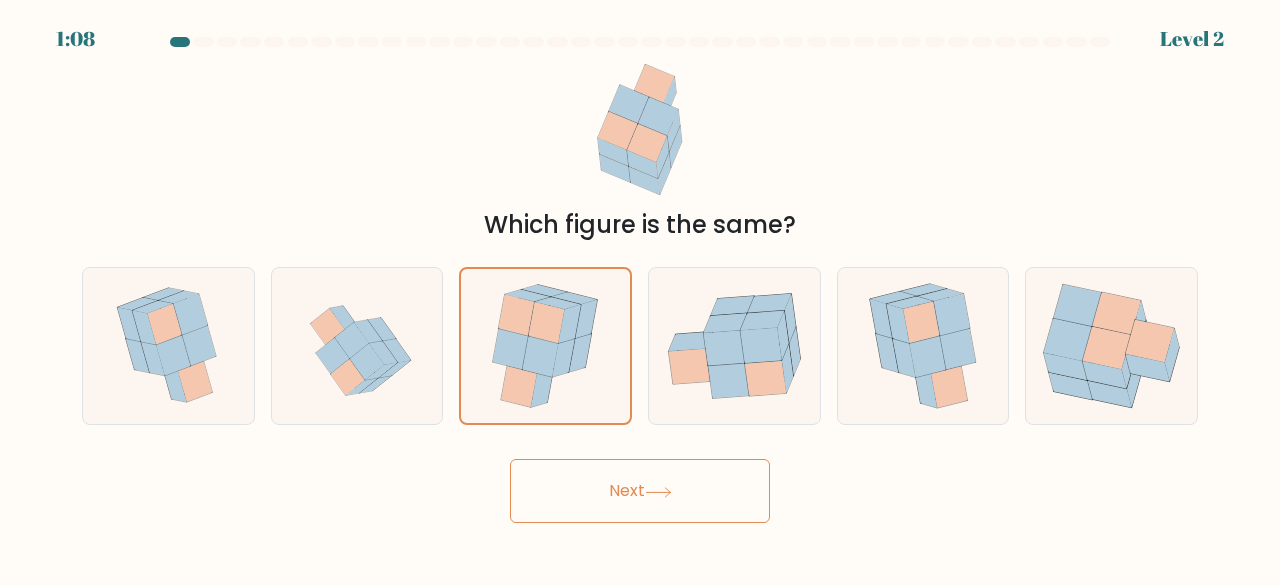 click on "Next" at bounding box center (640, 491) 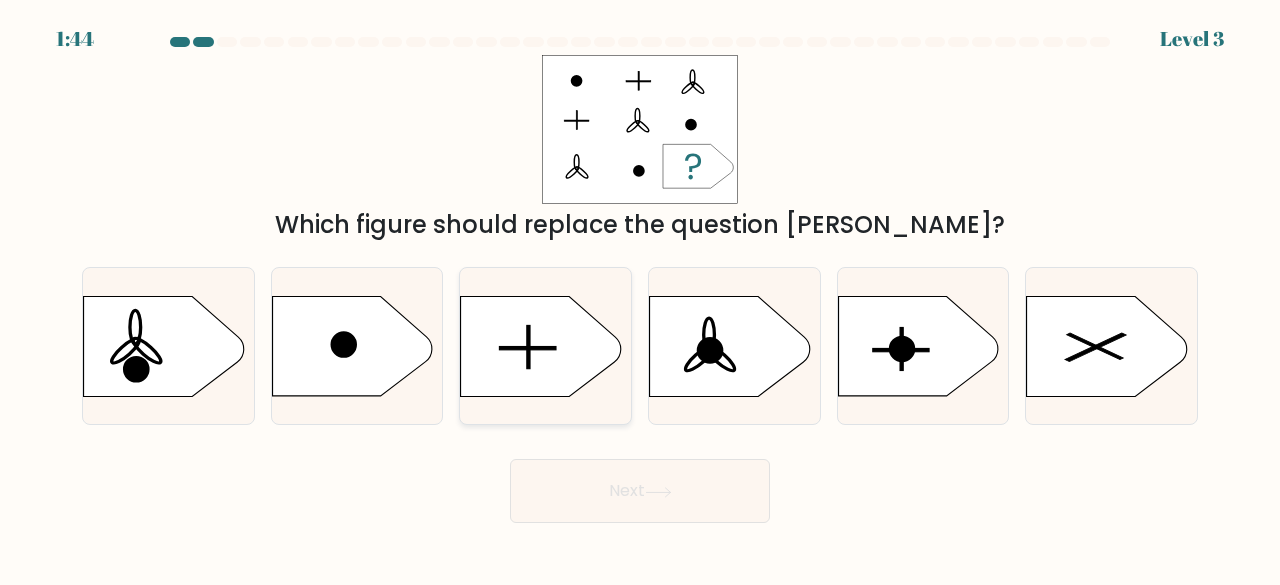 click 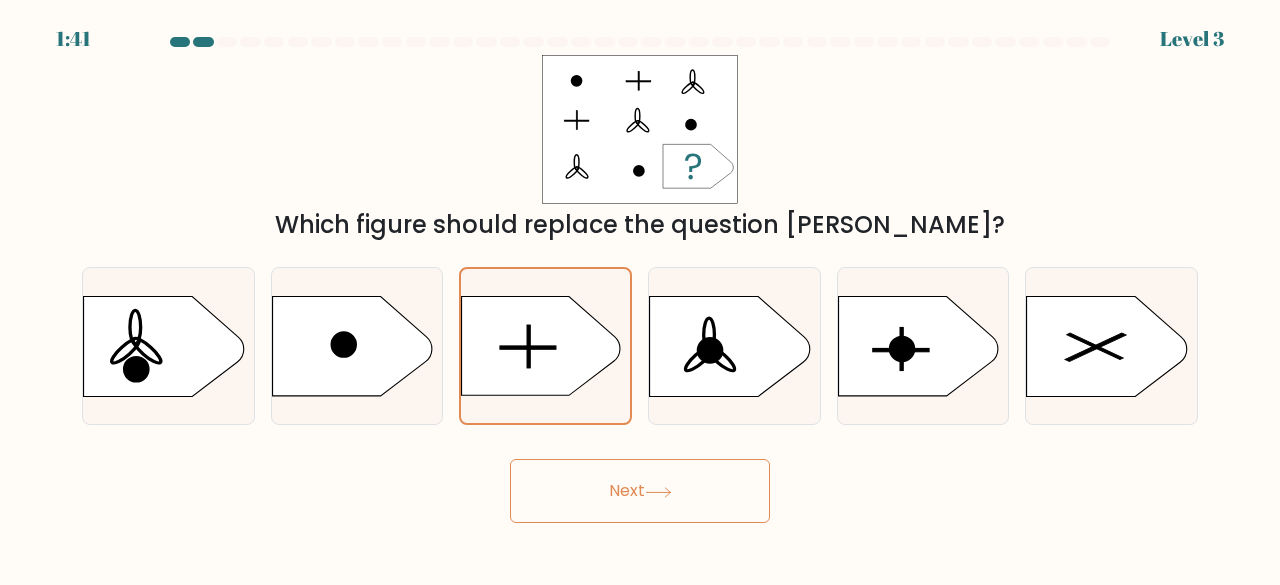 click on "Next" at bounding box center [640, 491] 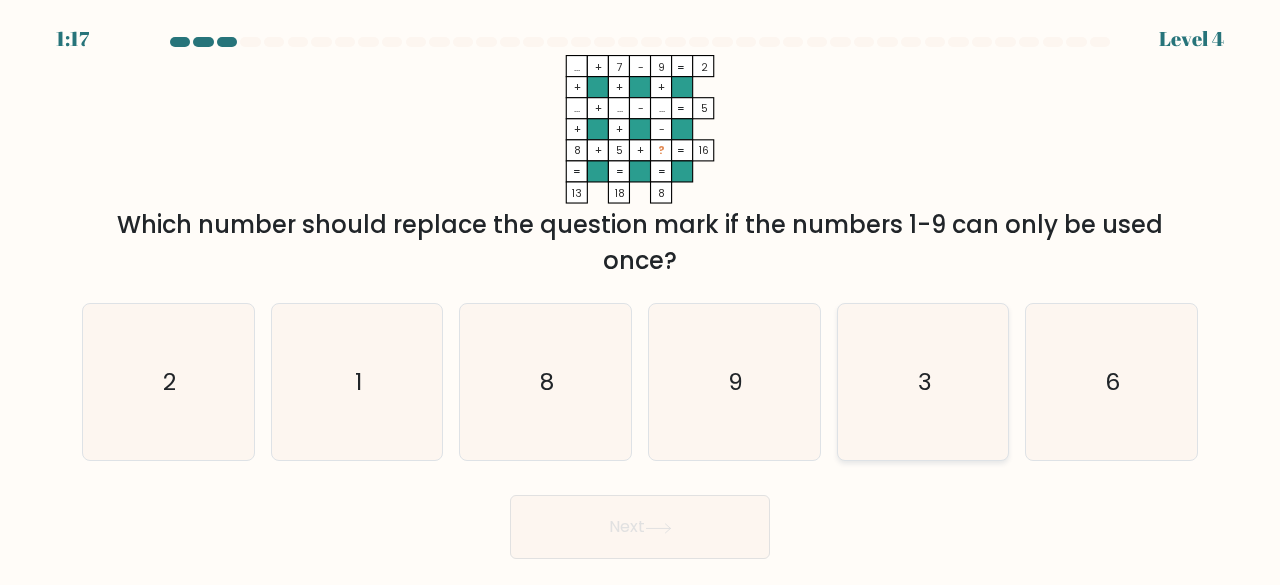 click on "3" 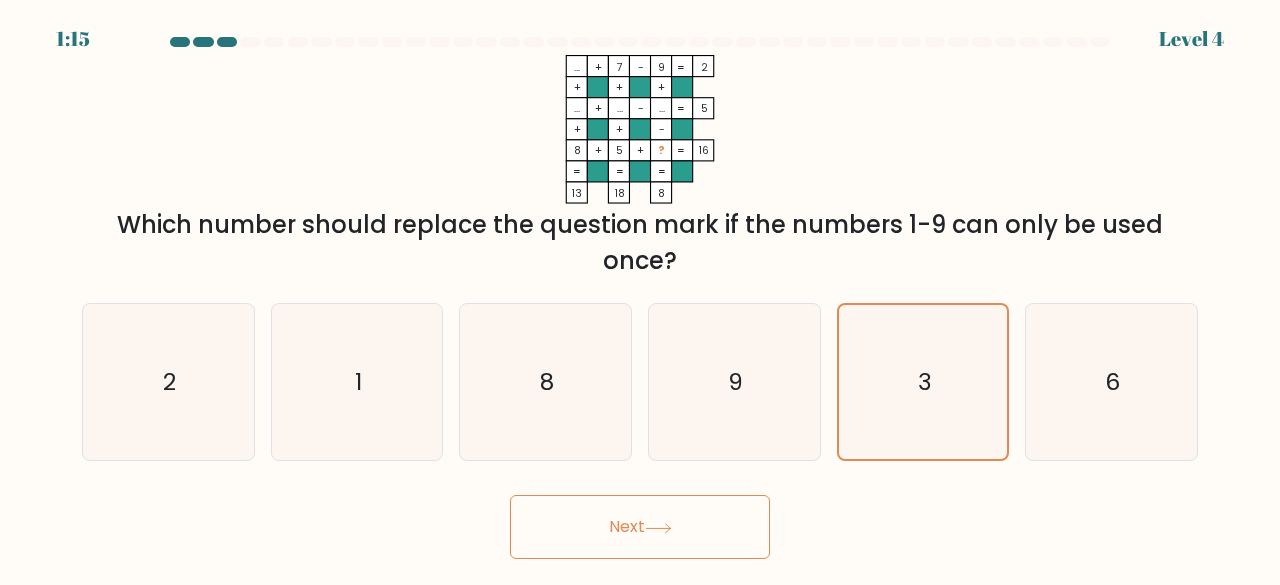 click on "Next" at bounding box center [640, 527] 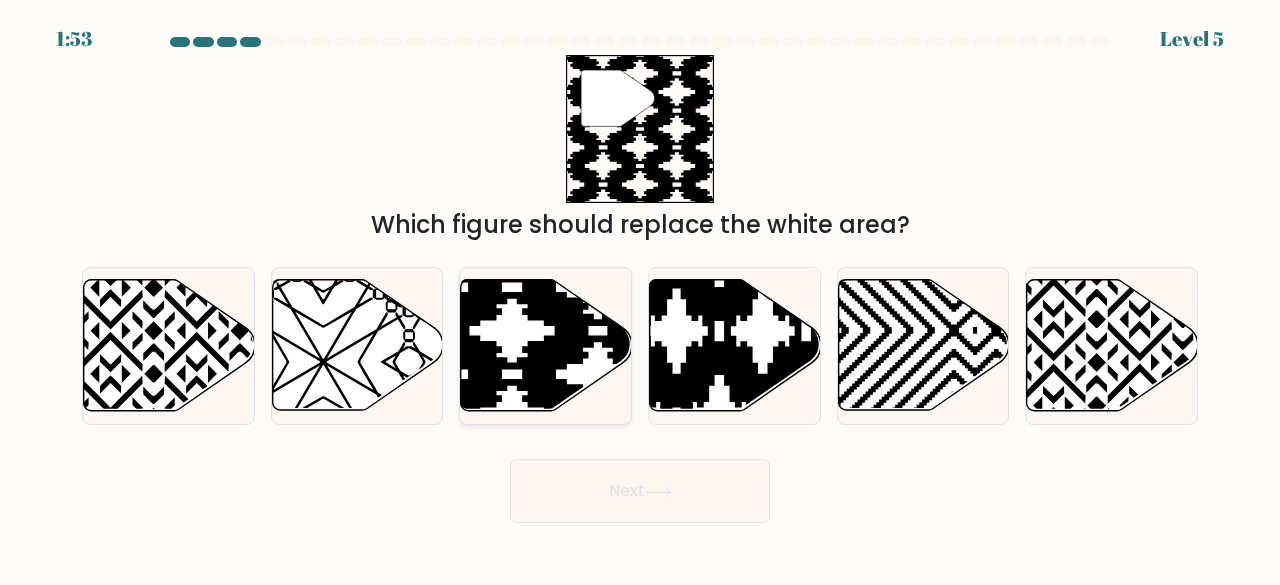 click 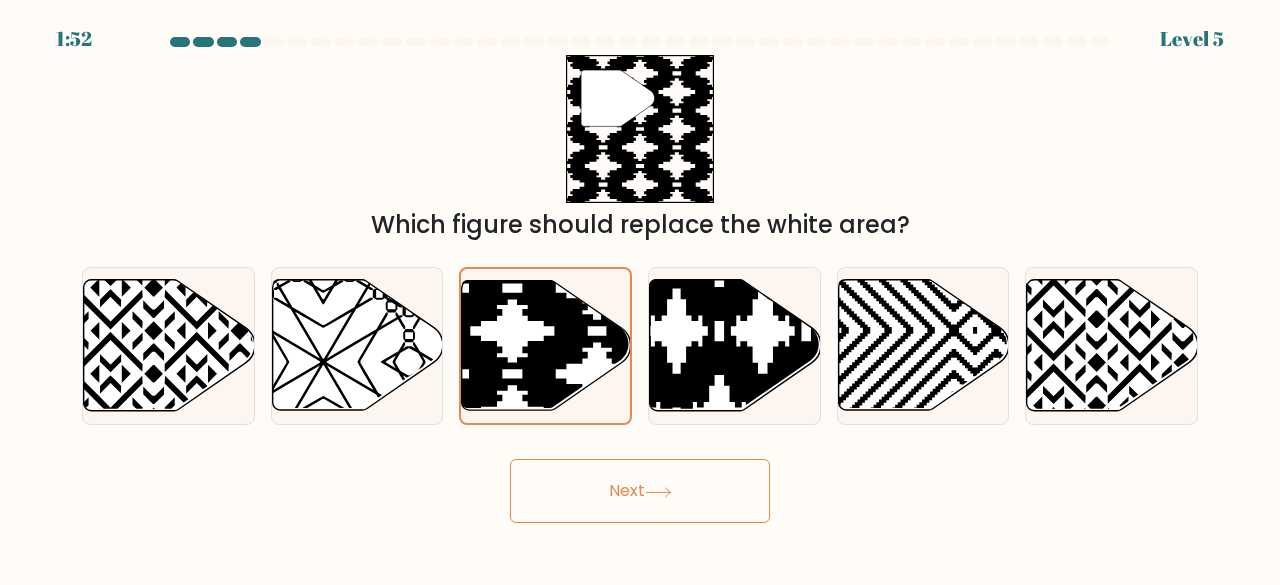 click on "Next" at bounding box center [640, 491] 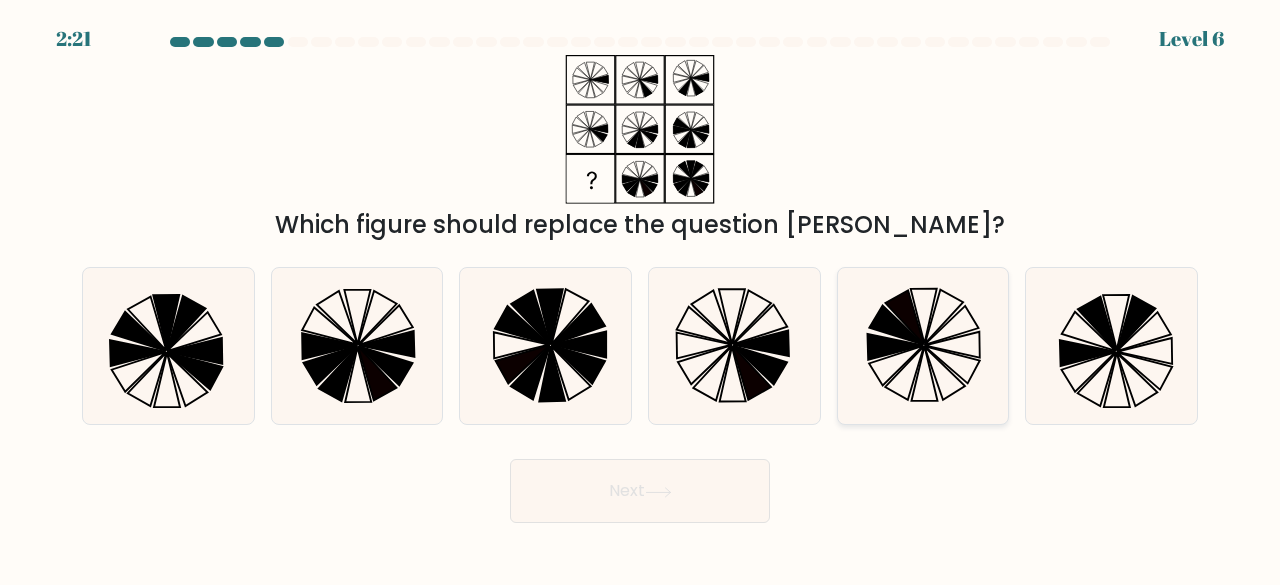 click 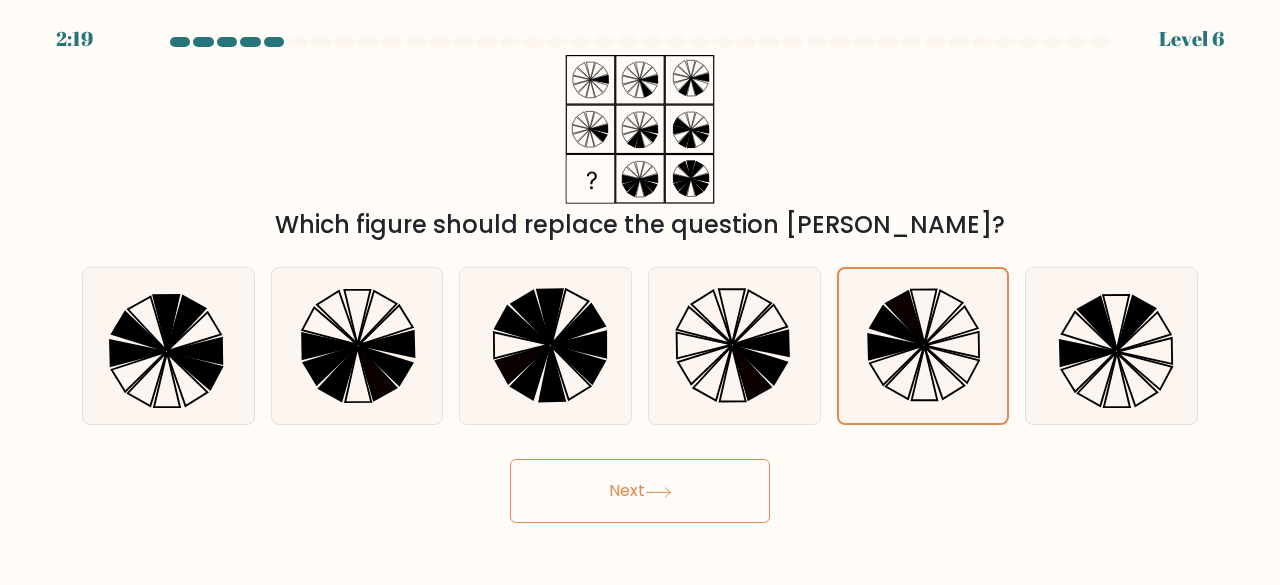 click on "Next" at bounding box center (640, 491) 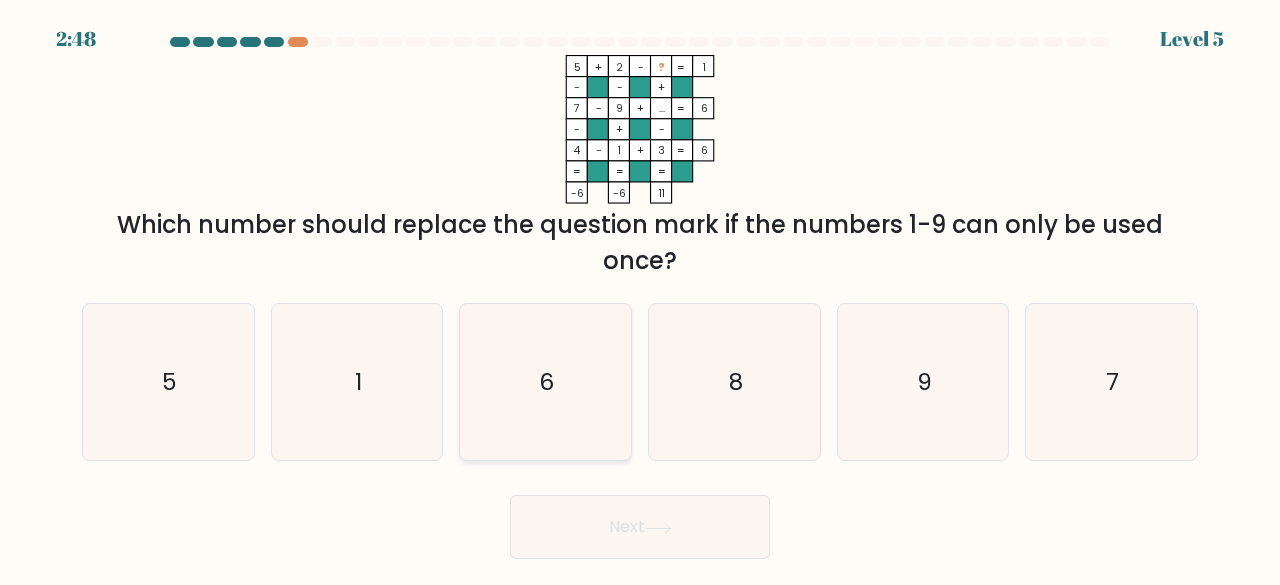 click on "6" 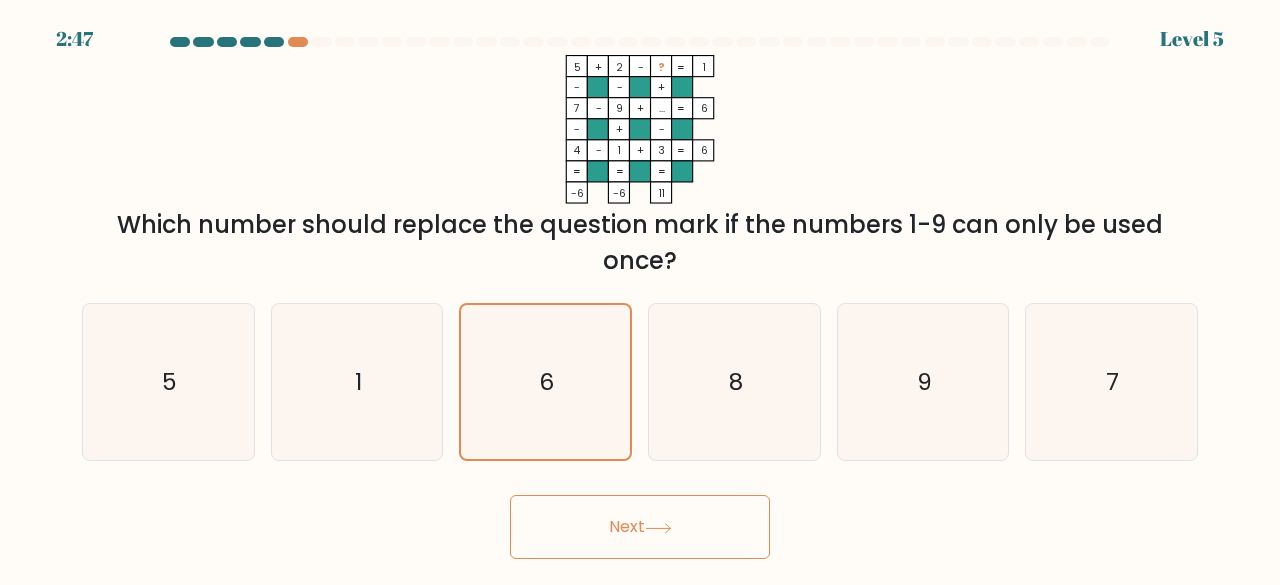click on "Next" at bounding box center (640, 527) 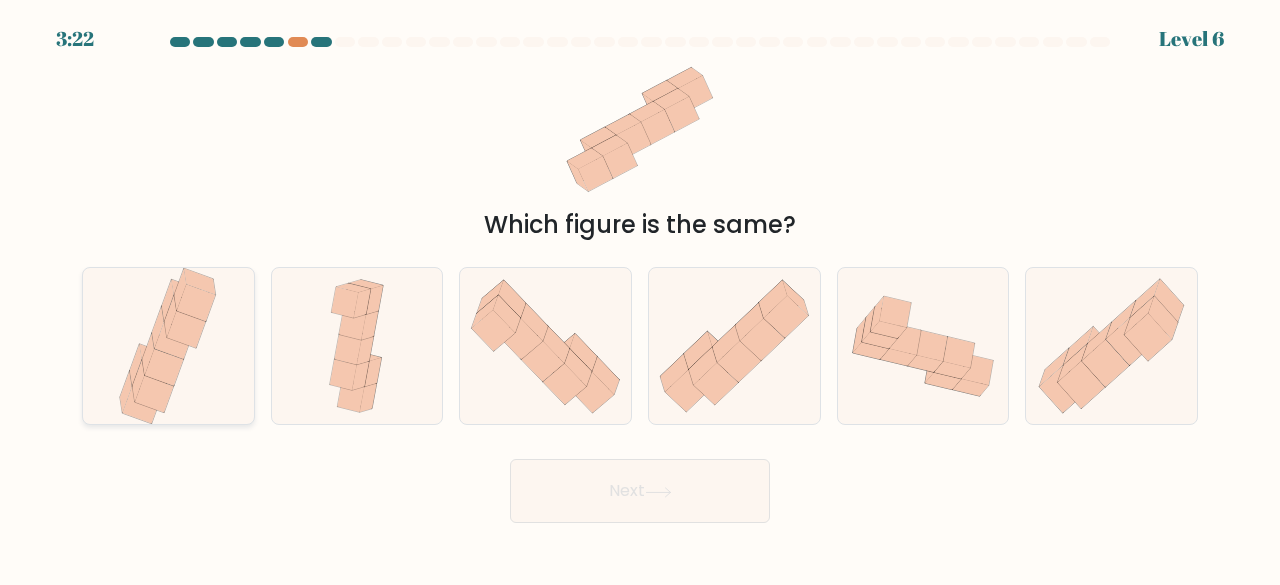 click 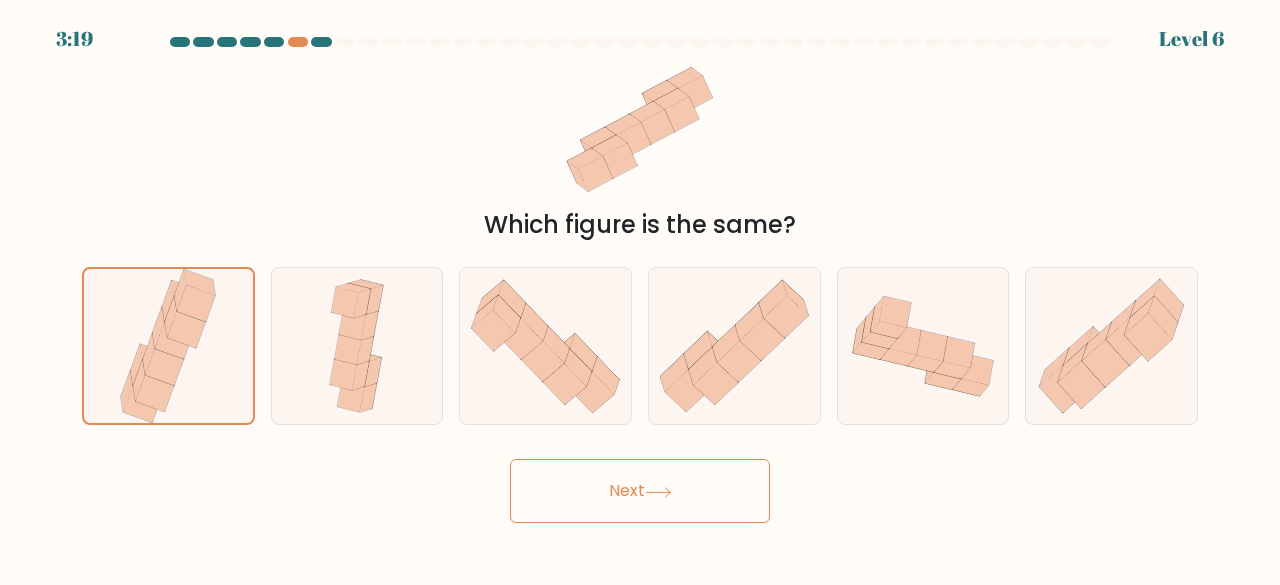 click on "Next" at bounding box center [640, 491] 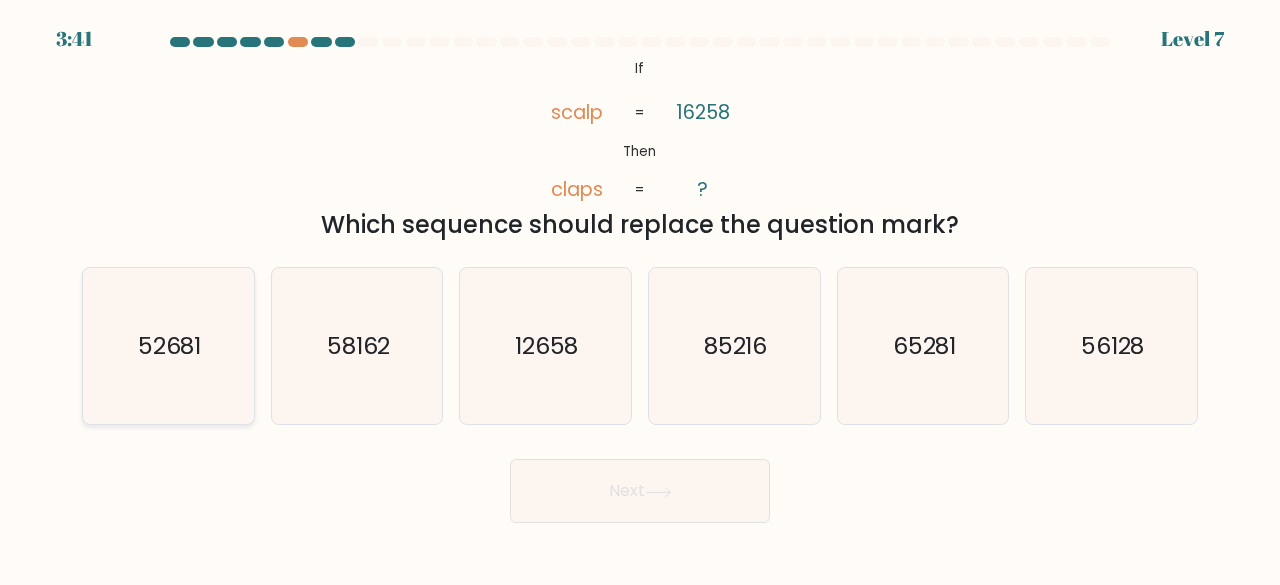 click on "52681" 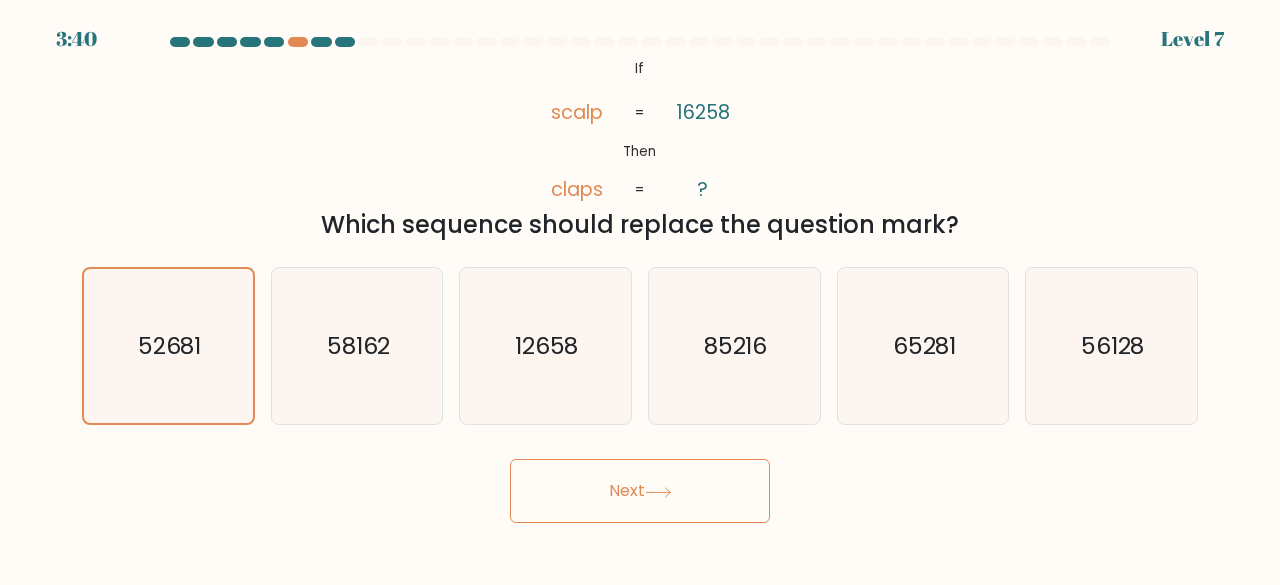 click on "Next" at bounding box center [640, 491] 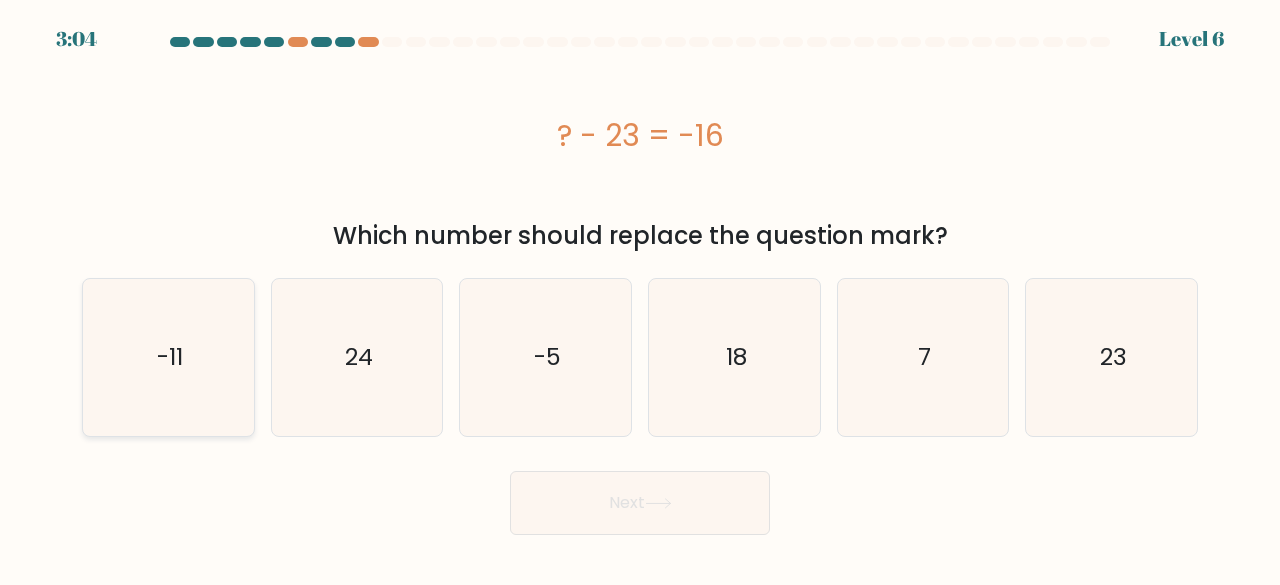 click on "-11" 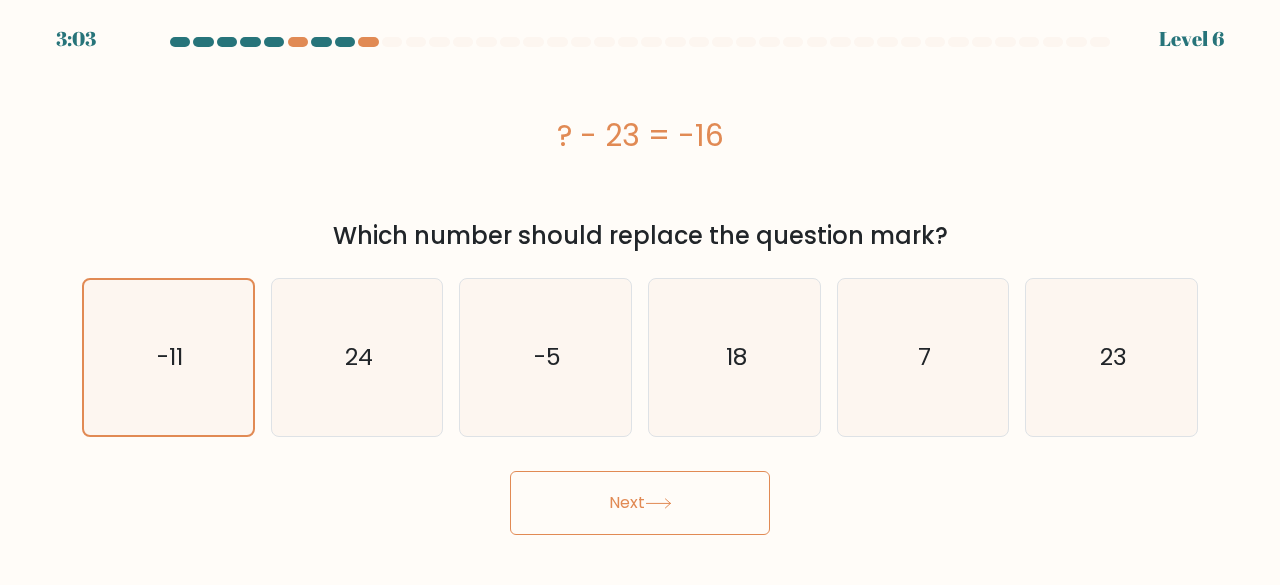 click on "Next" at bounding box center [640, 503] 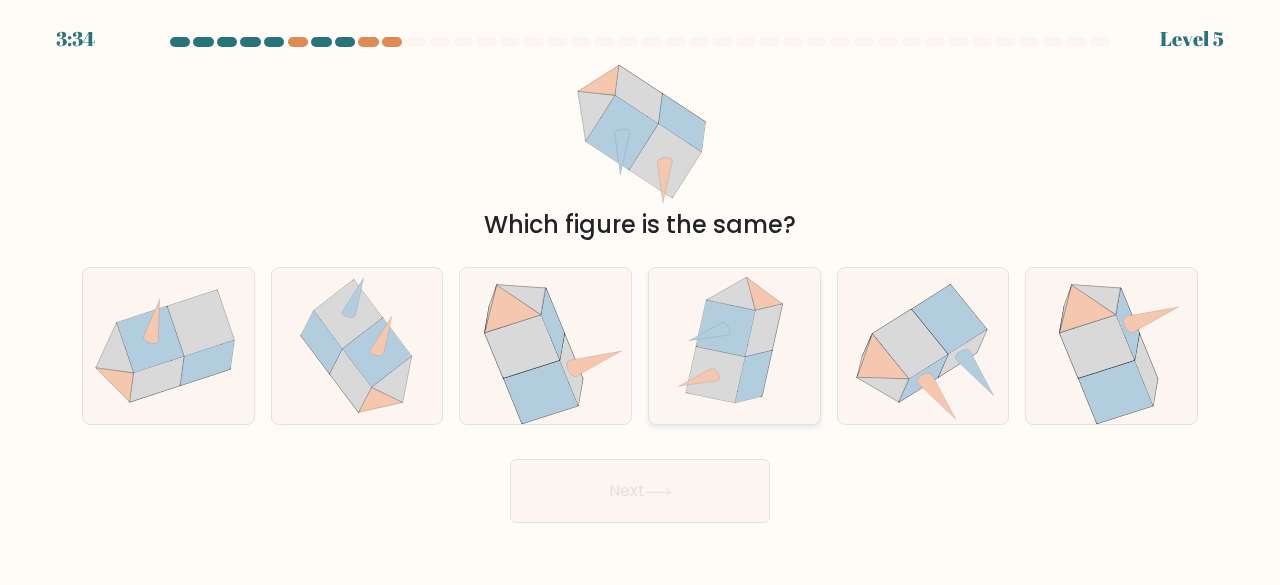 click 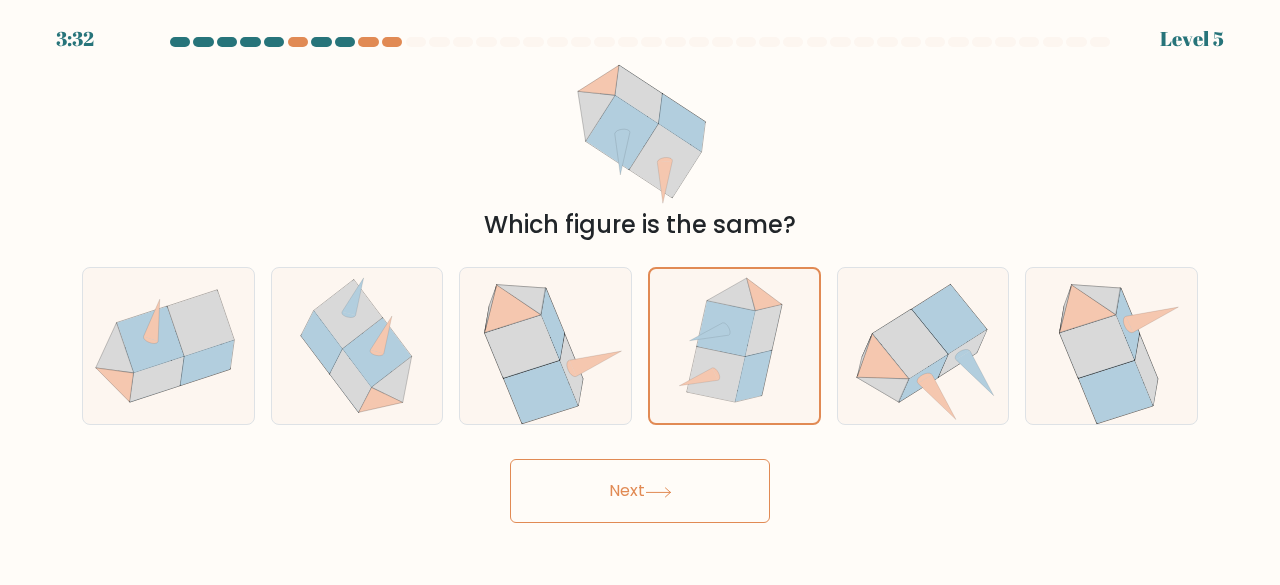 click 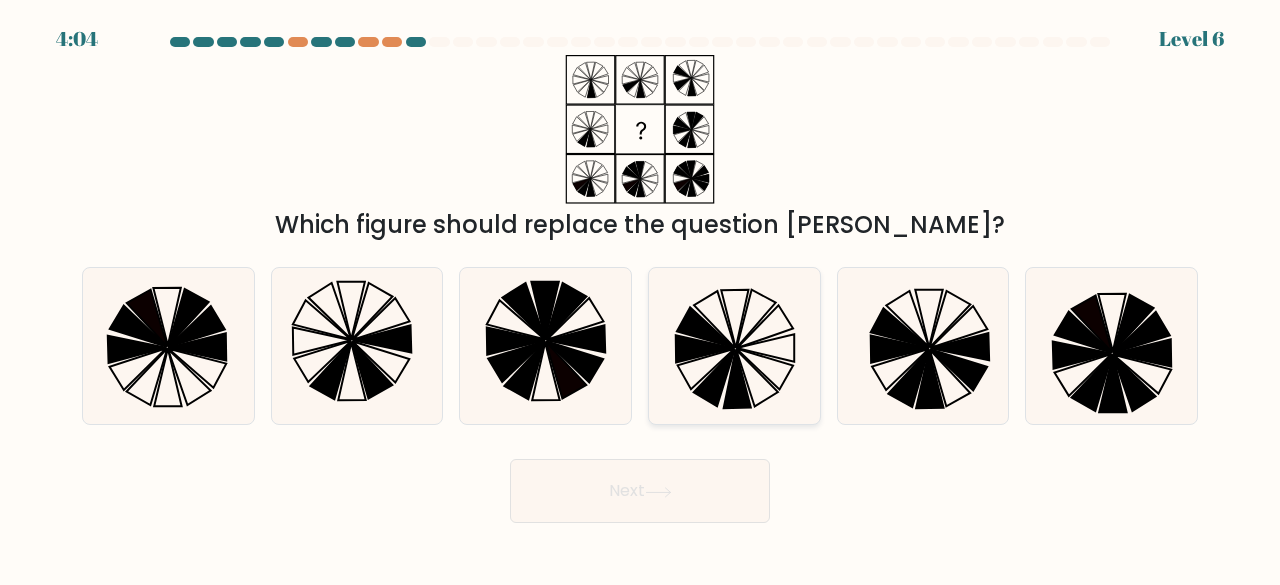click 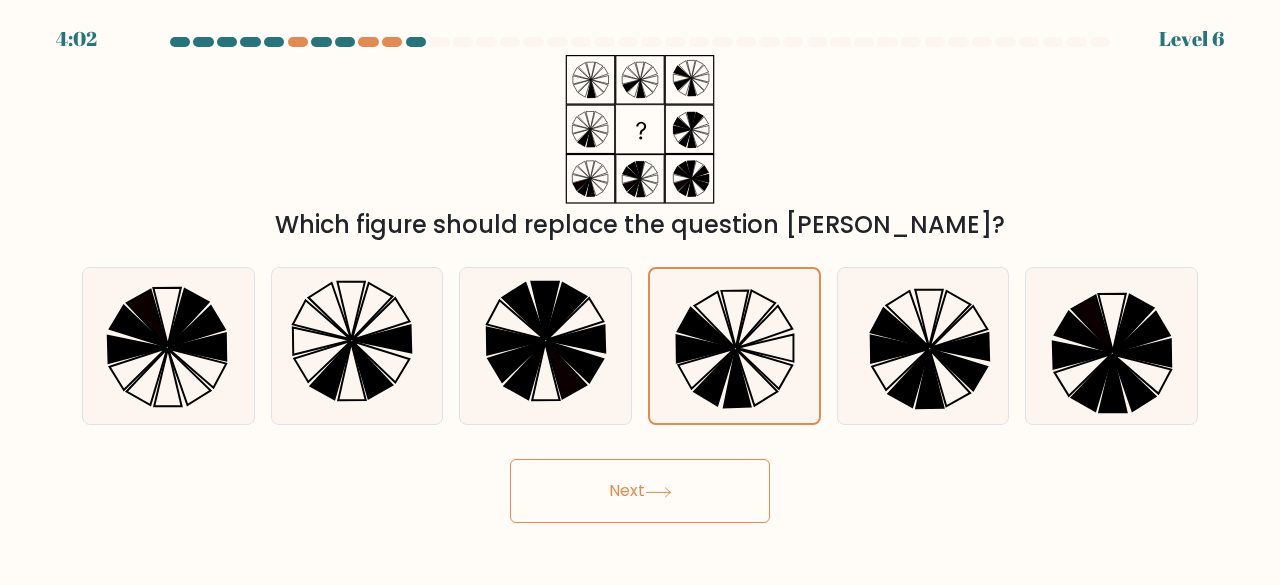 click on "Next" at bounding box center [640, 491] 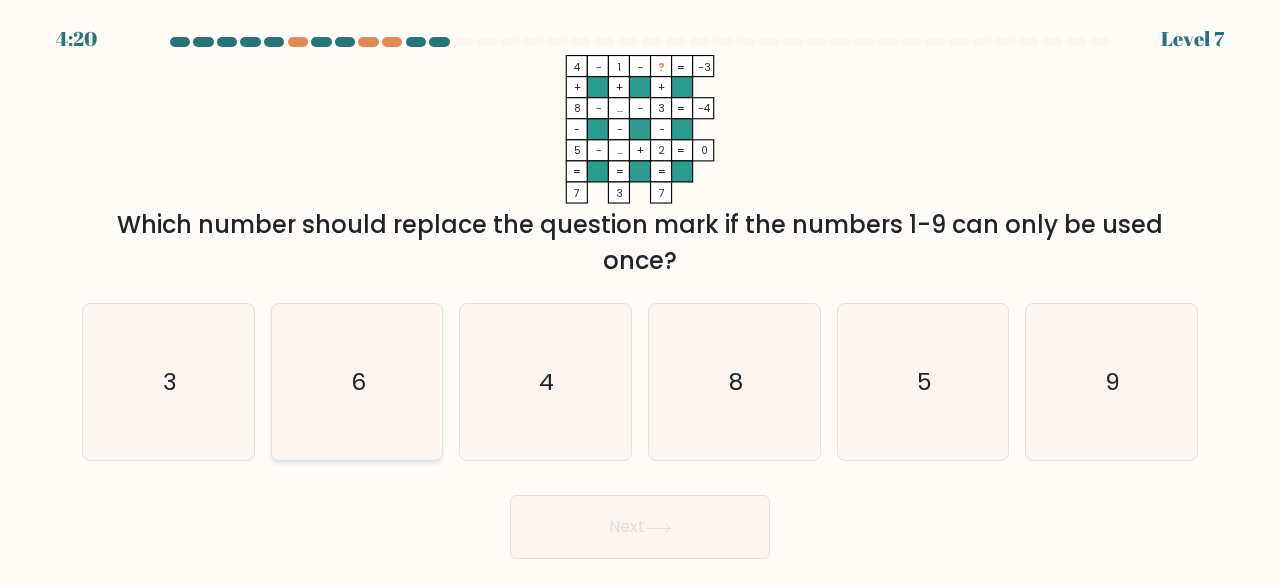 click on "6" 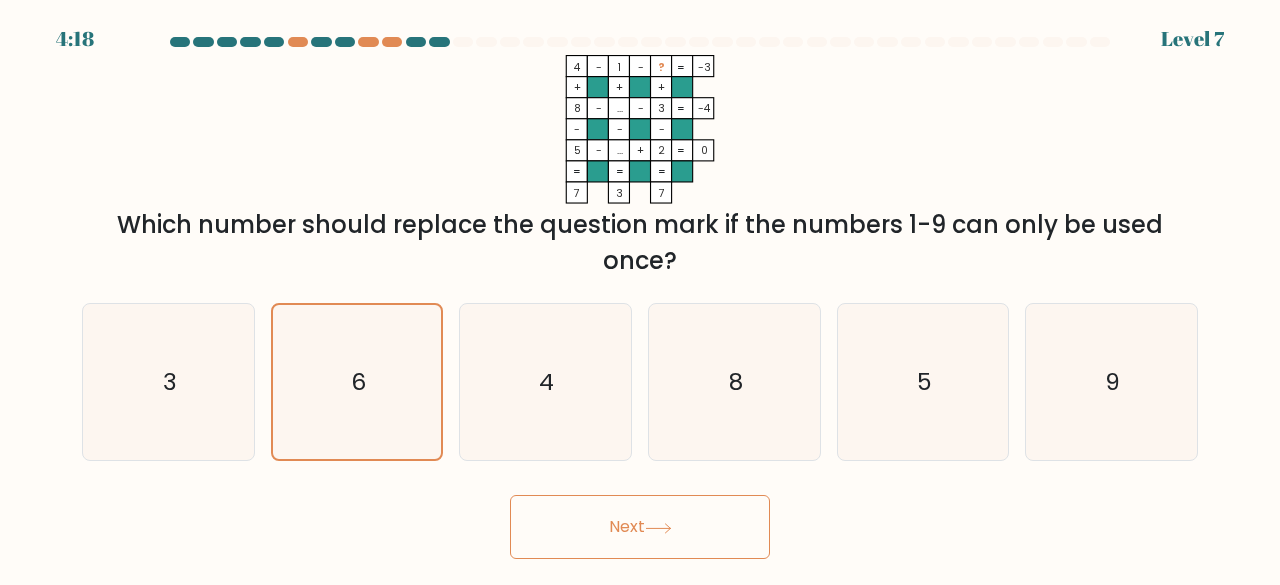 click on "Next" at bounding box center (640, 527) 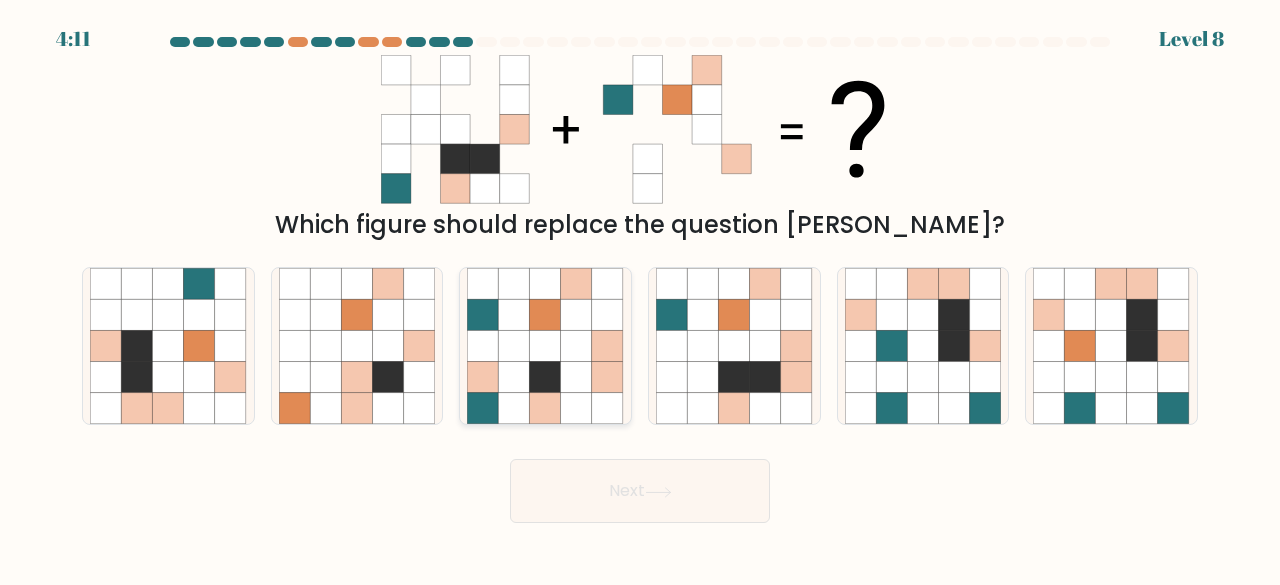 click 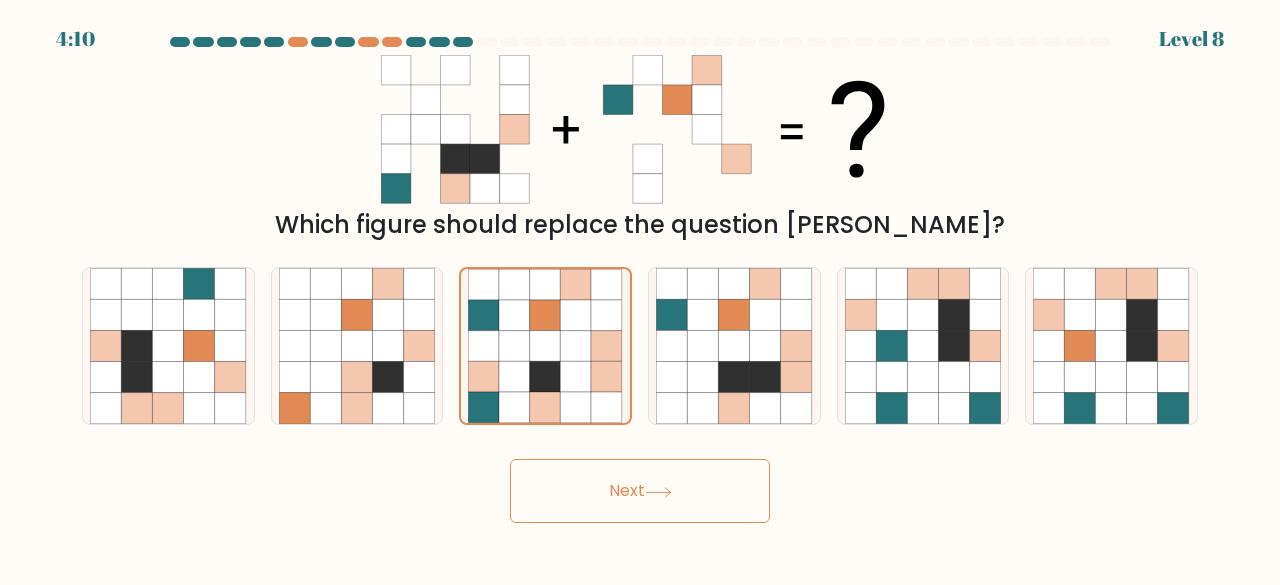 click on "Next" at bounding box center [640, 491] 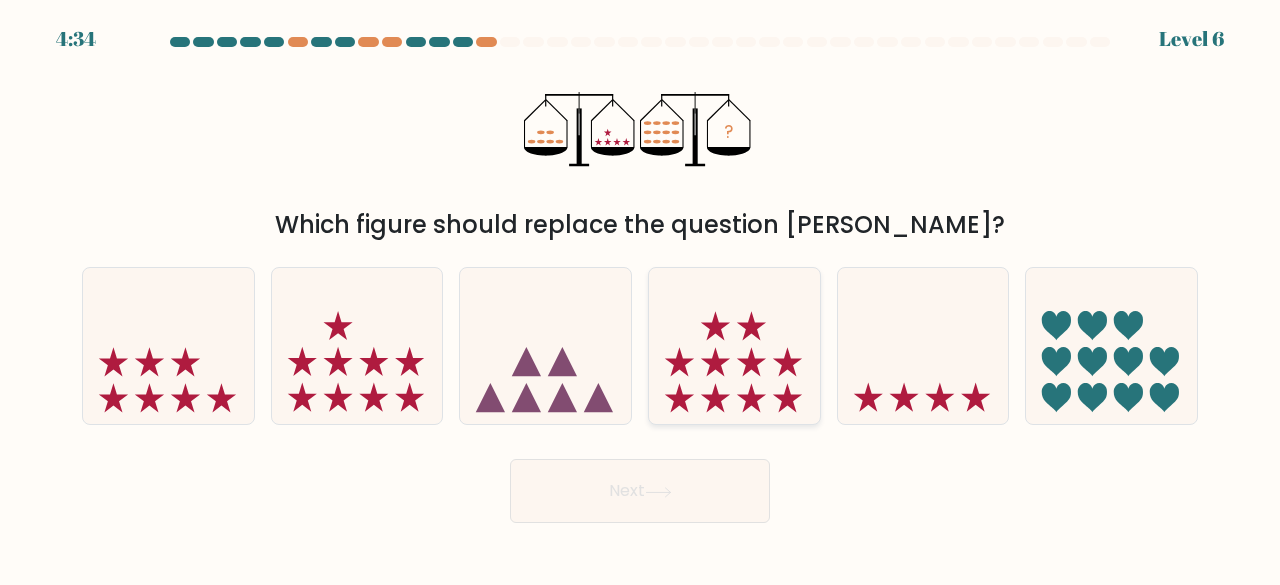 click 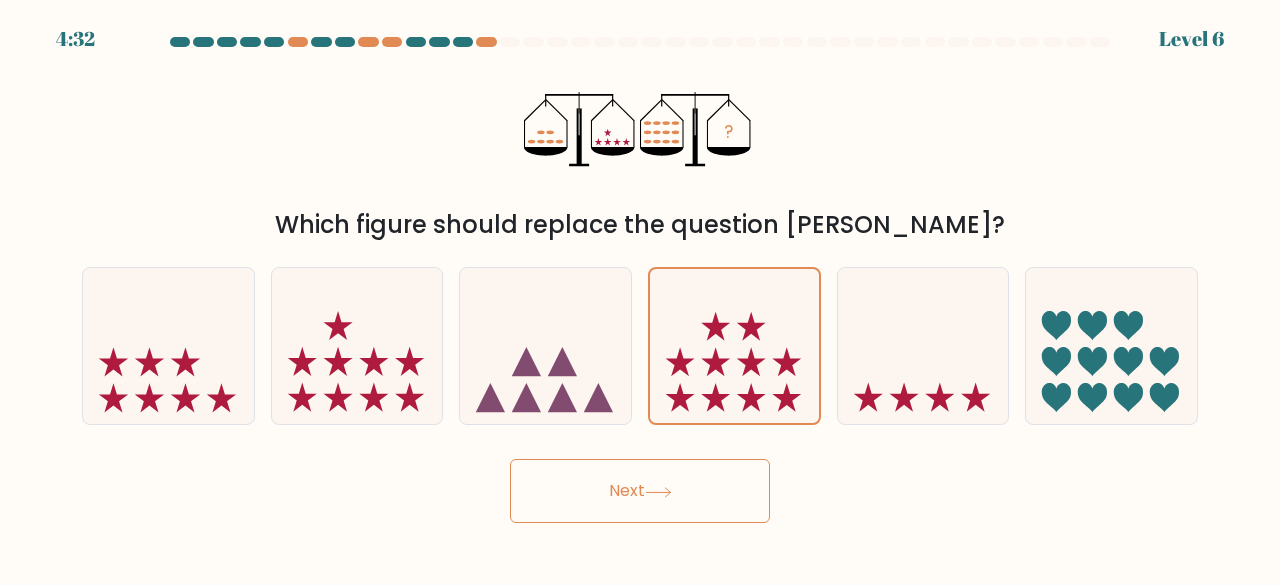 click on "Next" at bounding box center (640, 491) 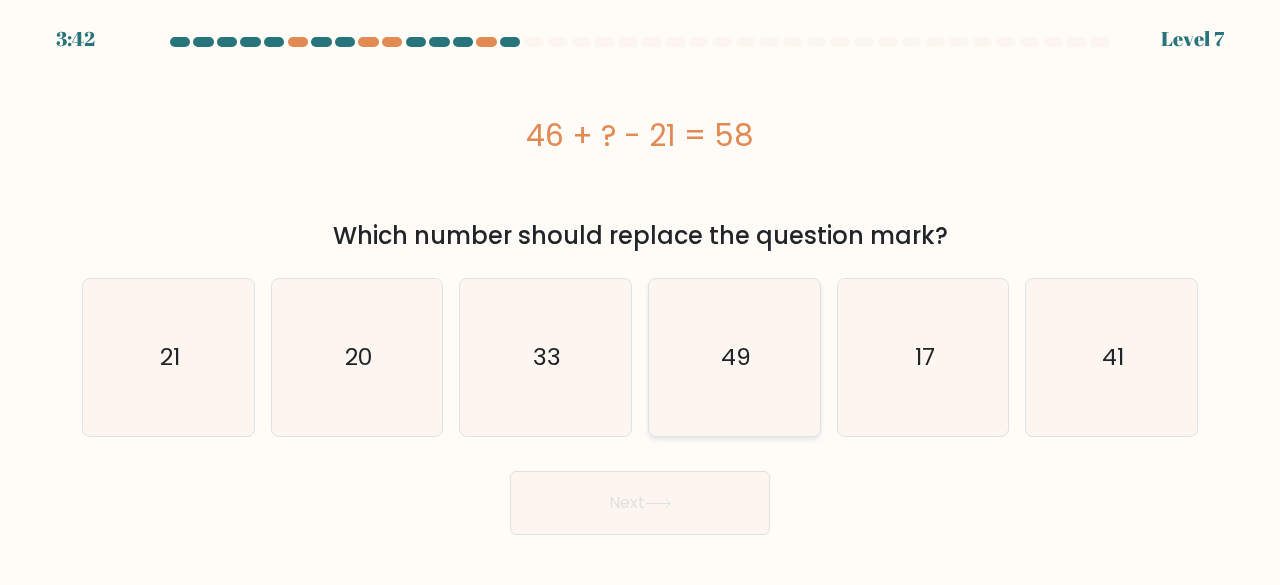 click on "49" 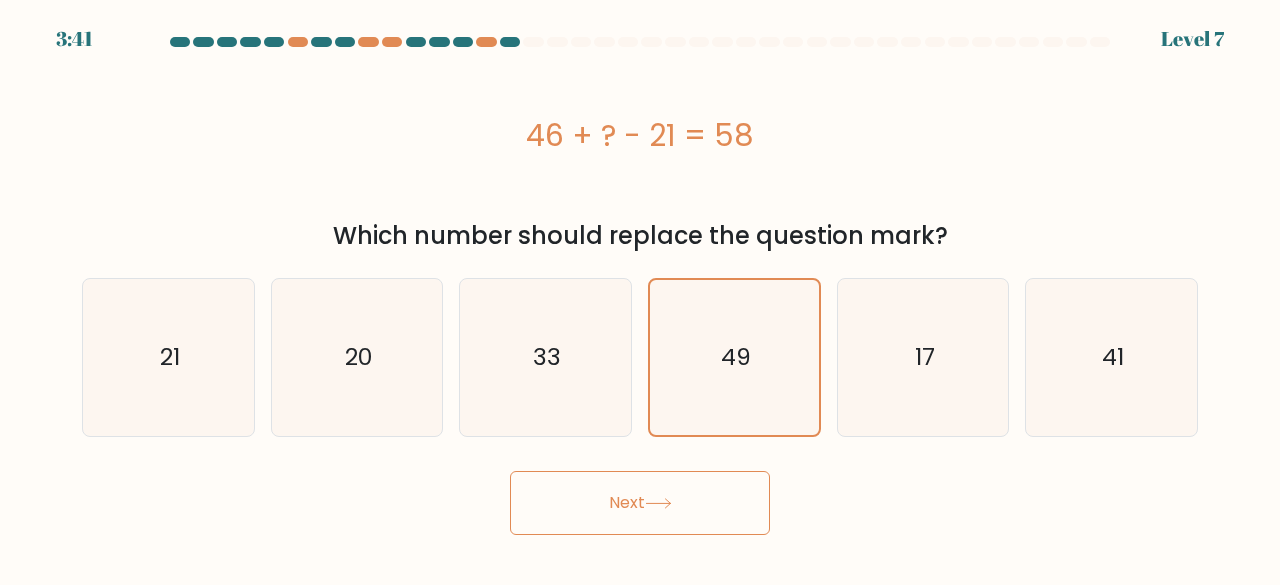 click 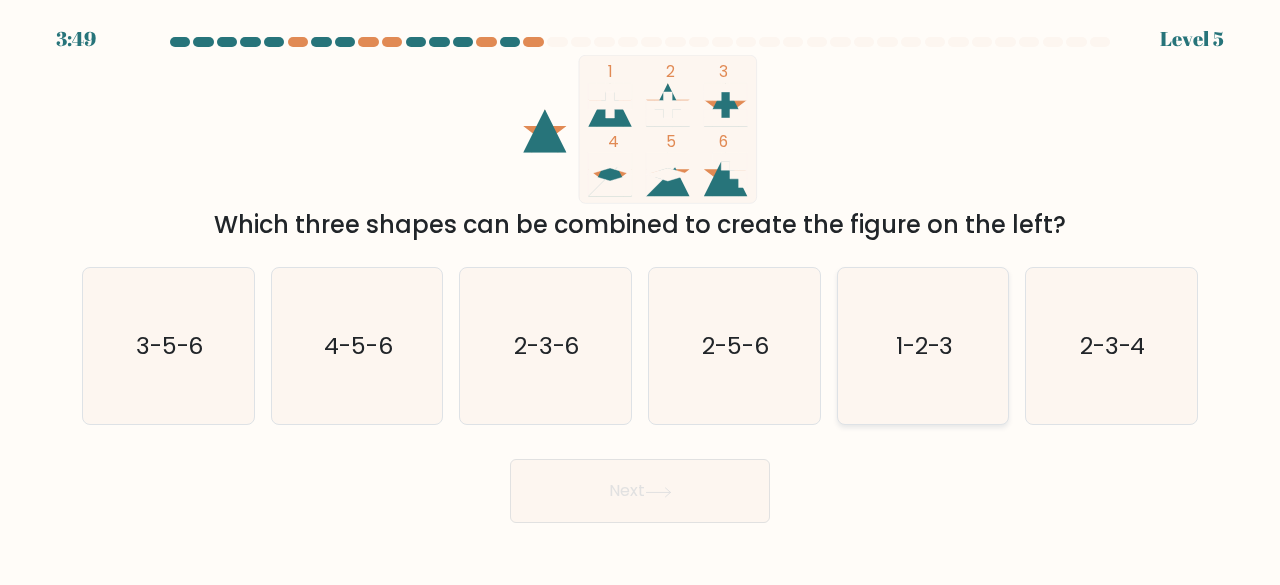 click on "1-2-3" 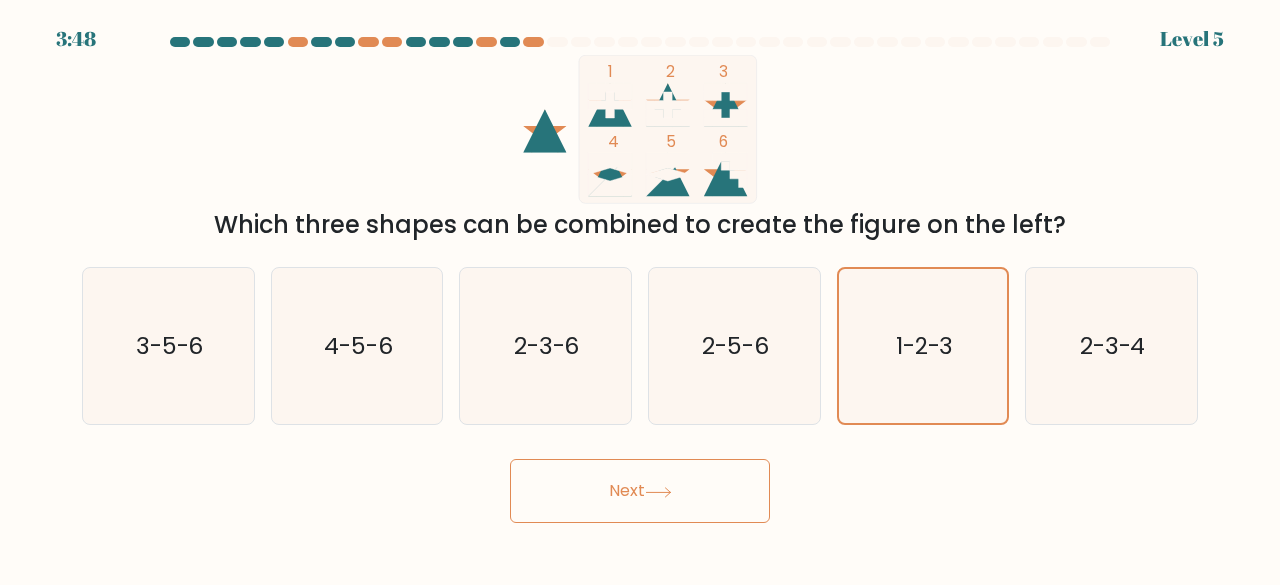 click on "Next" at bounding box center (640, 491) 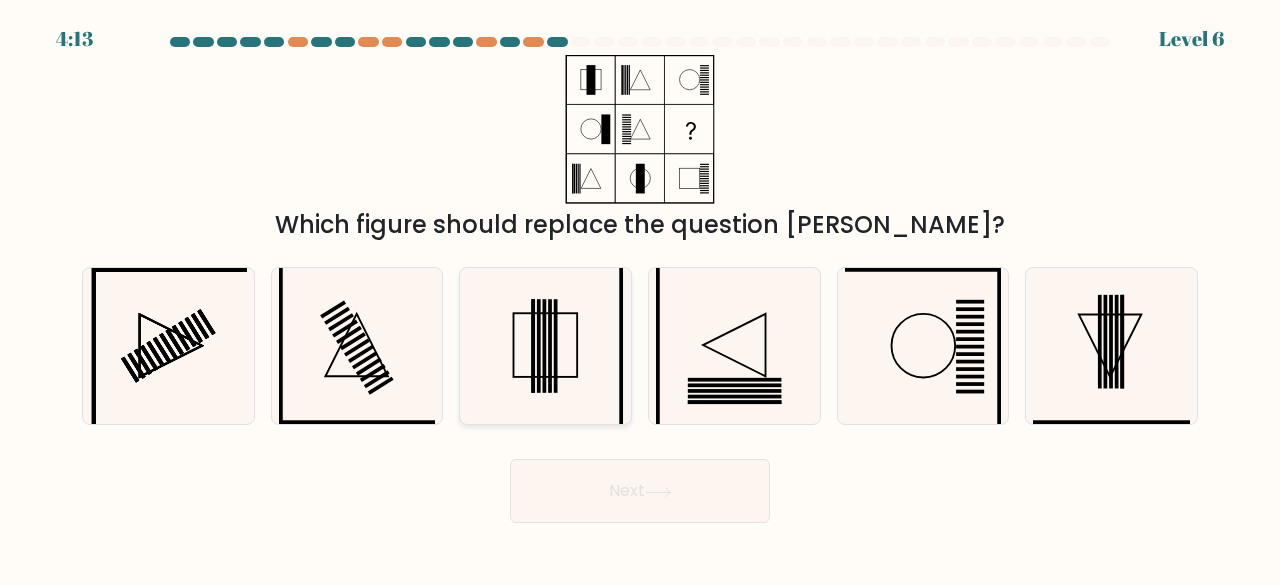 click 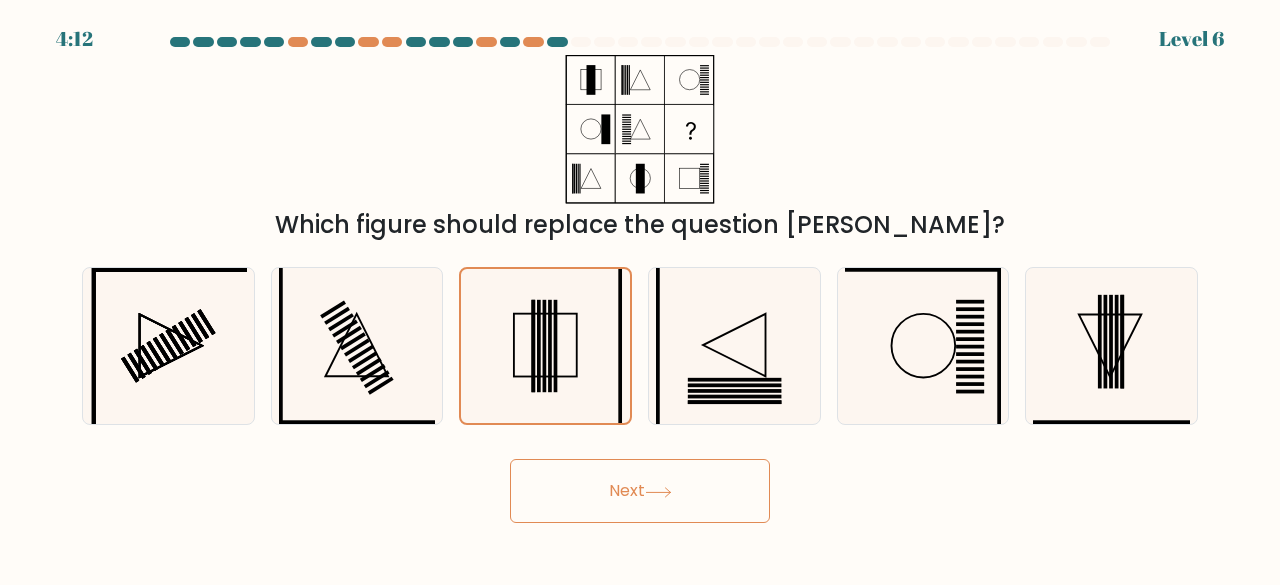 click on "Next" at bounding box center [640, 491] 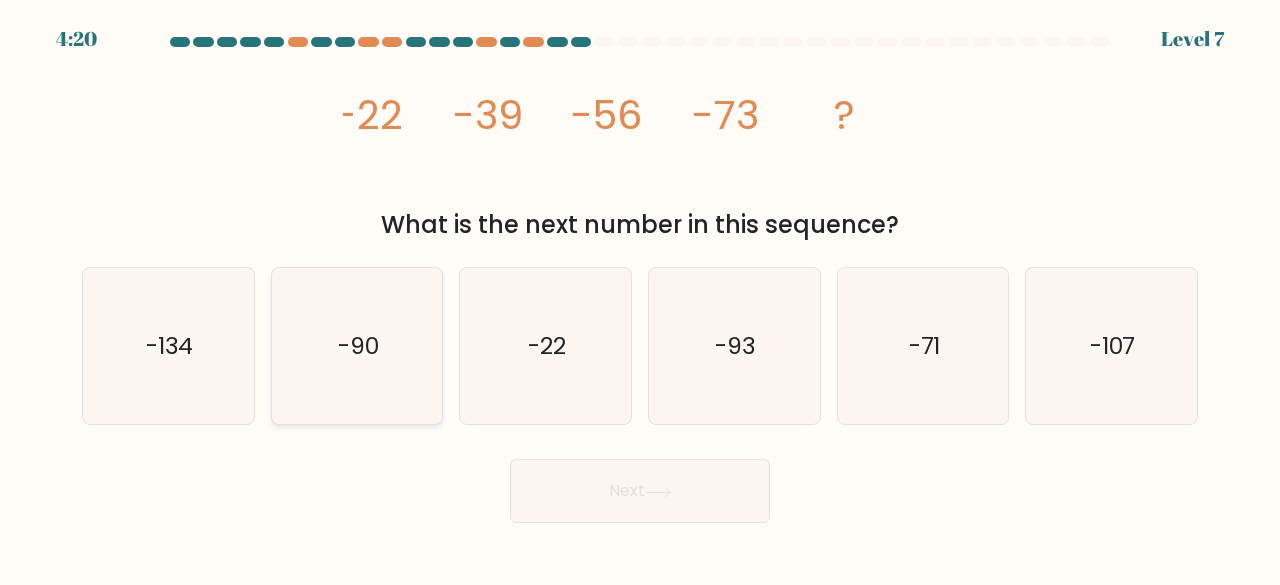click on "-90" 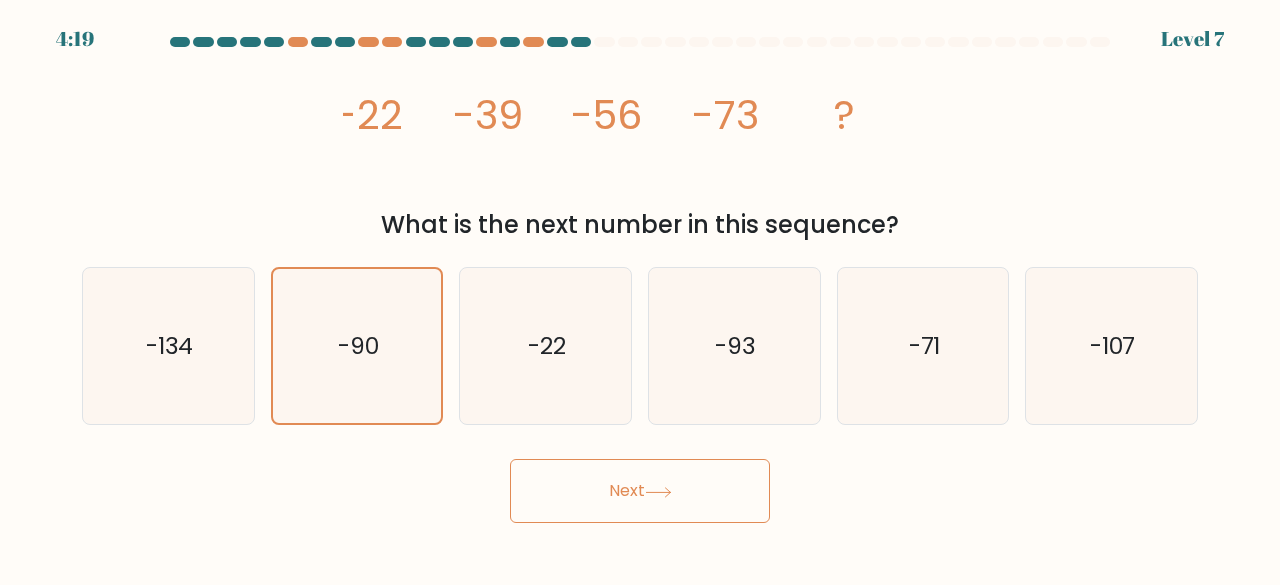 click on "Next" at bounding box center [640, 491] 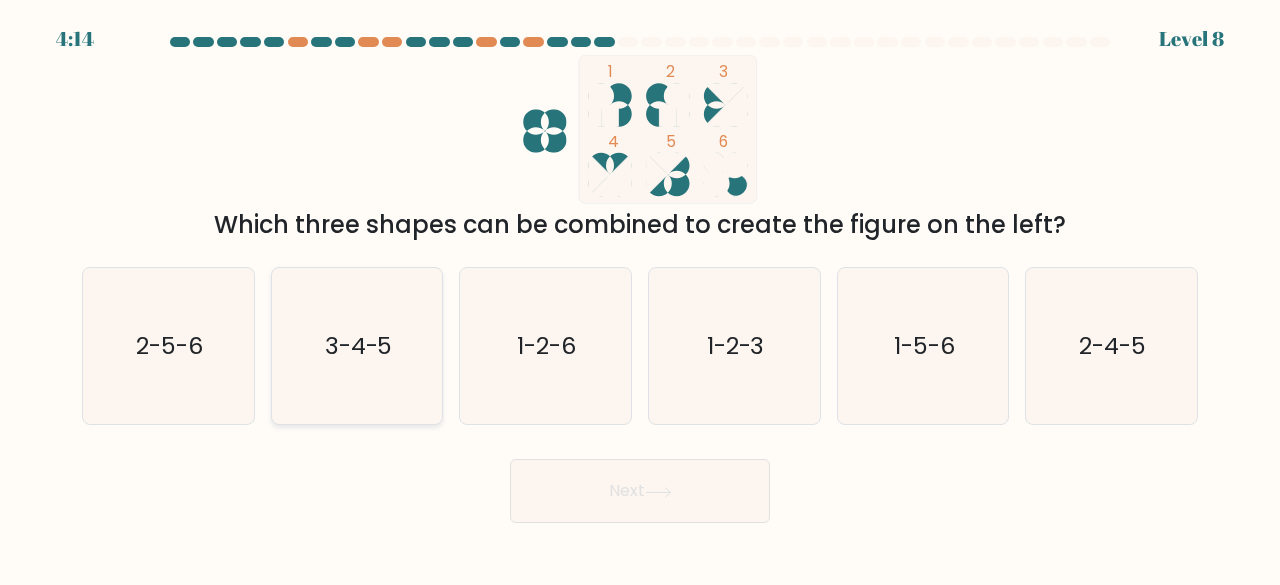 click on "3-4-5" 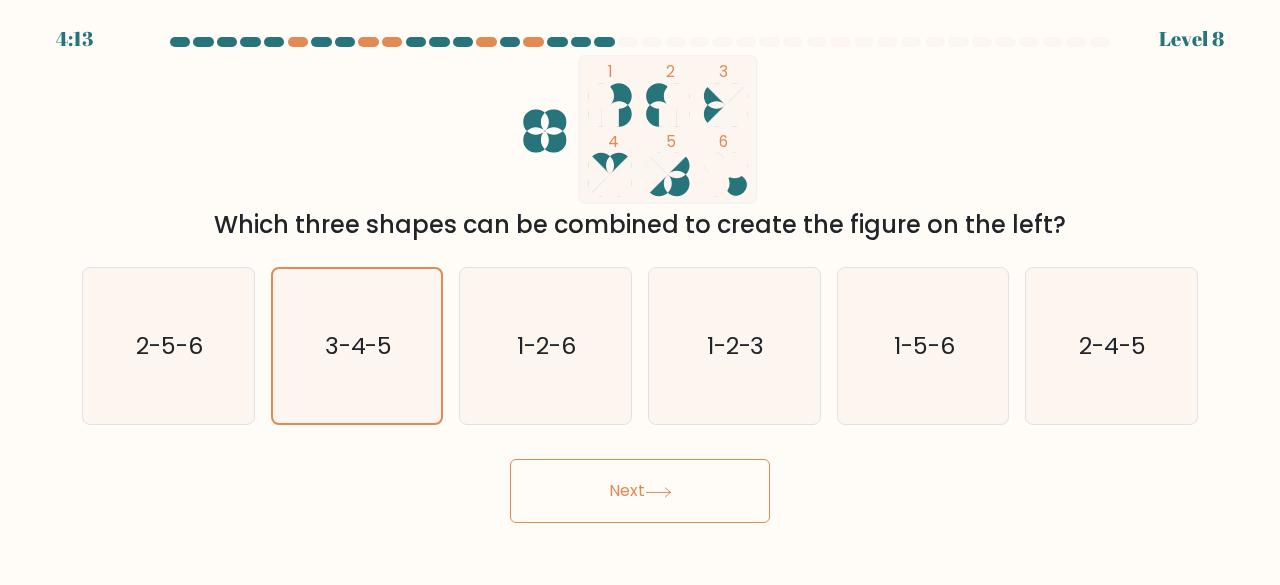 click on "Next" at bounding box center (640, 491) 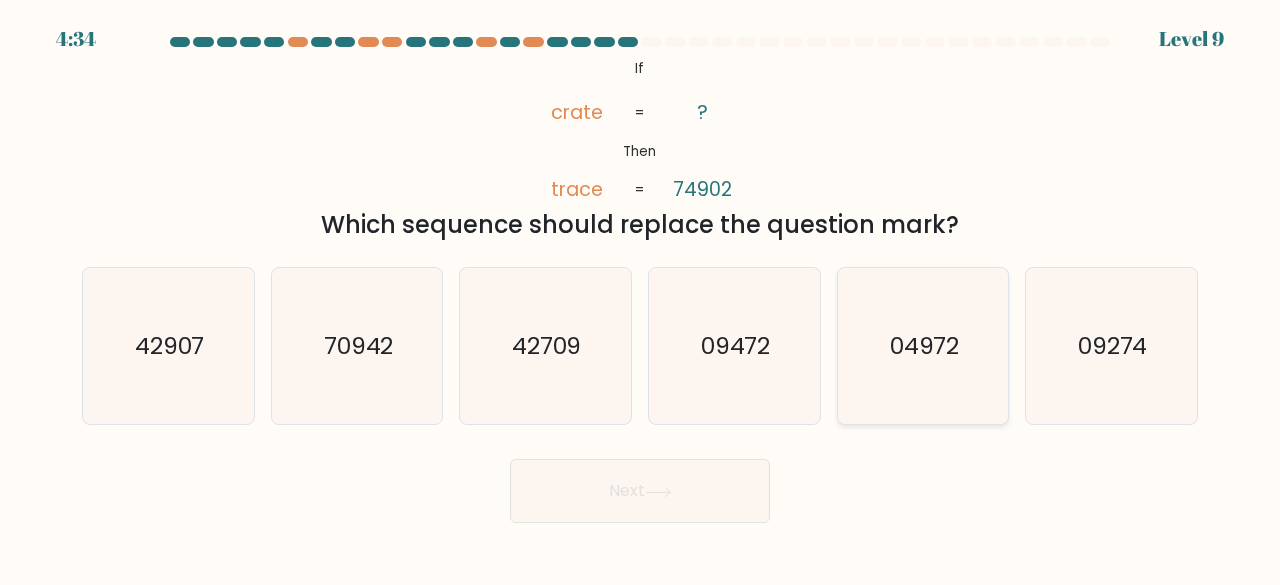 click on "04972" 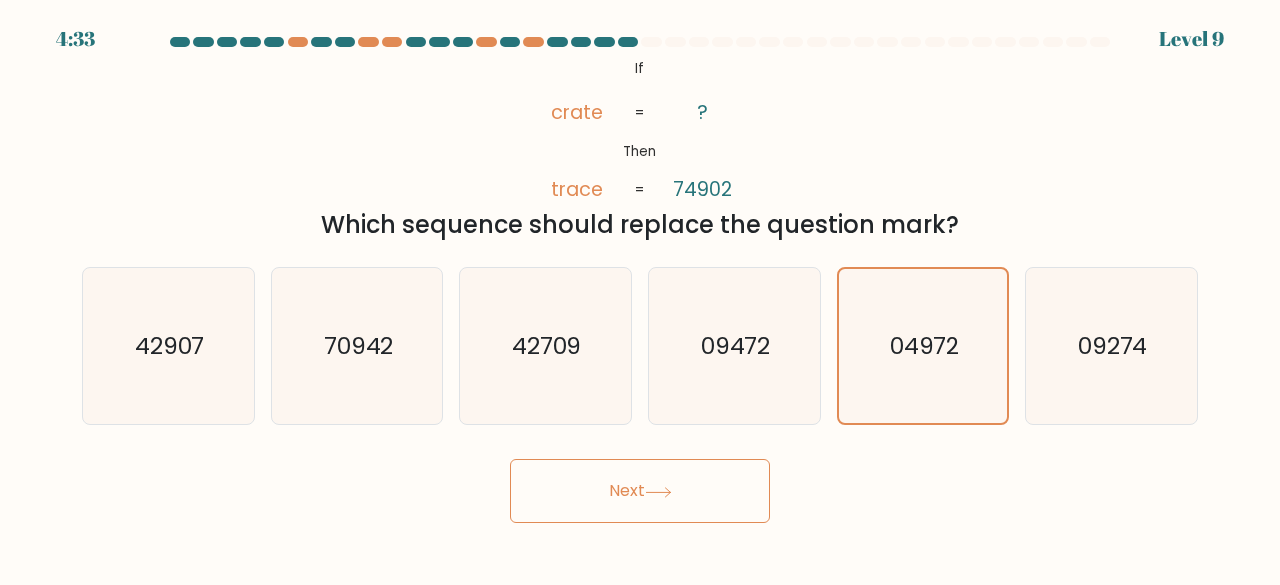 click on "Next" at bounding box center (640, 491) 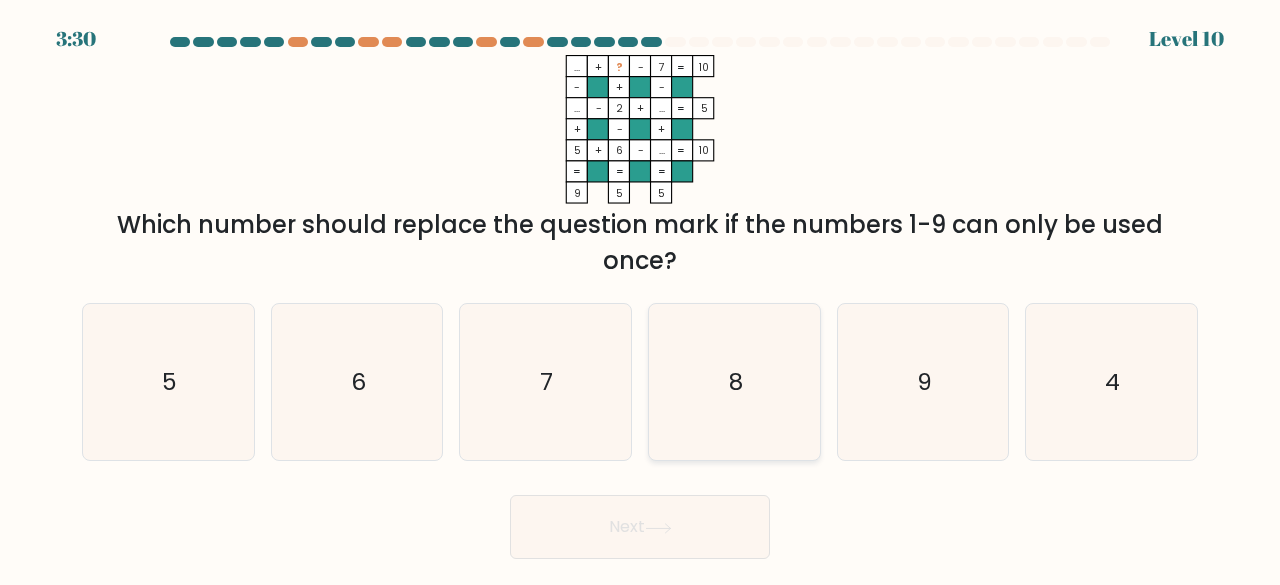 click on "8" 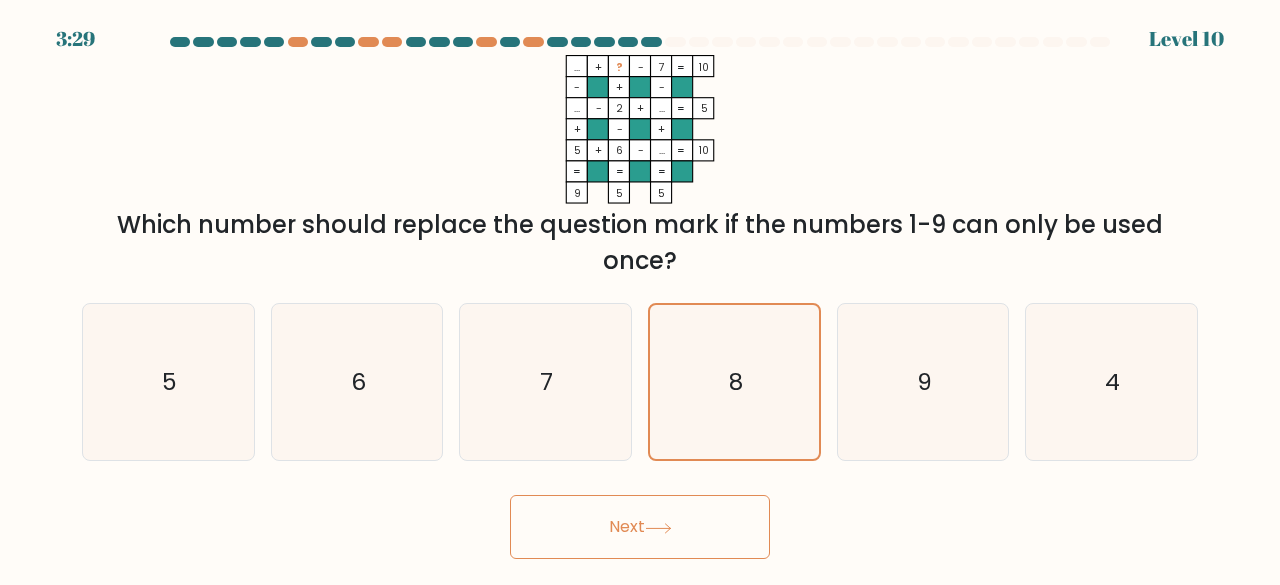 click on "Next" at bounding box center [640, 527] 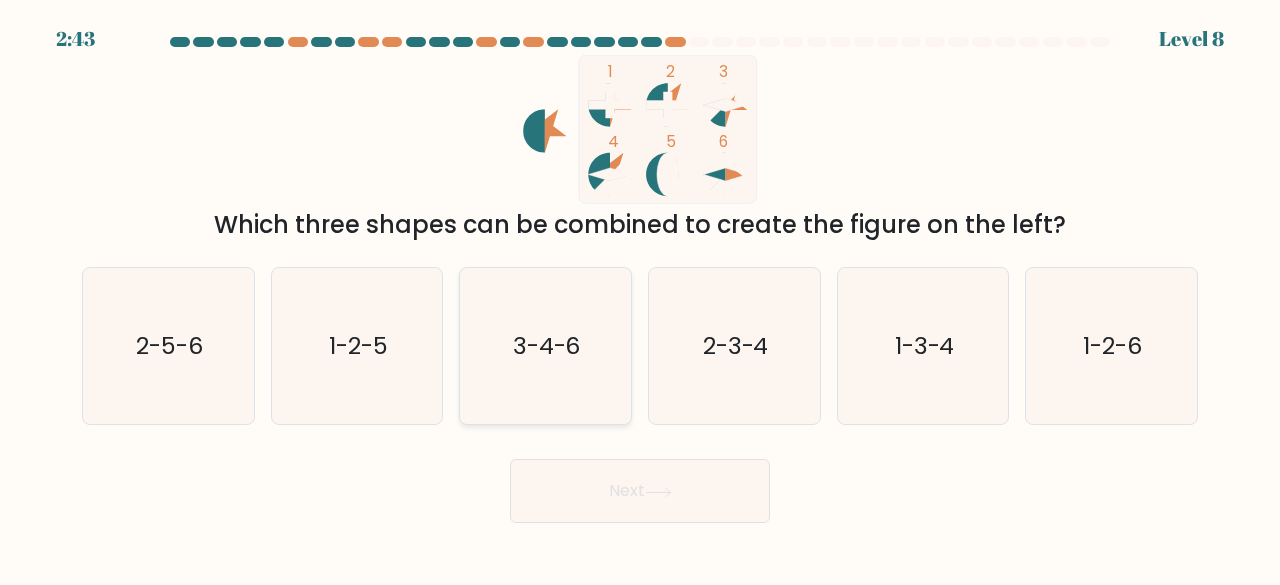 click on "3-4-6" 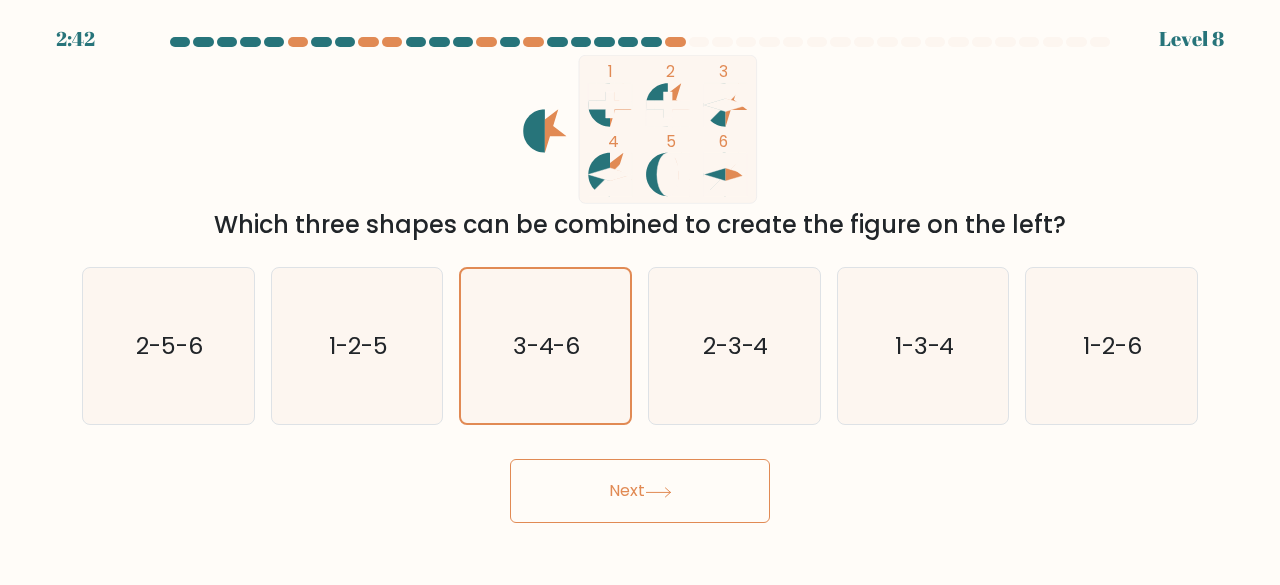 click on "Next" at bounding box center (640, 491) 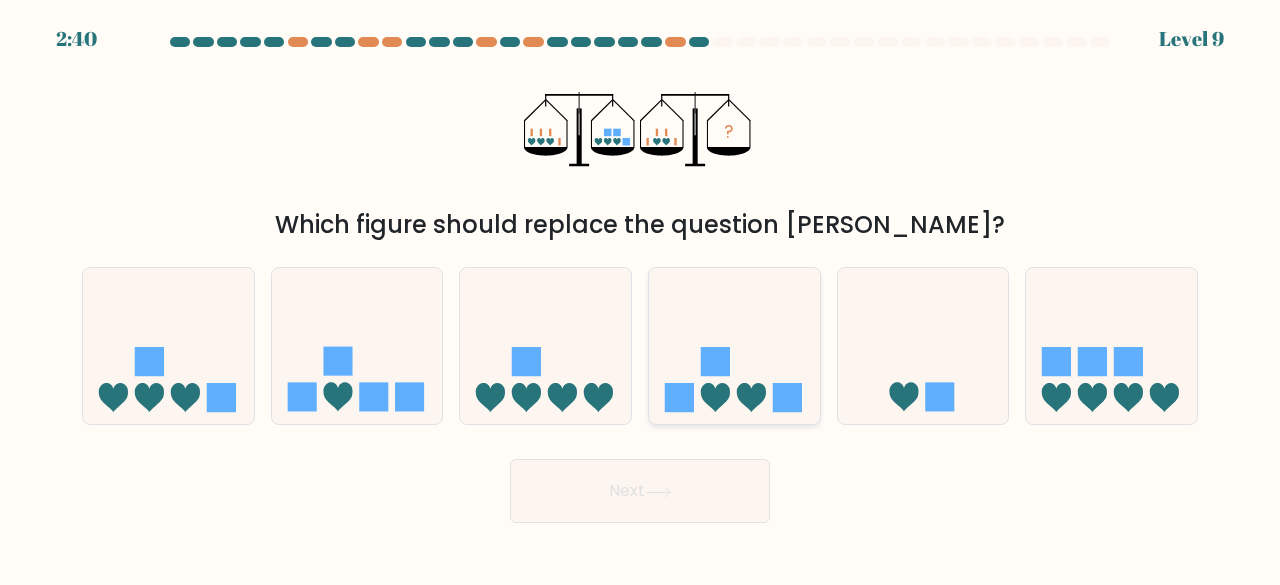 click 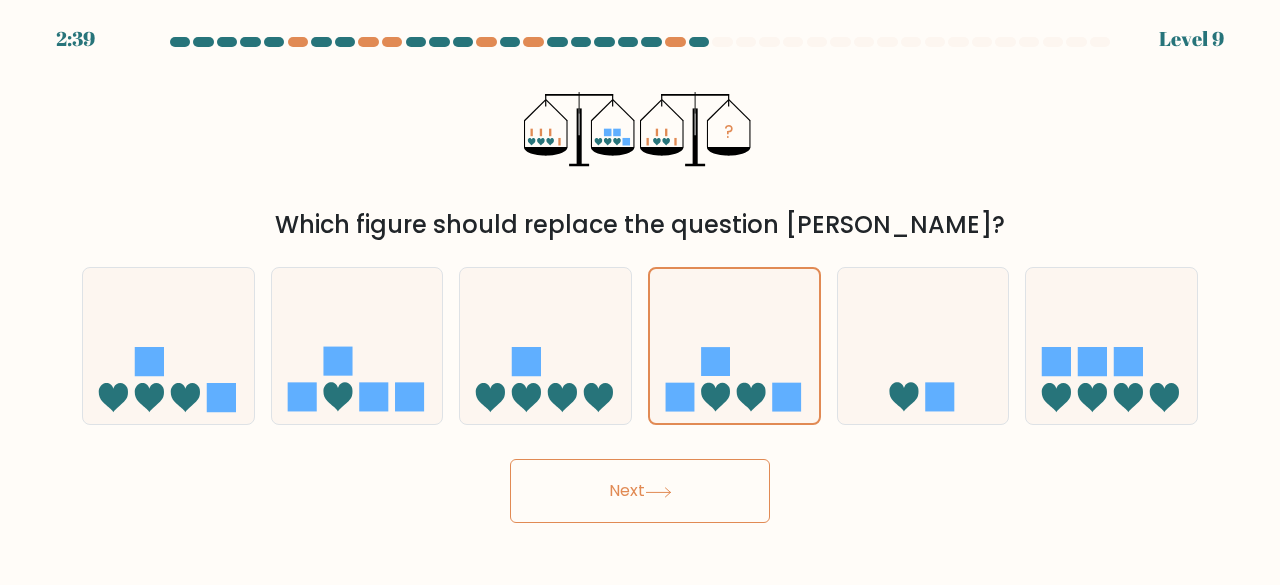 click on "Next" at bounding box center [640, 491] 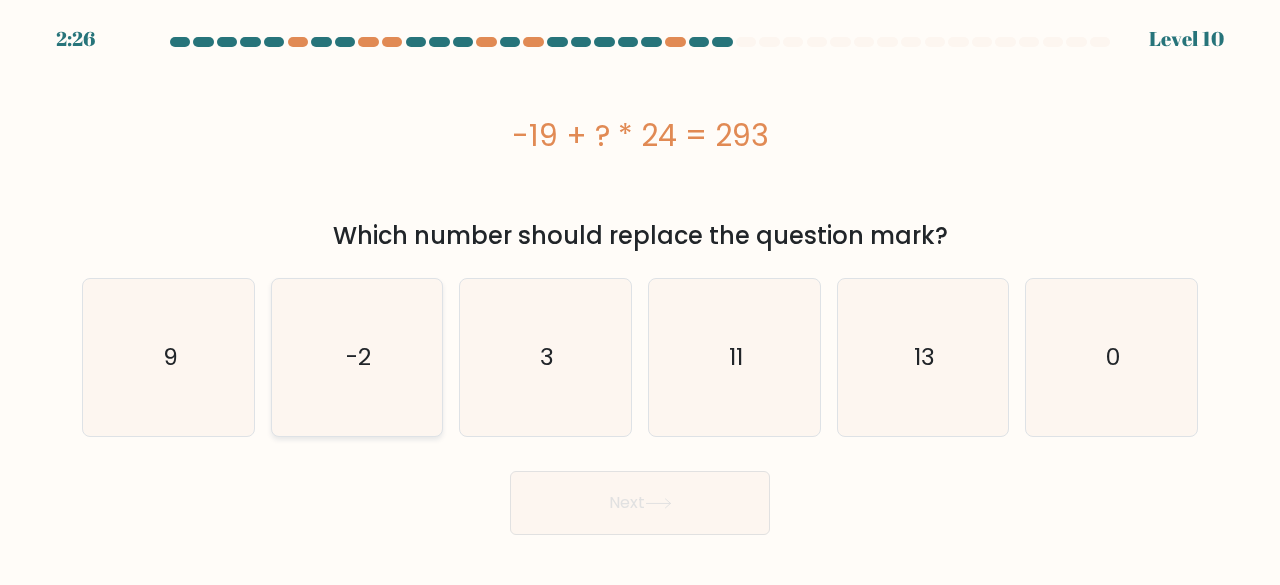 click on "-2" 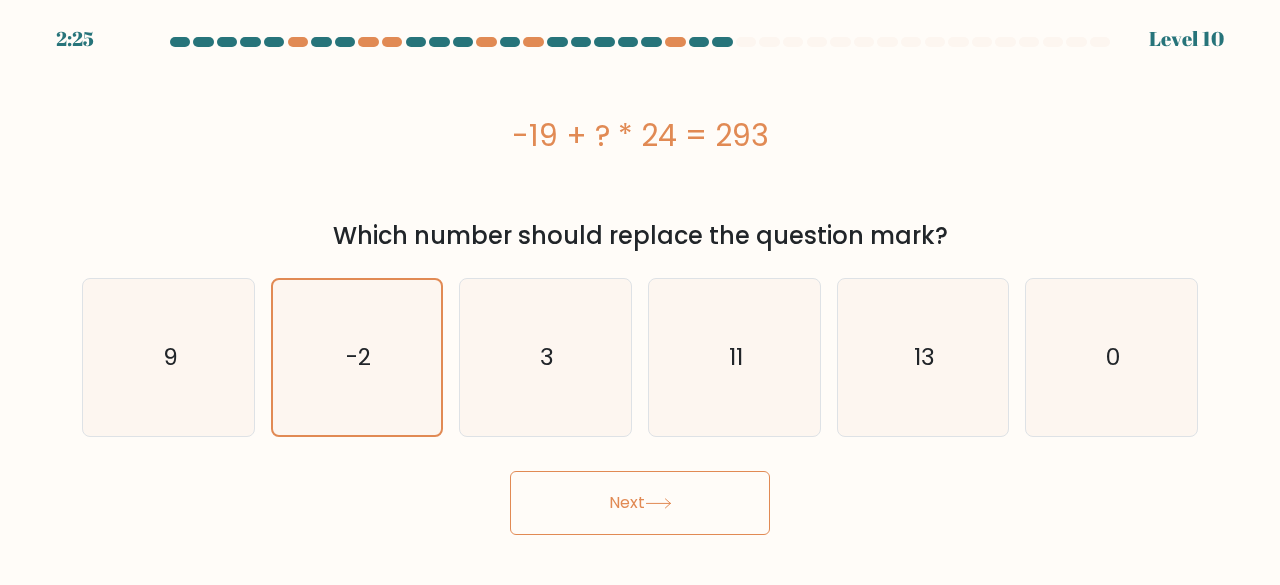 click on "Next" at bounding box center [640, 503] 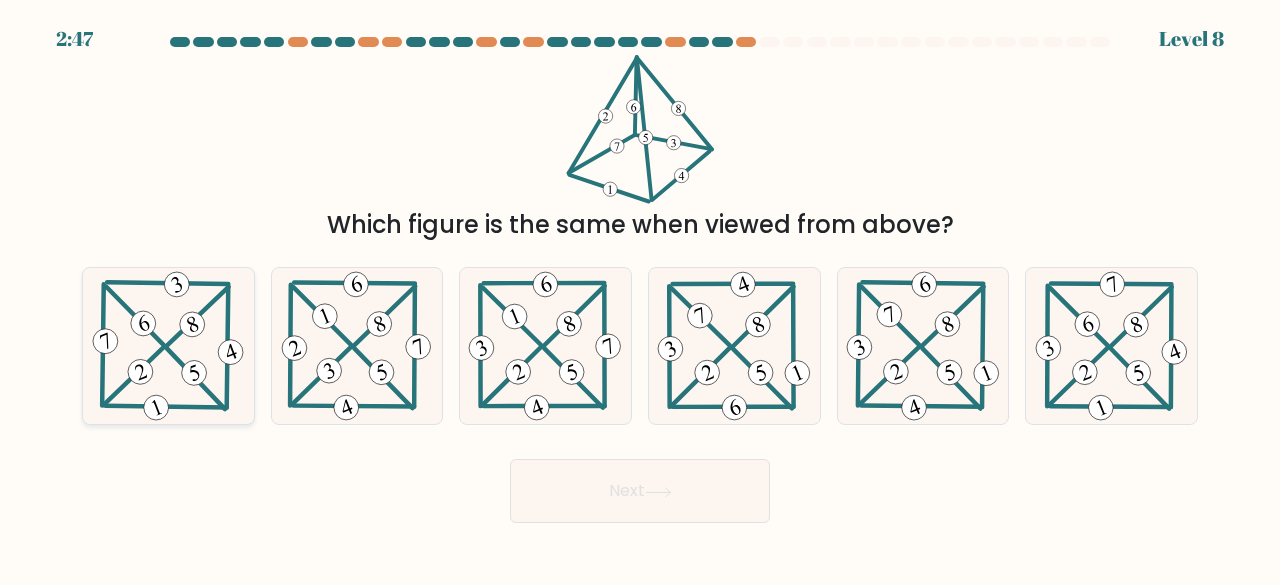 click 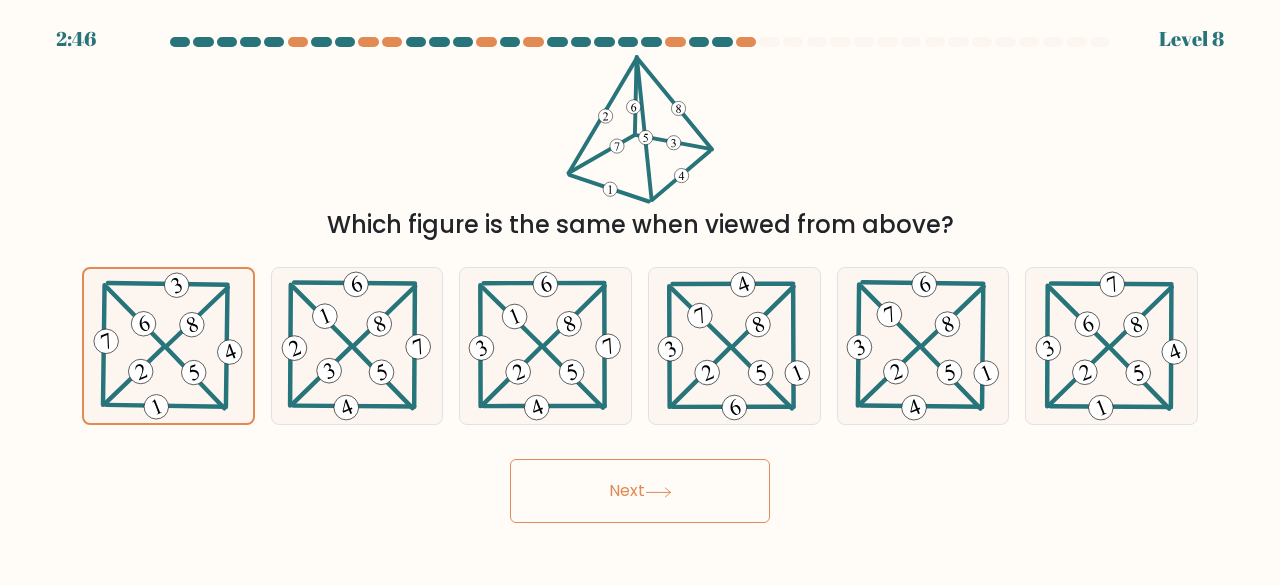 click on "Next" at bounding box center (640, 491) 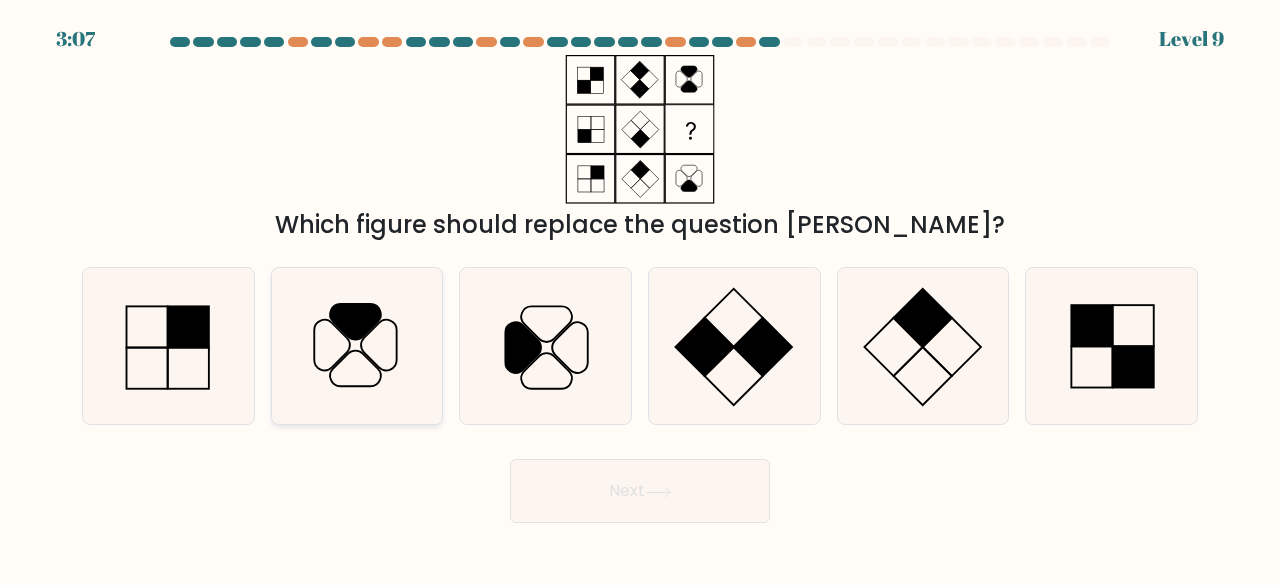 click 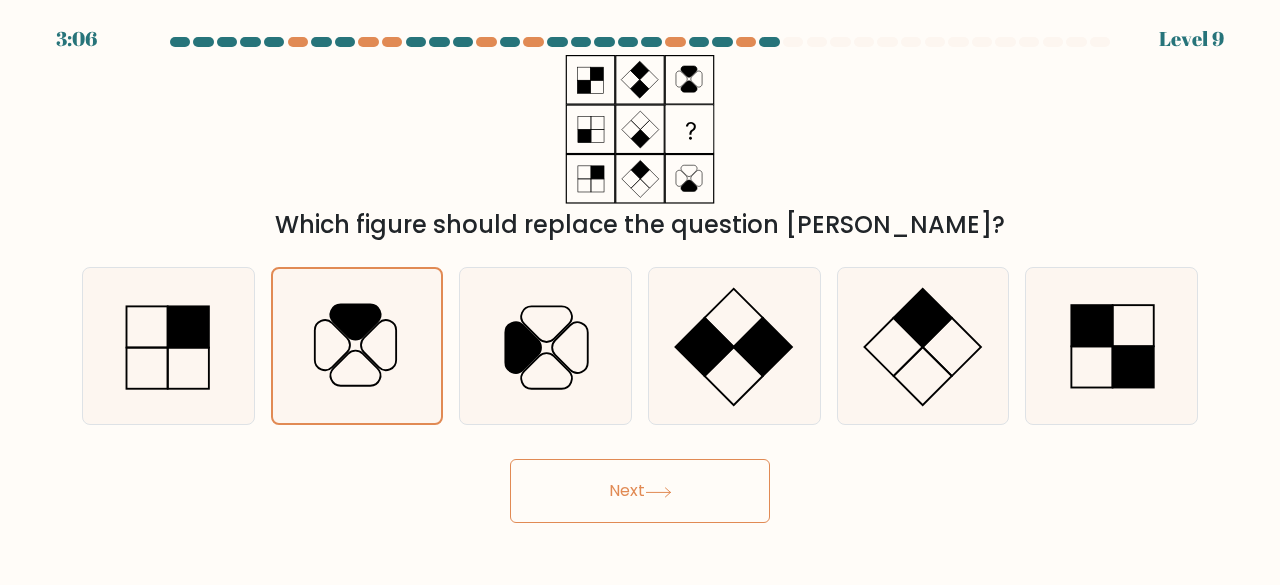 click on "Next" at bounding box center (640, 491) 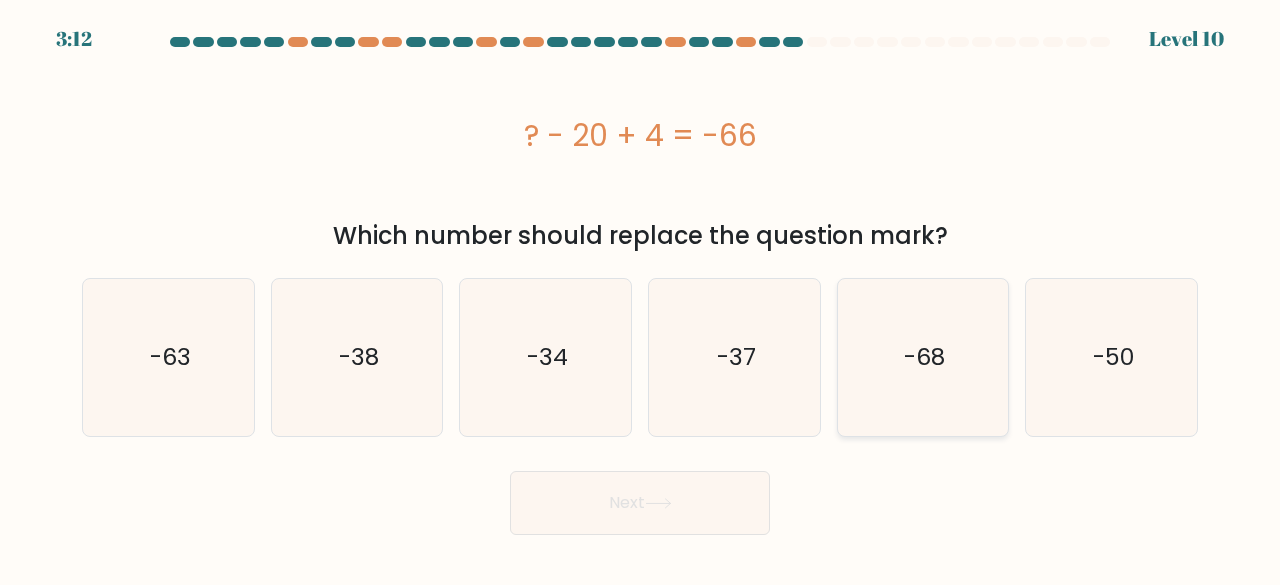 click on "-68" 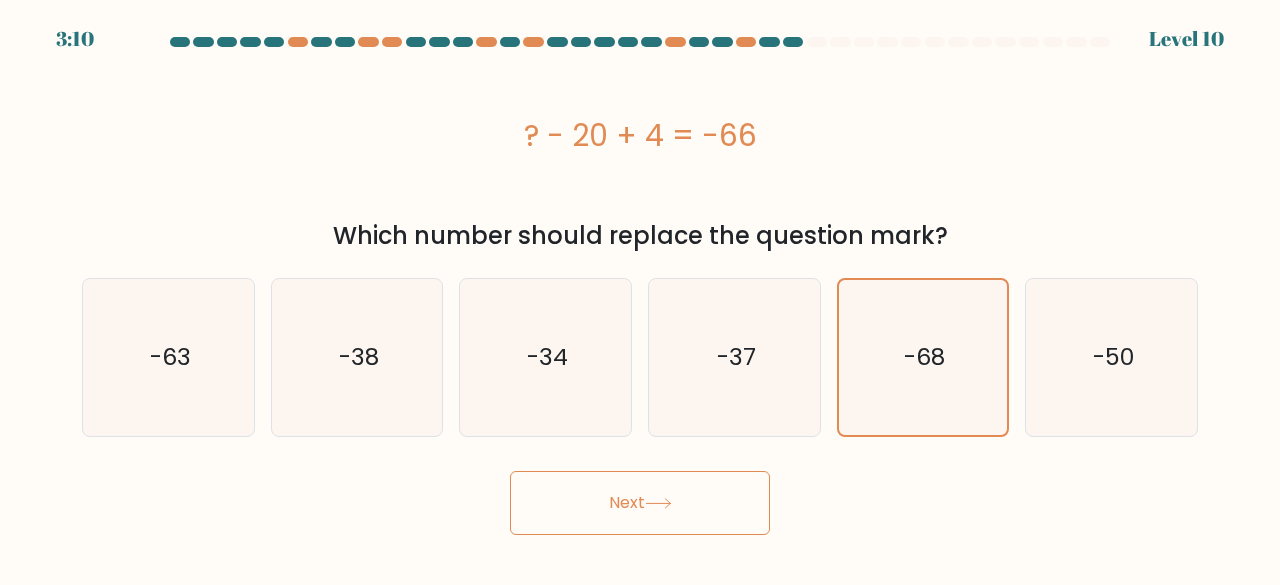 click on "Next" at bounding box center (640, 503) 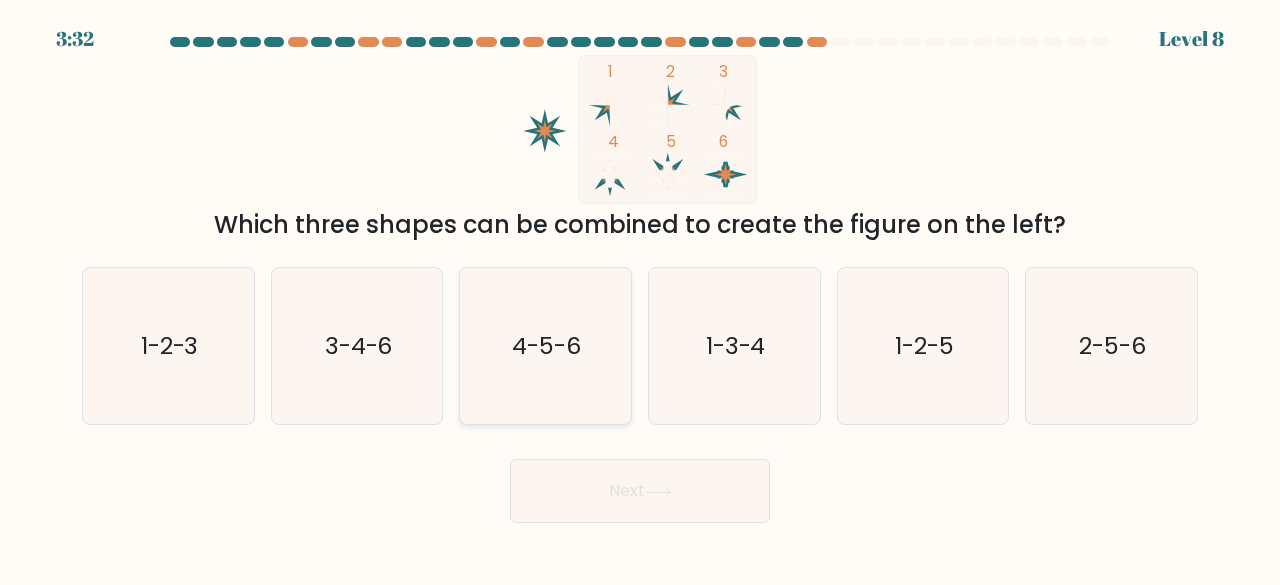 click on "4-5-6" 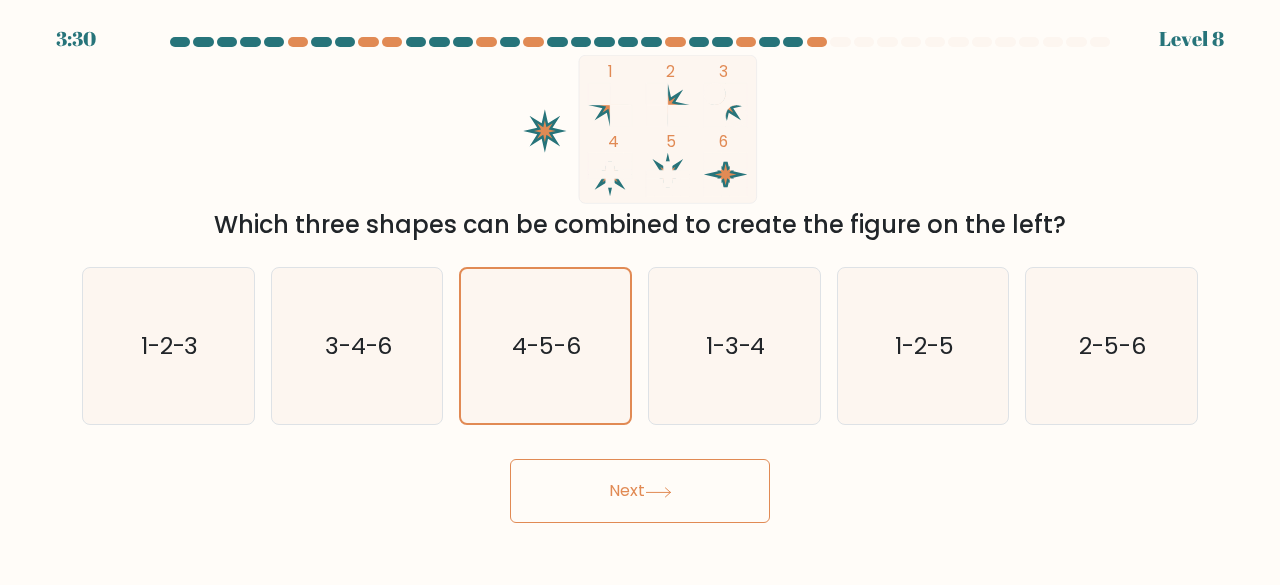 click on "Next" at bounding box center [640, 491] 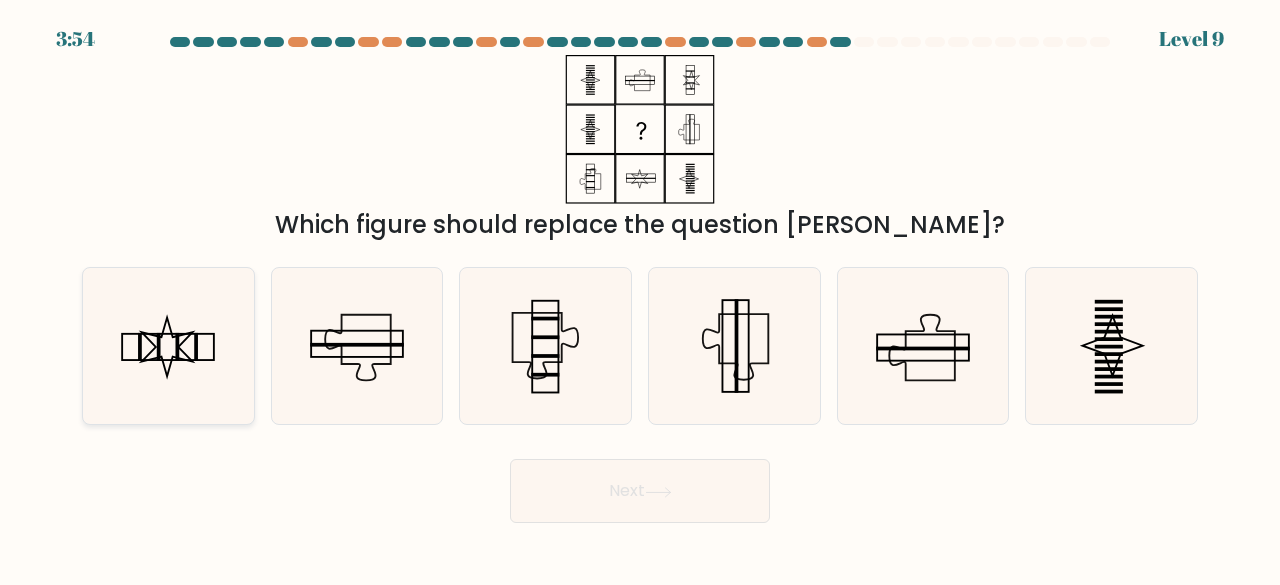 click 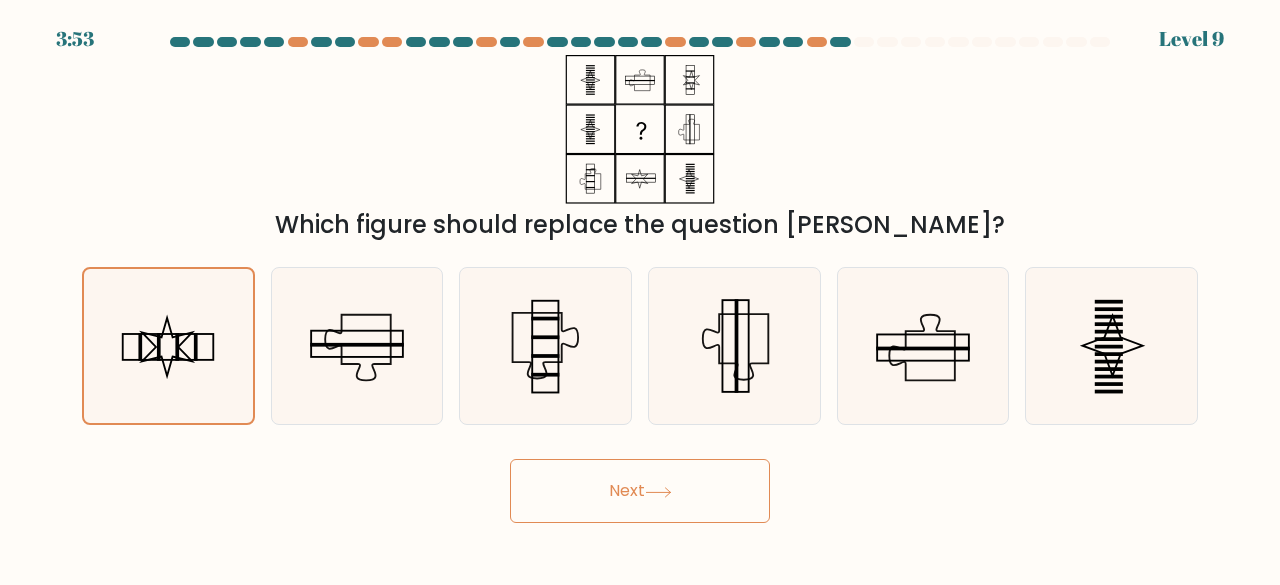 click on "Next" at bounding box center (640, 491) 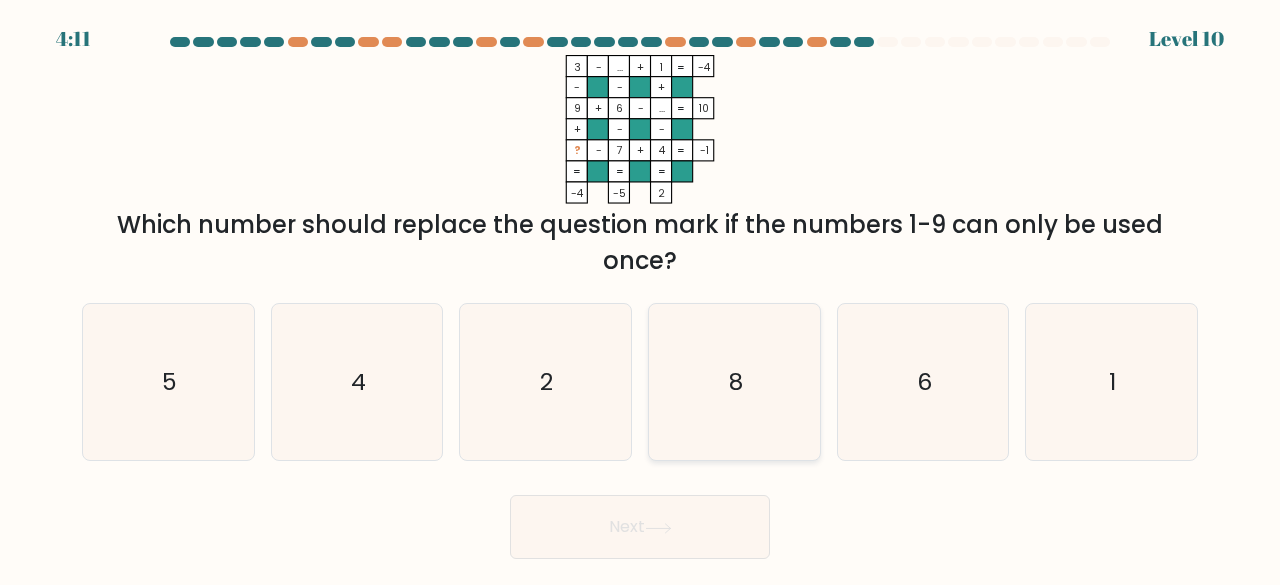 click on "8" 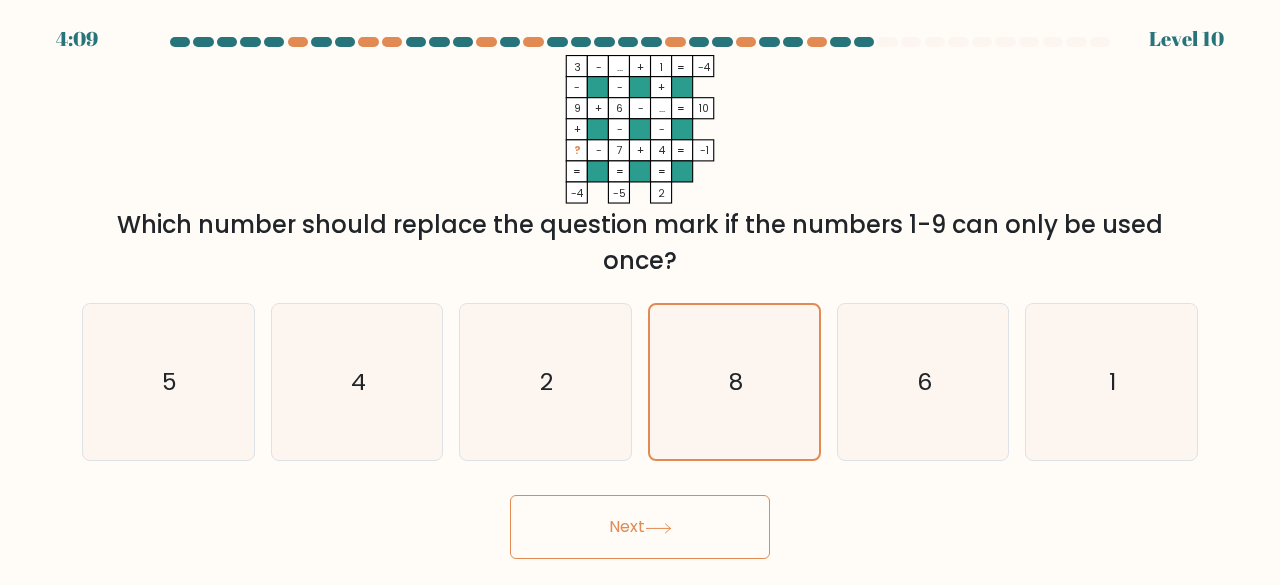 click on "Next" at bounding box center [640, 527] 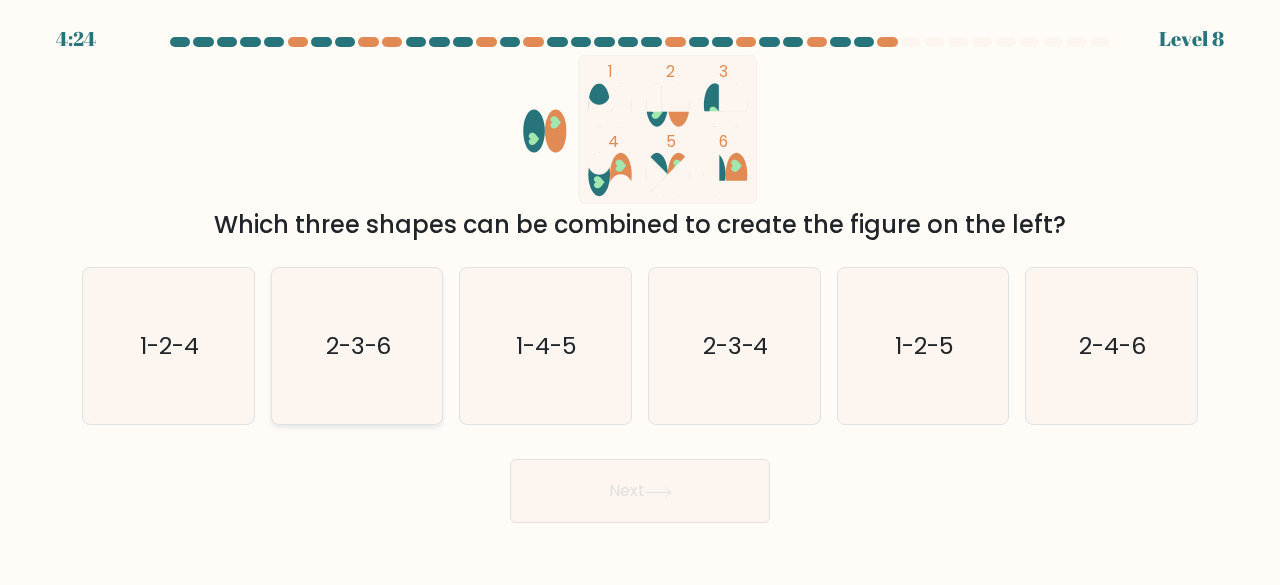 click on "2-3-6" 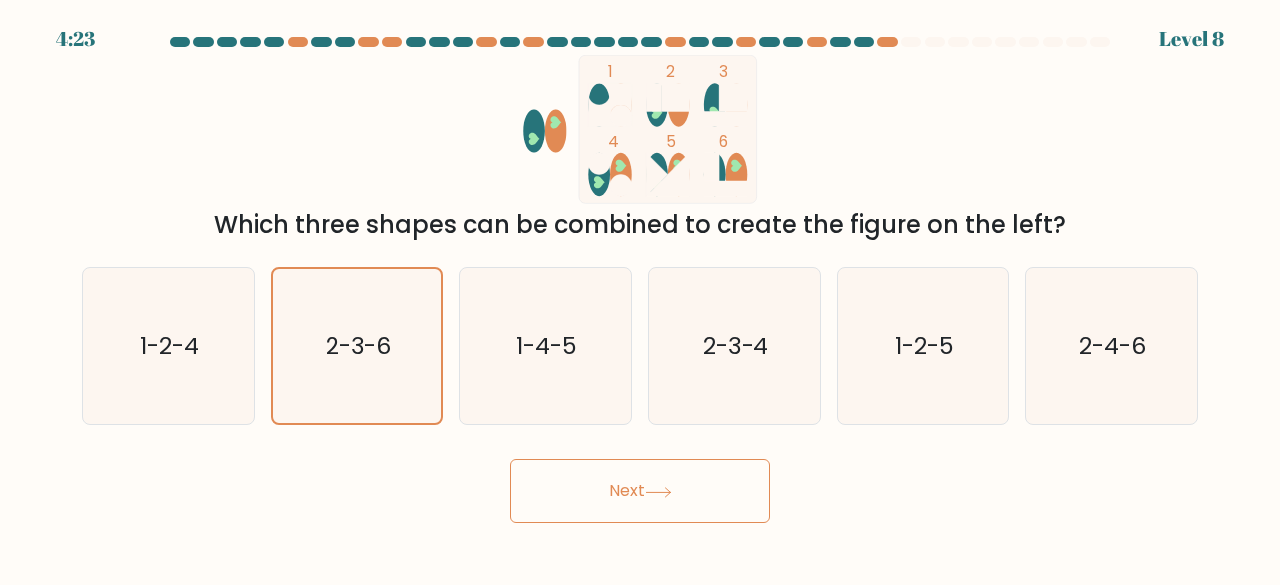 click on "Next" at bounding box center (640, 491) 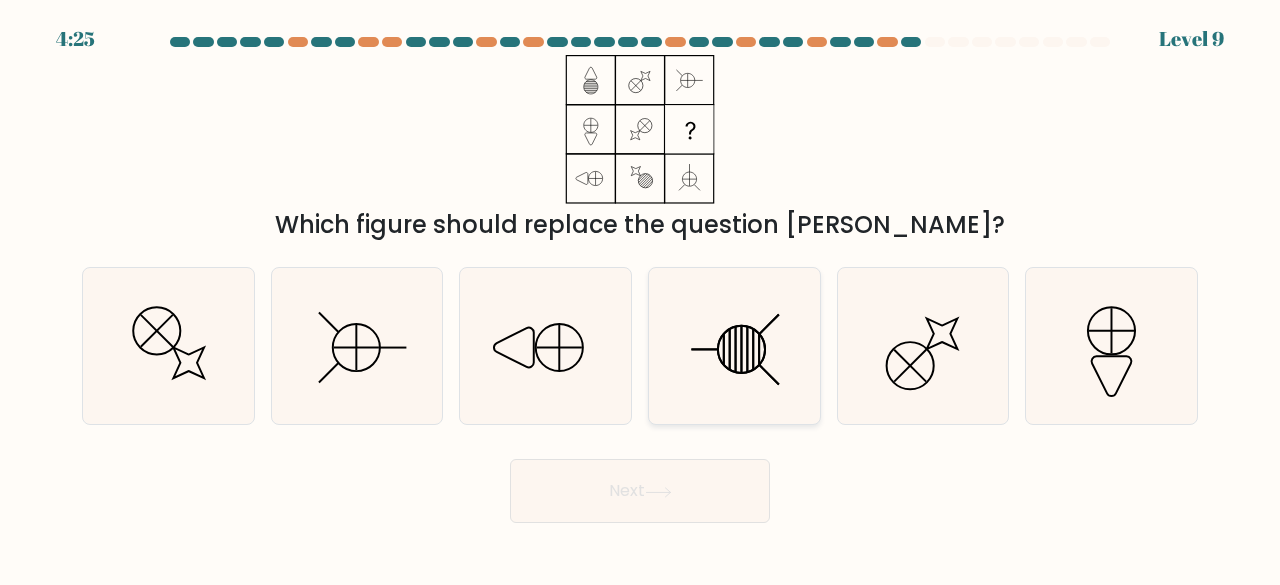 click 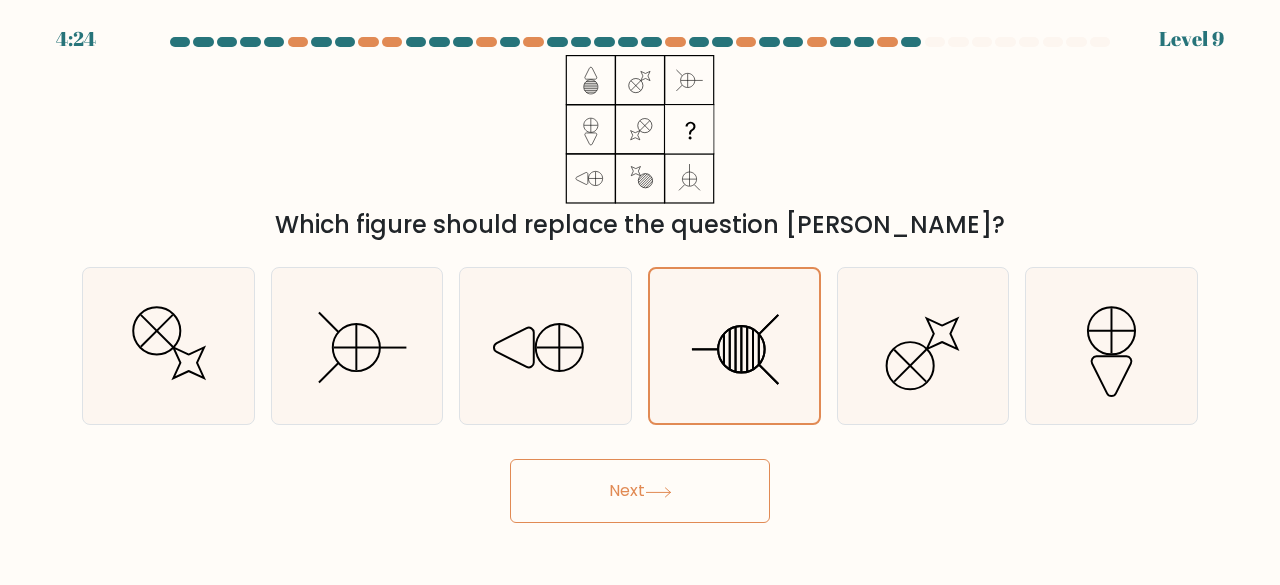 click on "Next" at bounding box center (640, 491) 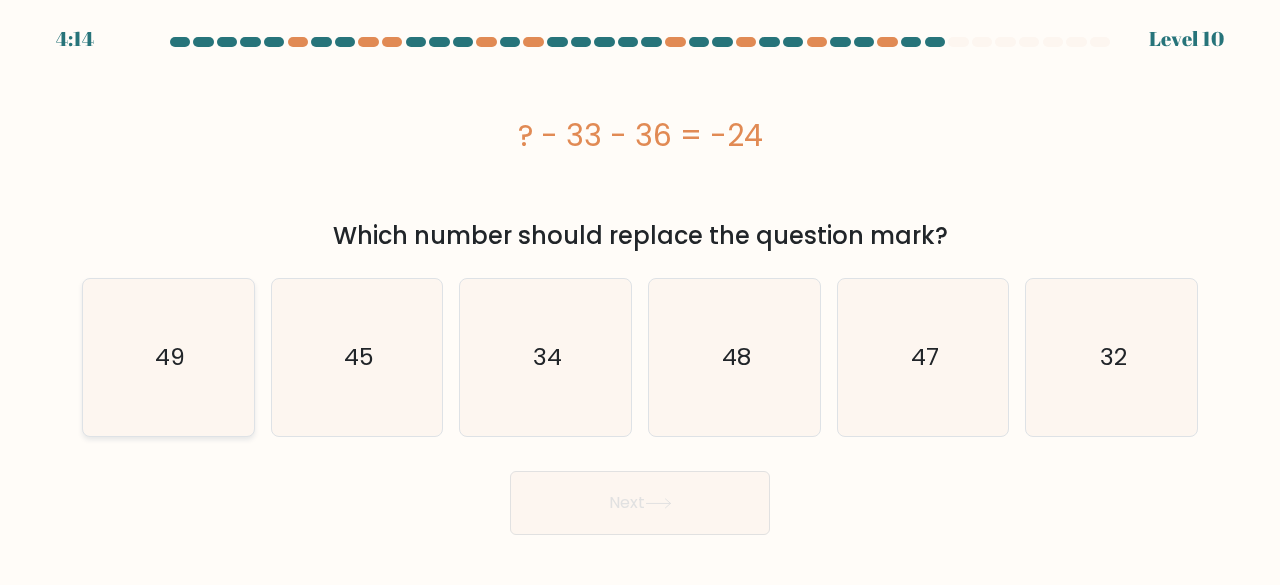 click on "49" 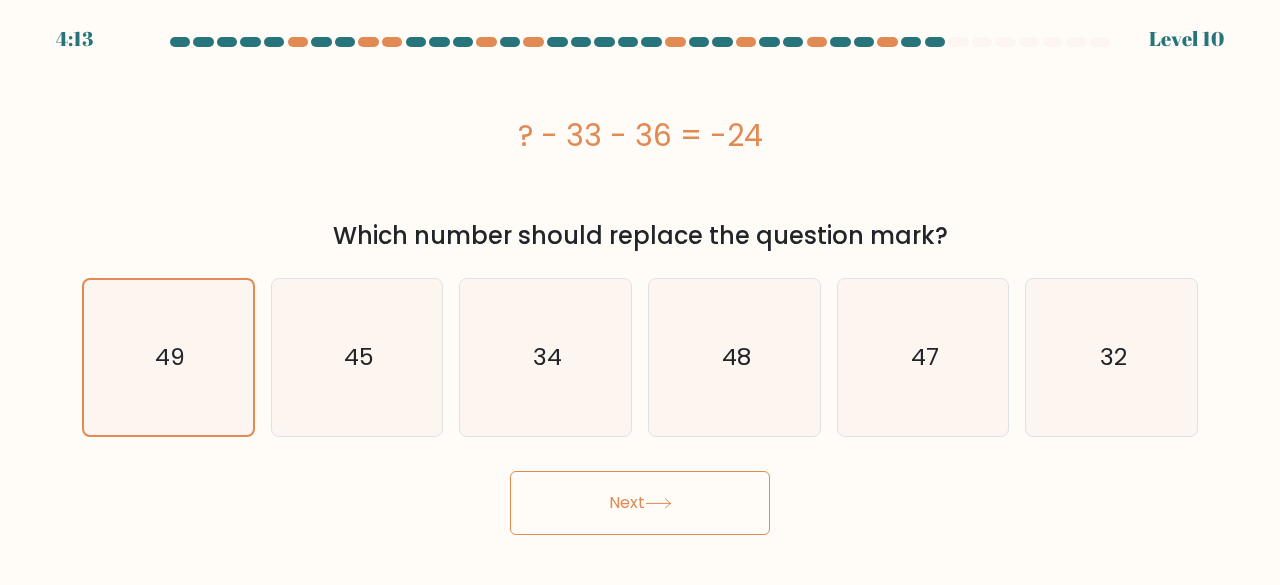 click on "Next" at bounding box center (640, 503) 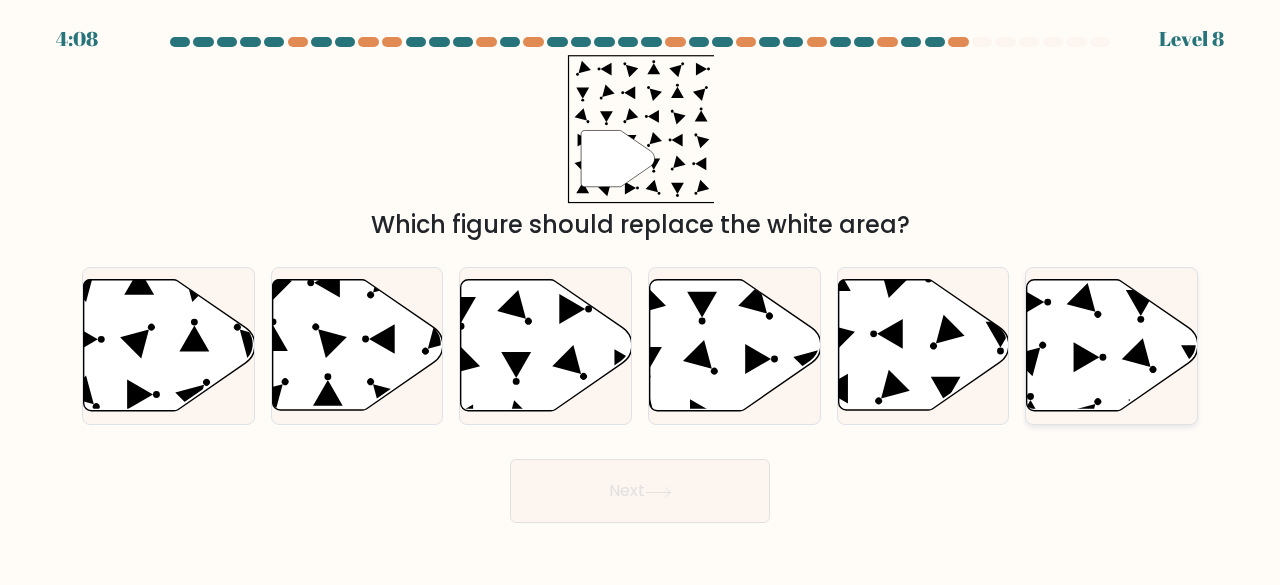 click 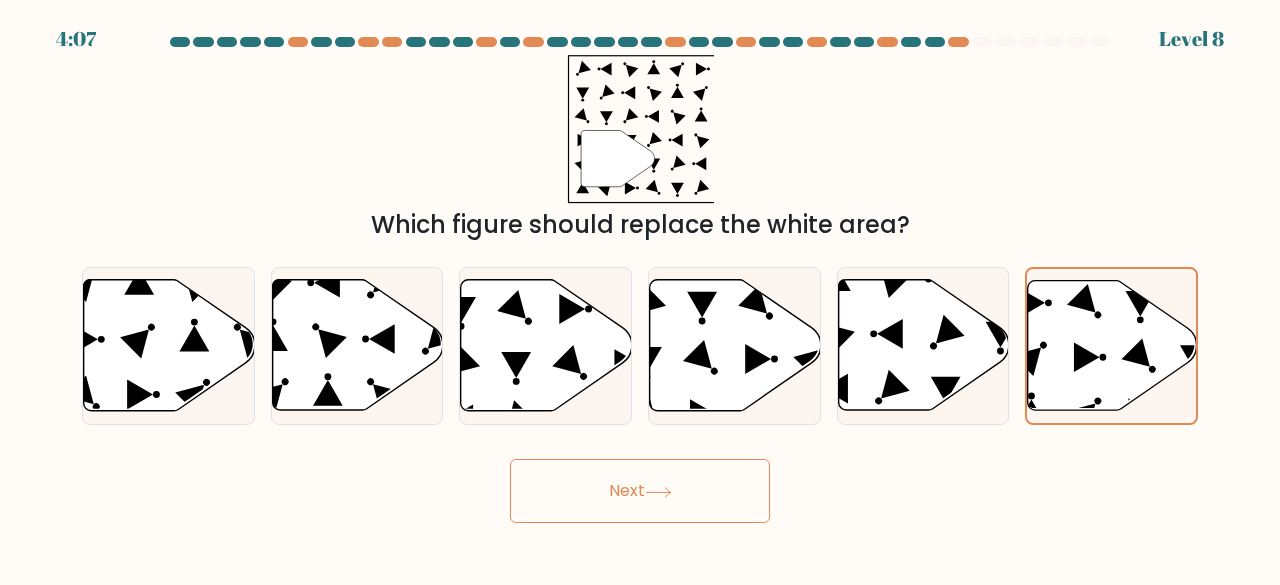 click on "Next" at bounding box center (640, 491) 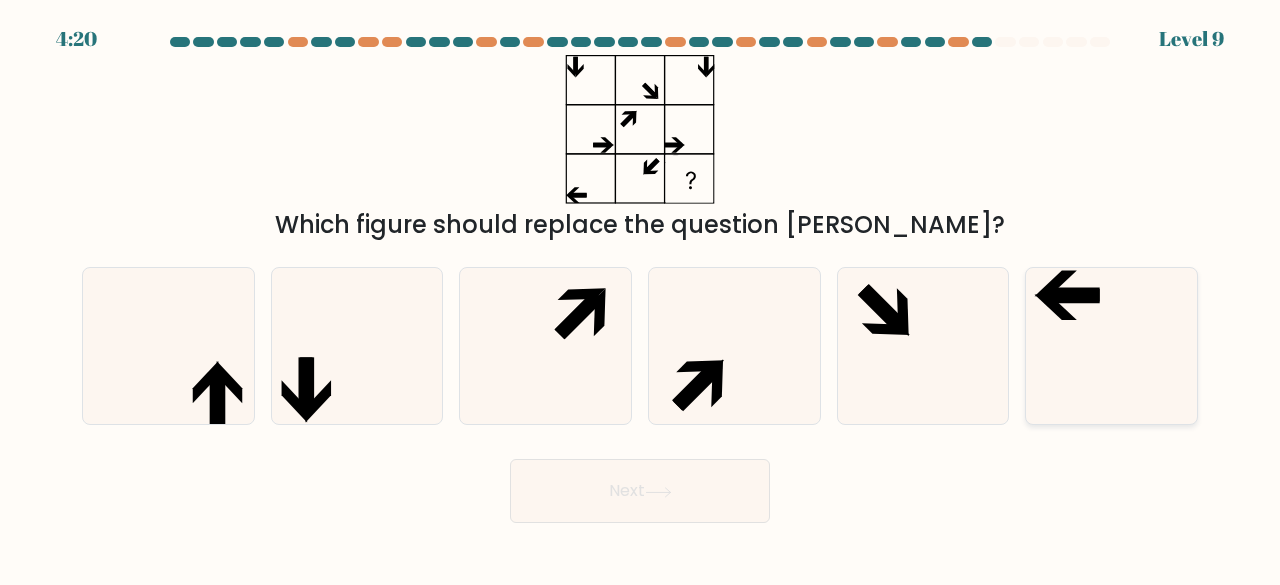 click 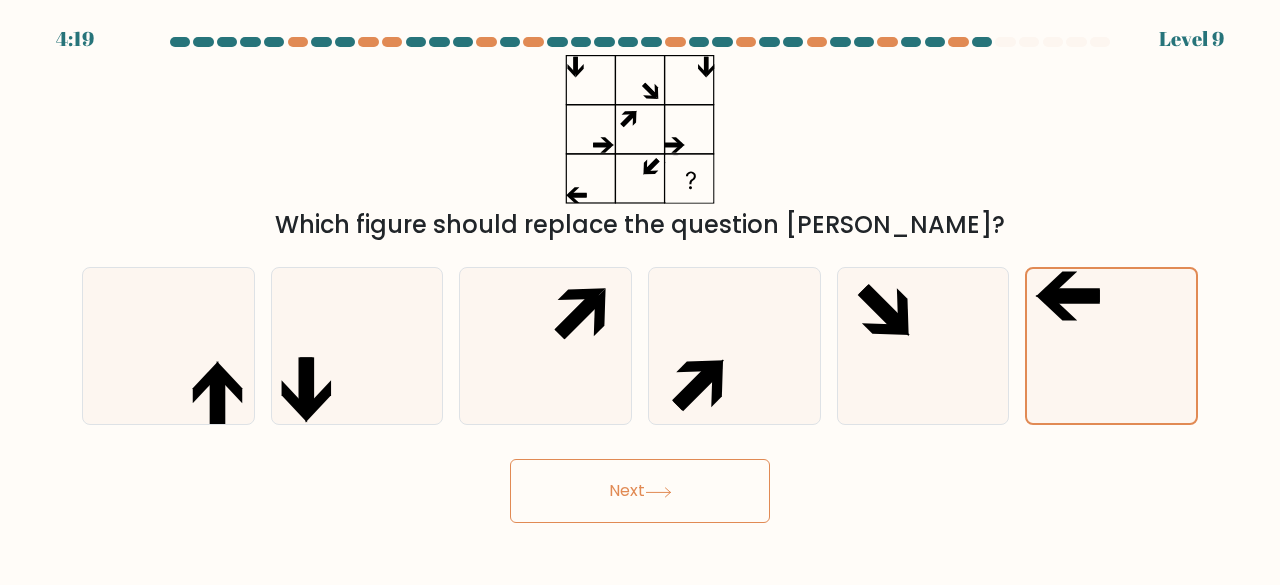 click on "Next" at bounding box center [640, 491] 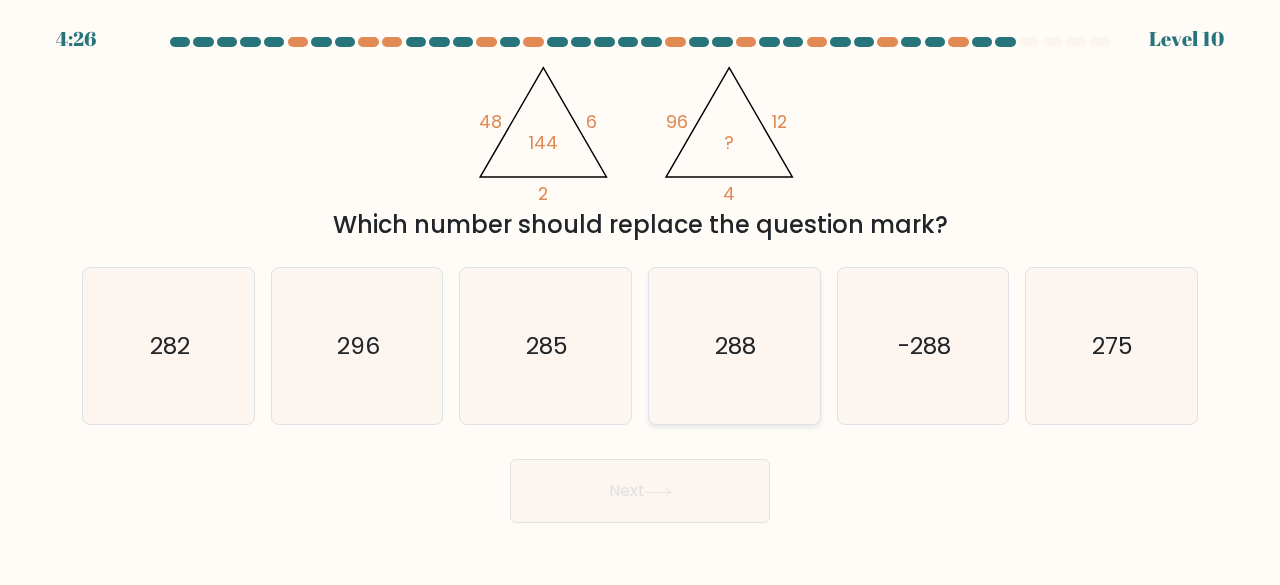click on "288" 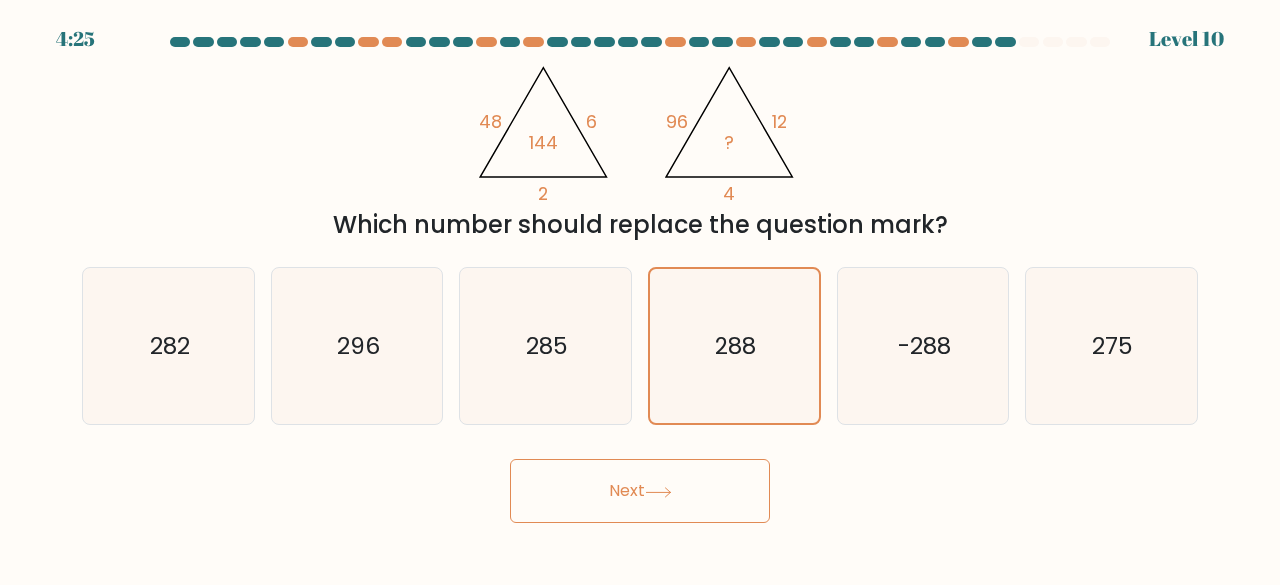 click on "Next" at bounding box center [640, 491] 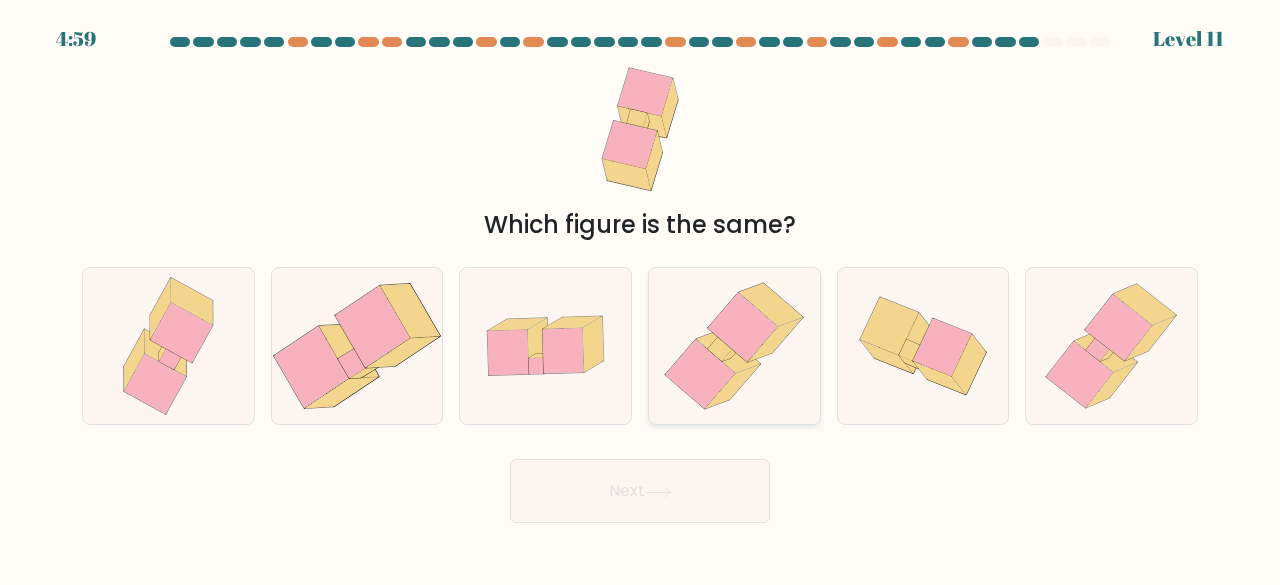 click 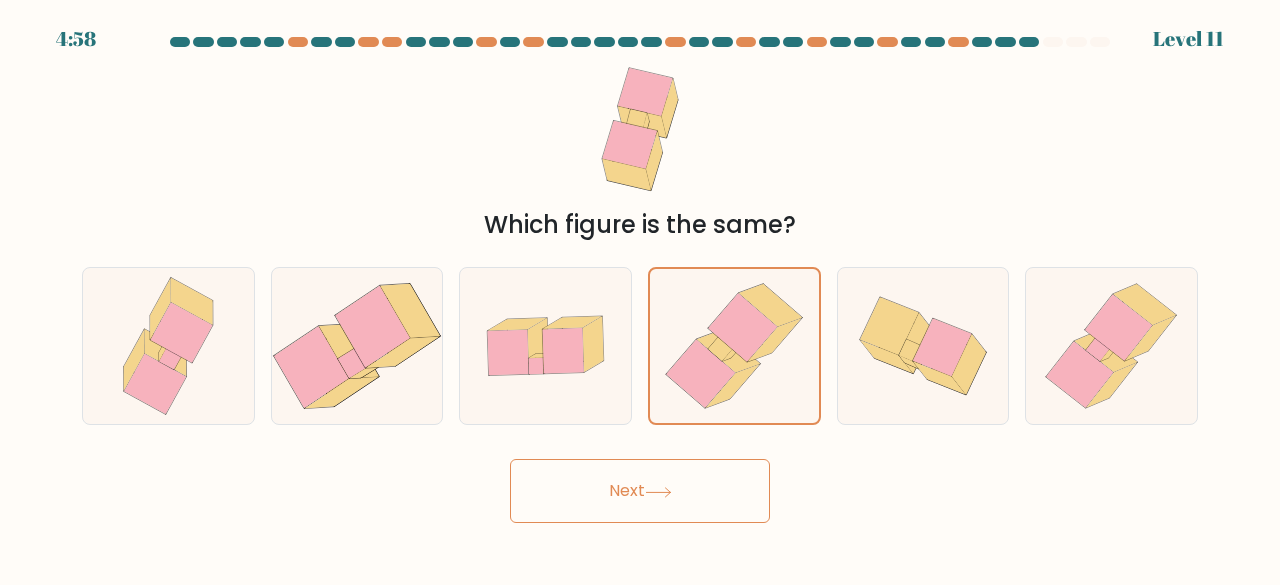 click on "Next" at bounding box center [640, 491] 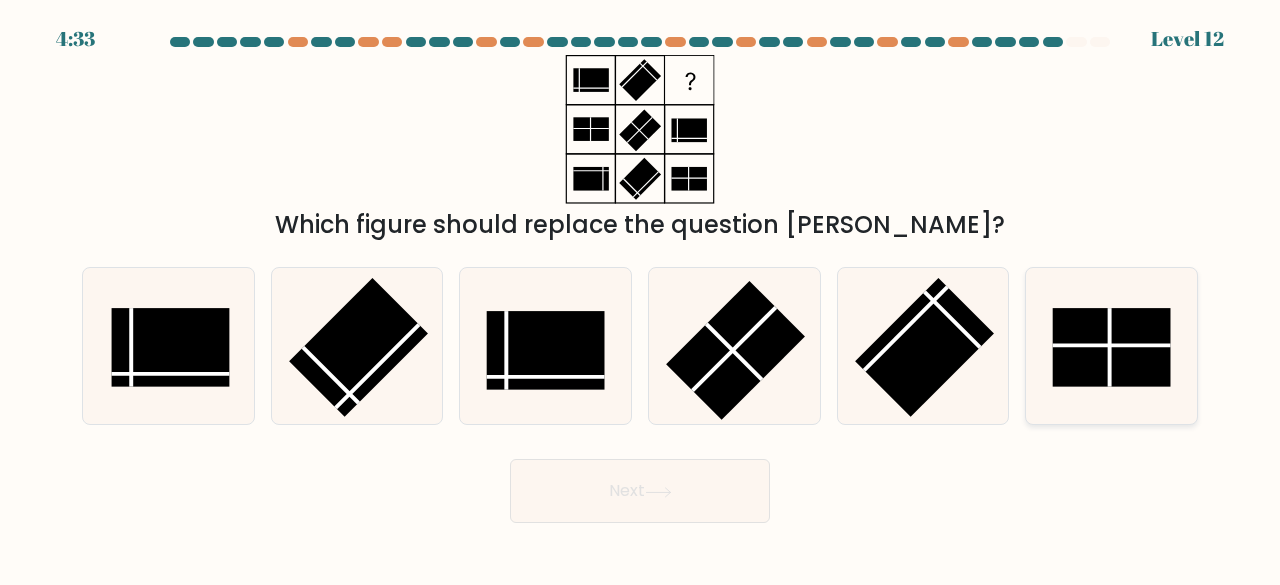 click 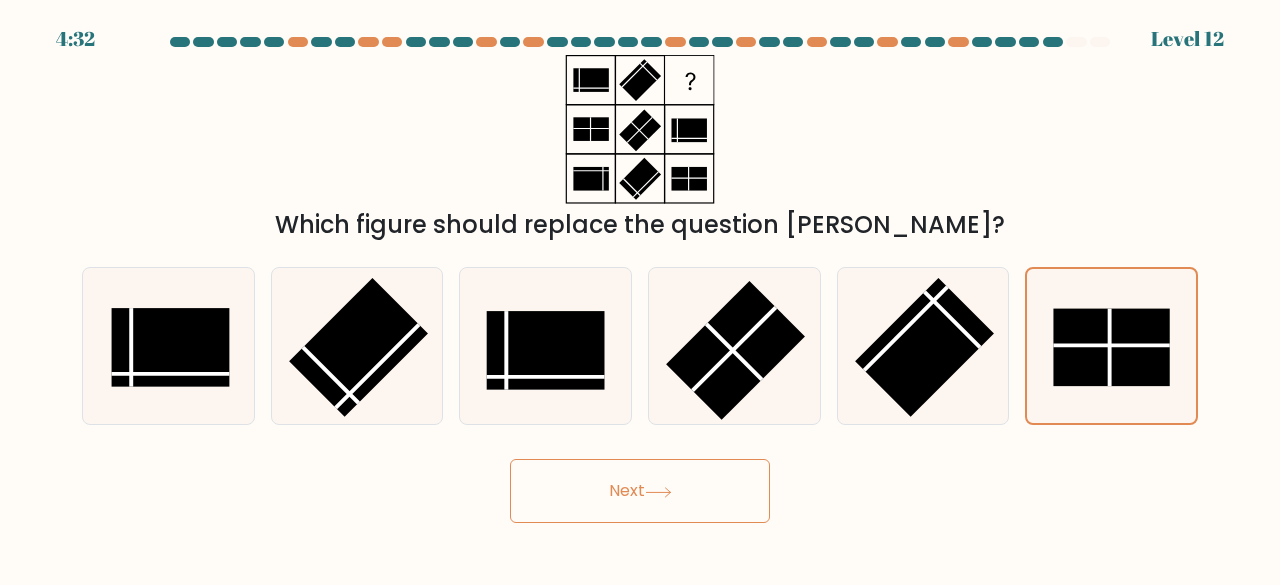 click on "Next" at bounding box center (640, 491) 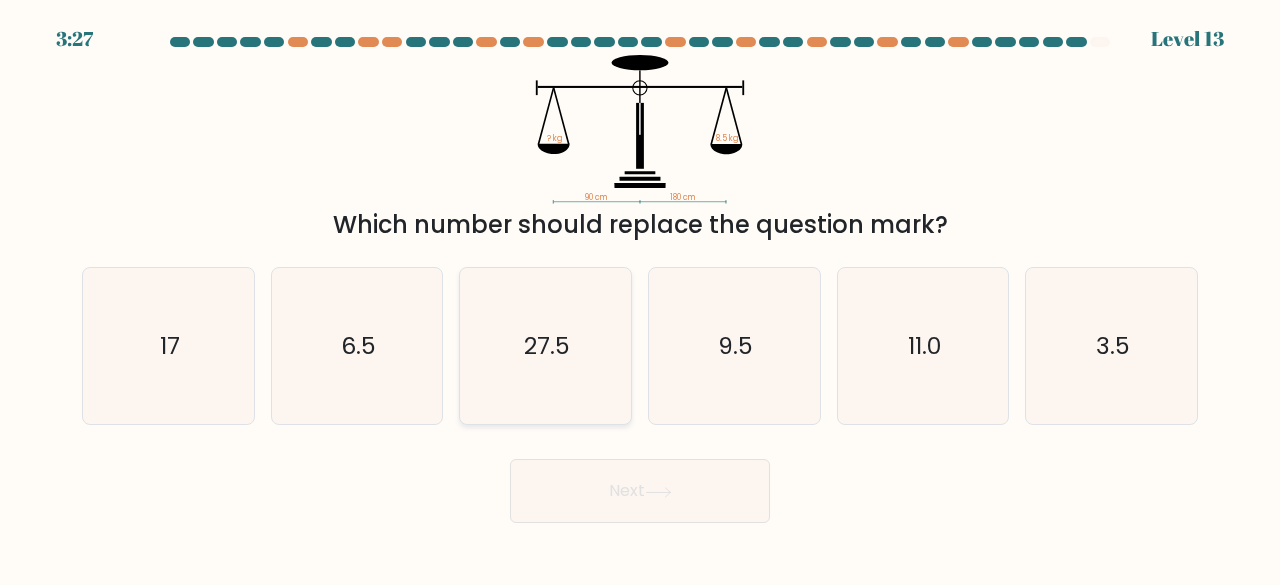 click on "27.5" 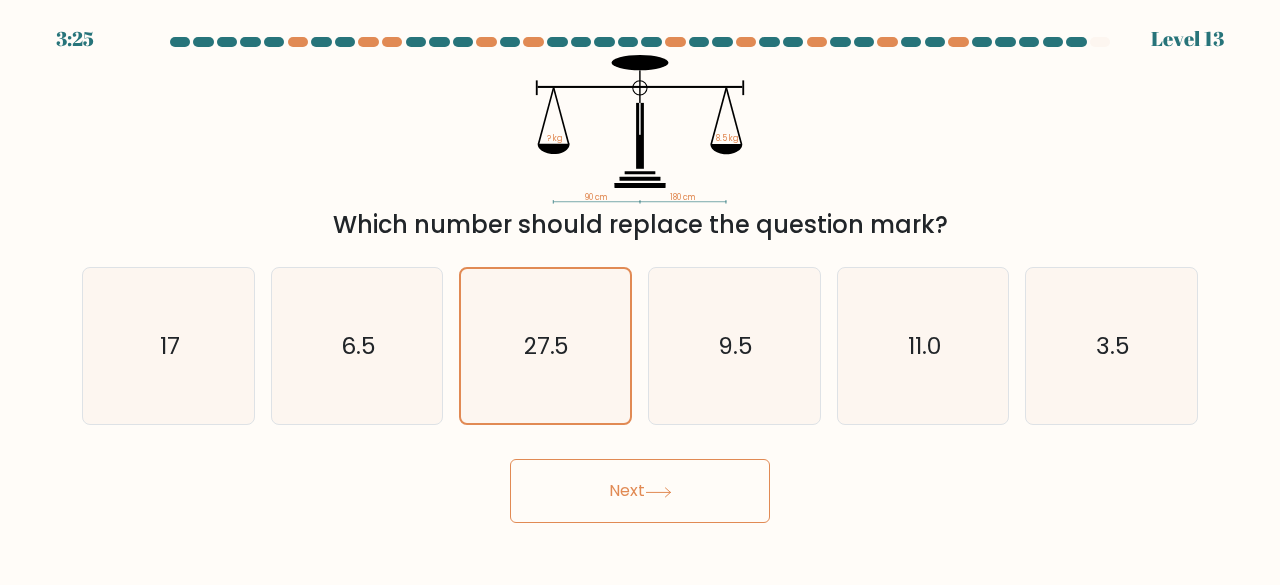 click on "Next" at bounding box center (640, 491) 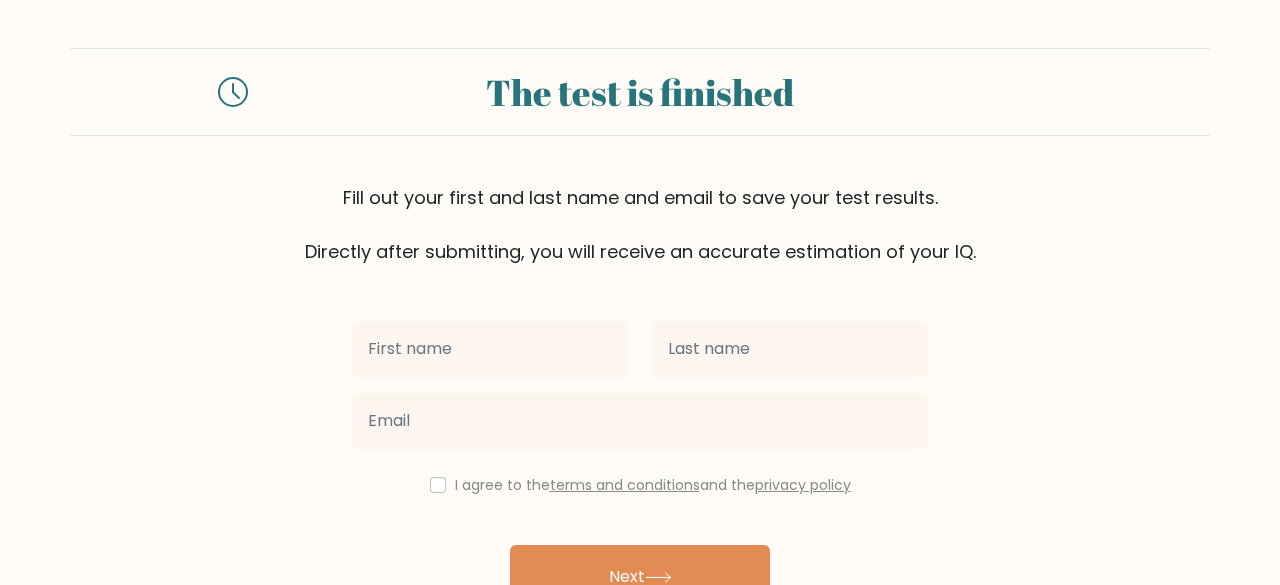 scroll, scrollTop: 0, scrollLeft: 0, axis: both 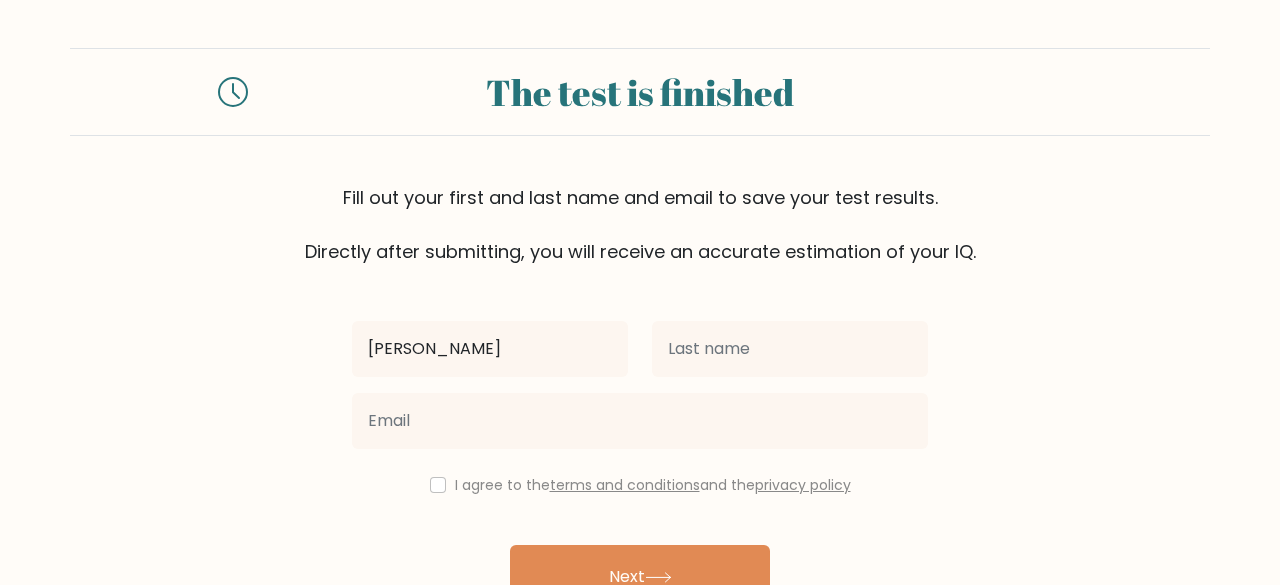 type on "kathy" 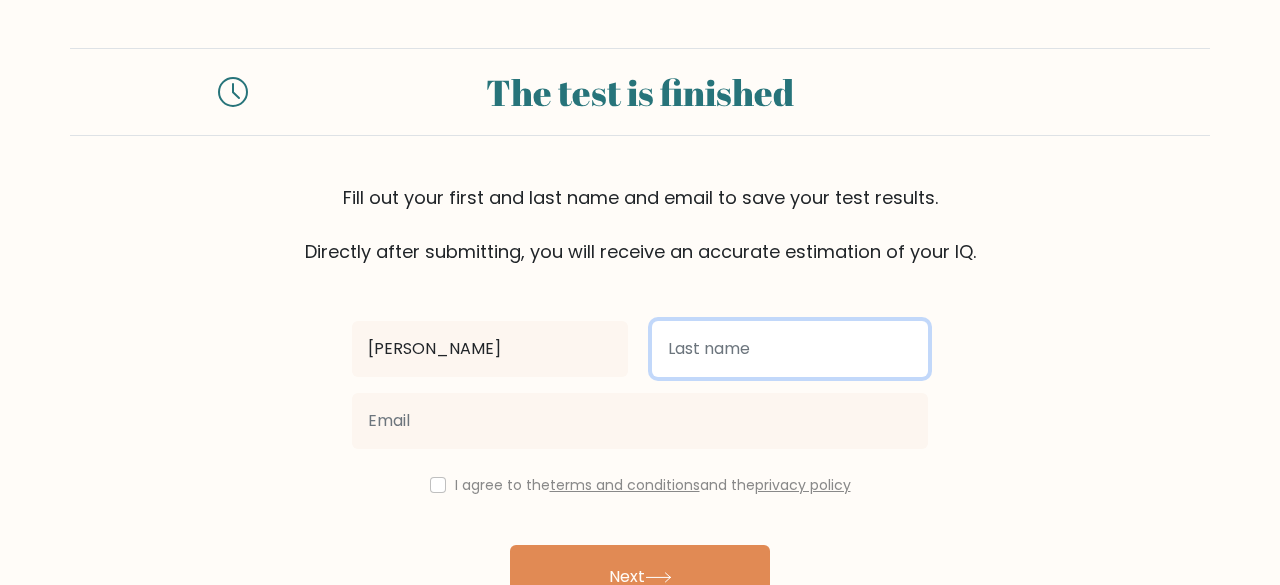 click at bounding box center [790, 349] 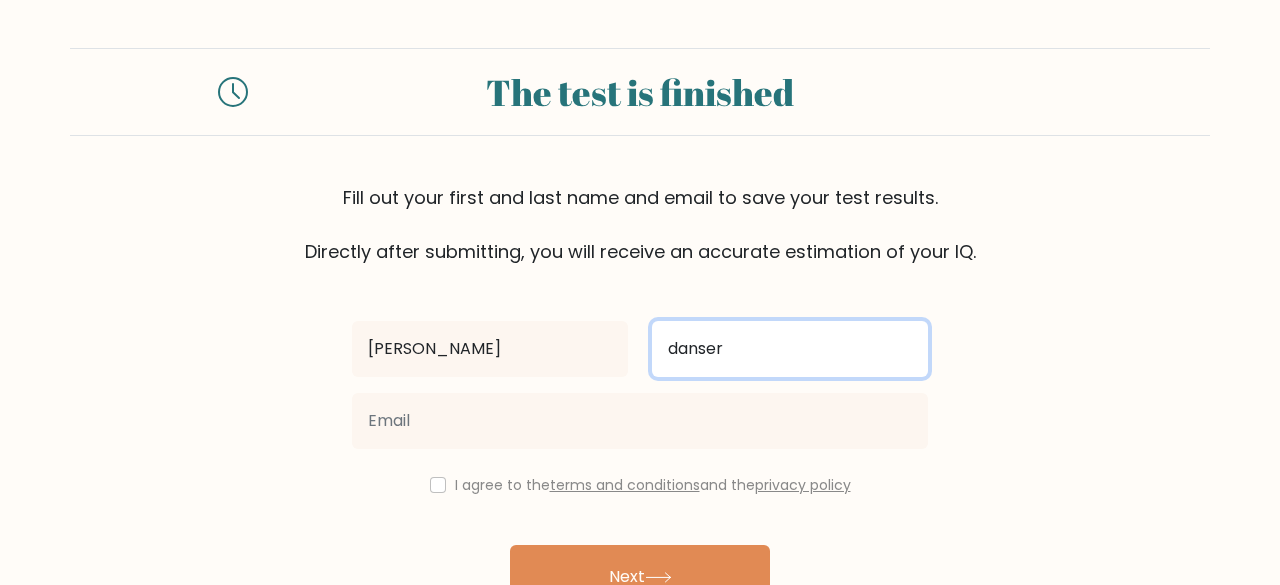 type on "danser" 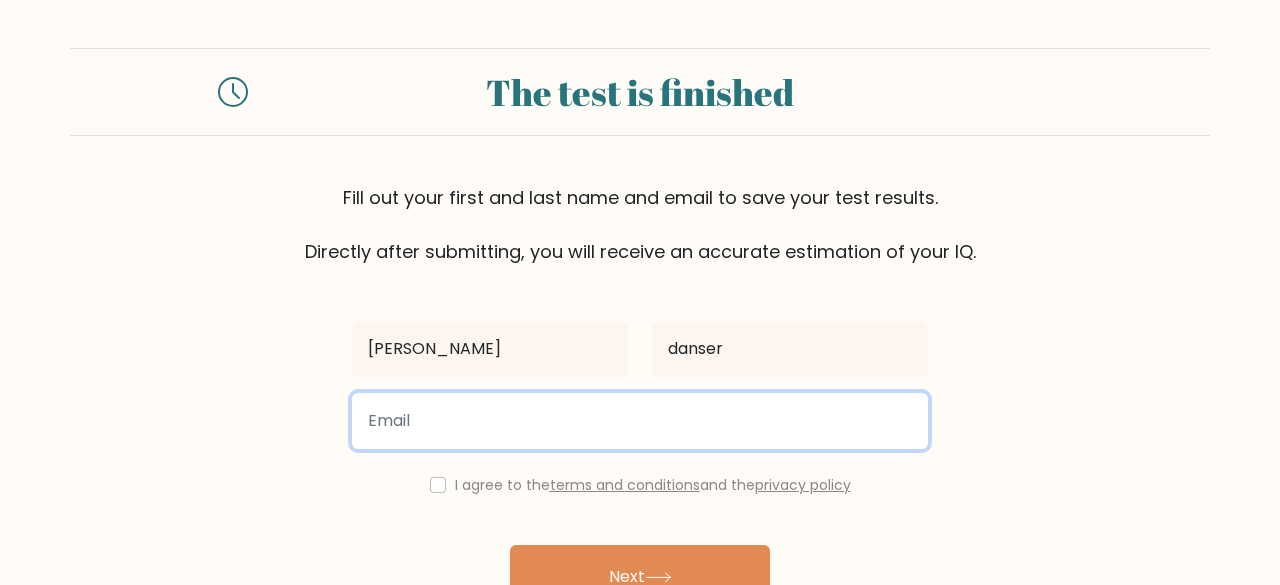 click at bounding box center [640, 421] 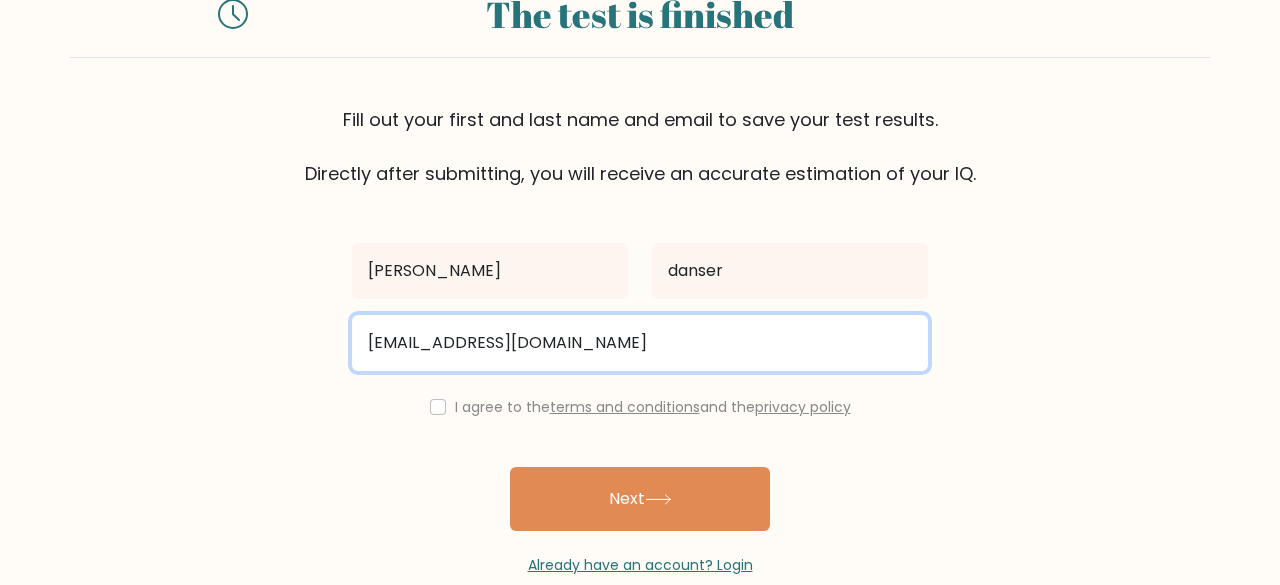scroll, scrollTop: 115, scrollLeft: 0, axis: vertical 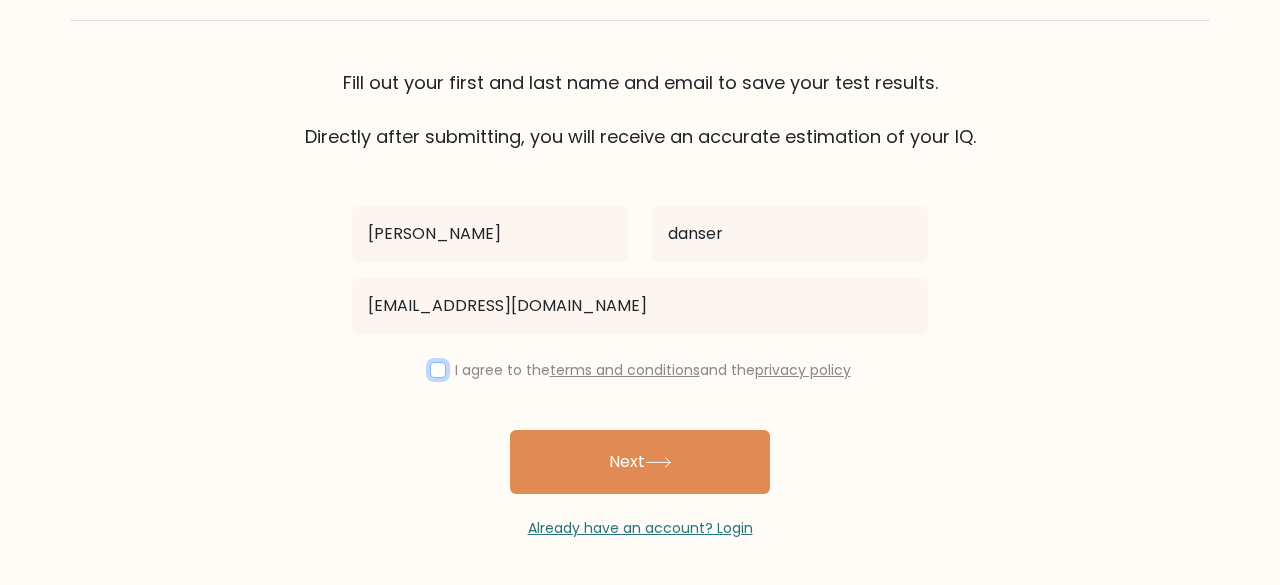 click at bounding box center [438, 370] 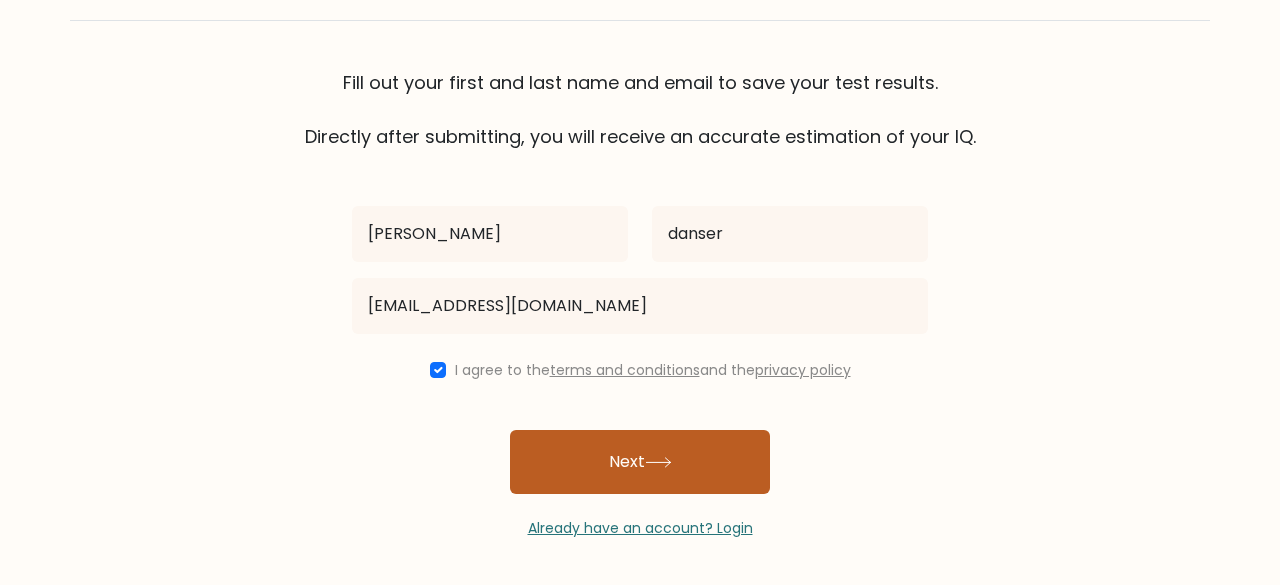 click on "Next" at bounding box center [640, 462] 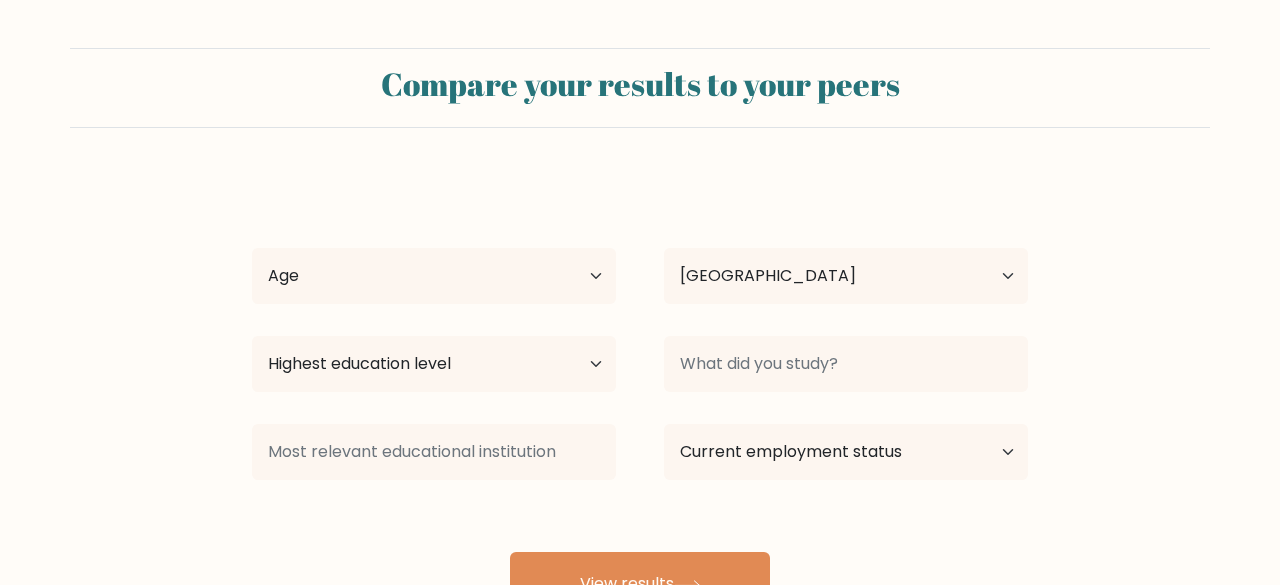 select on "US" 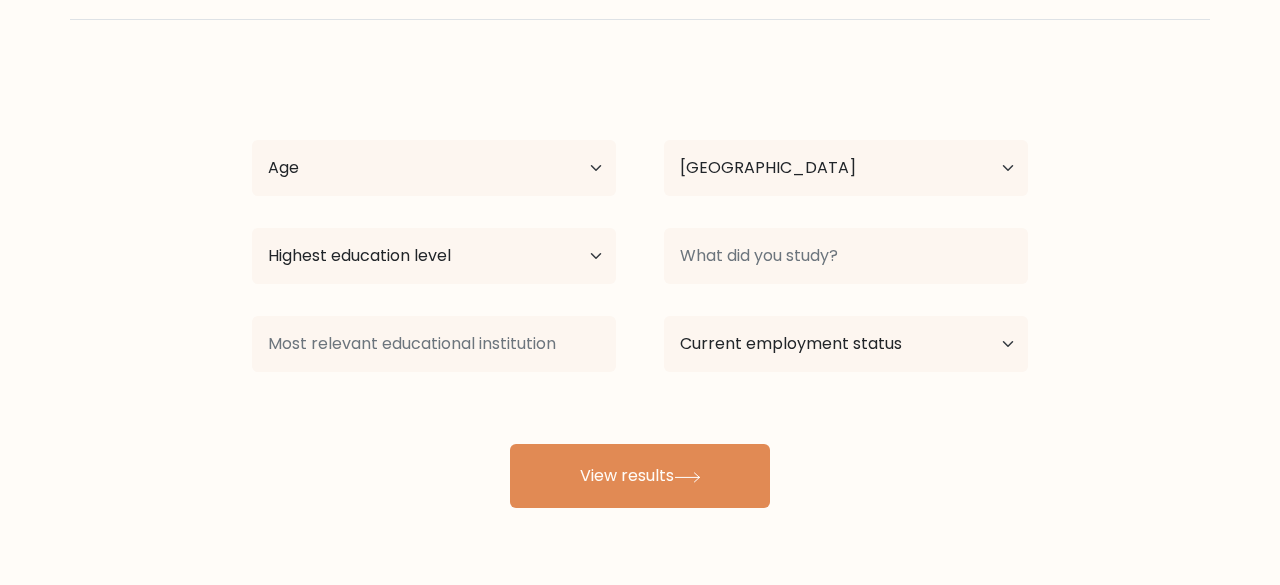 scroll, scrollTop: 172, scrollLeft: 0, axis: vertical 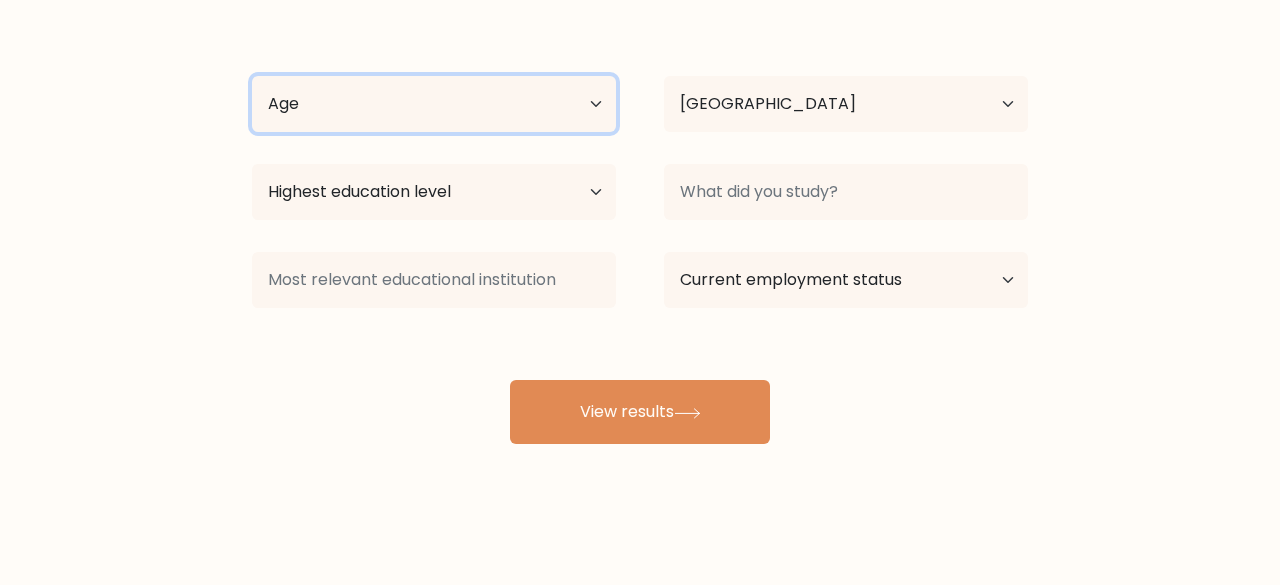 click on "Age
Under 18 years old
18-24 years old
25-34 years old
35-44 years old
45-54 years old
55-64 years old
65 years old and above" at bounding box center (434, 104) 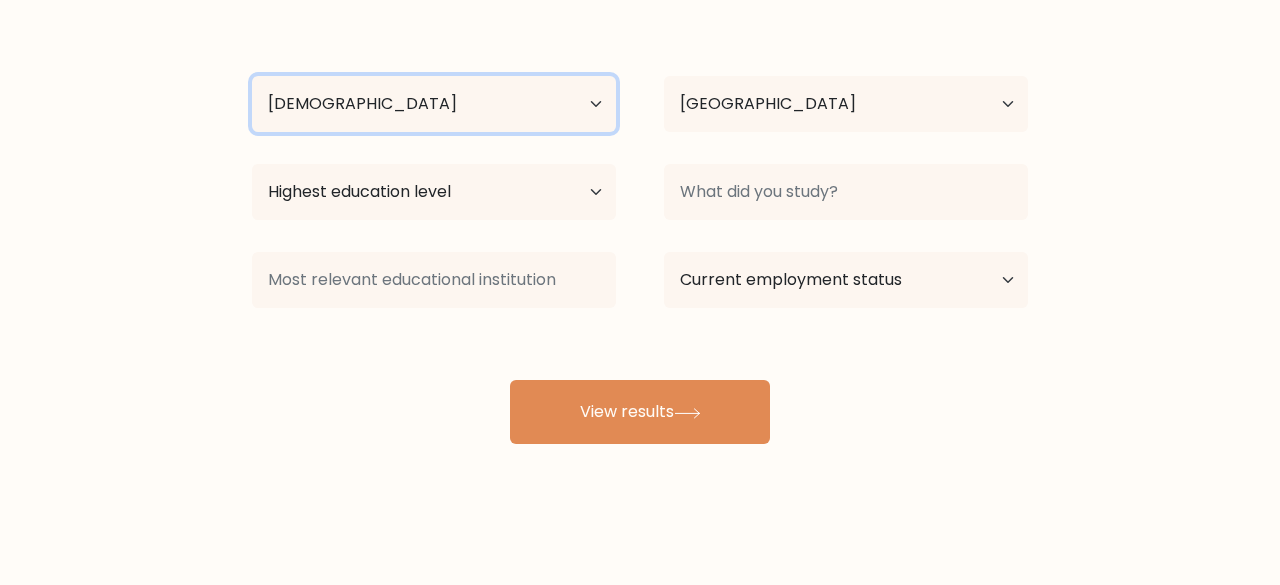 click on "Age
Under 18 years old
18-24 years old
25-34 years old
35-44 years old
45-54 years old
55-64 years old
65 years old and above" at bounding box center [434, 104] 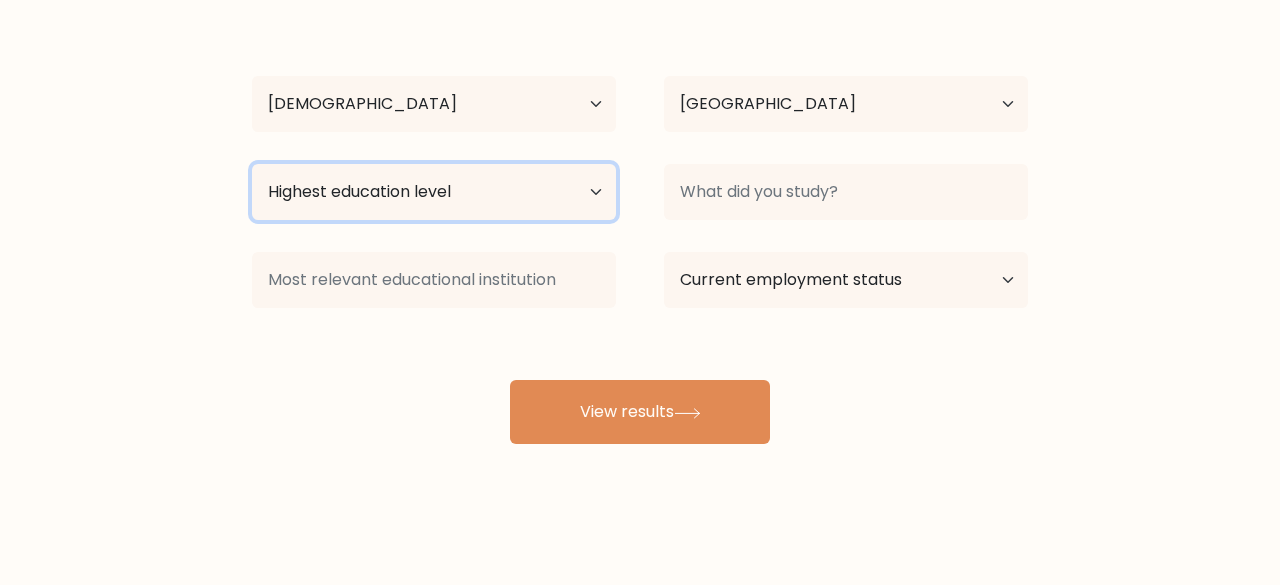 click on "Highest education level
No schooling
Primary
Lower Secondary
Upper Secondary
Occupation Specific
Bachelor's degree
Master's degree
Doctoral degree" at bounding box center (434, 192) 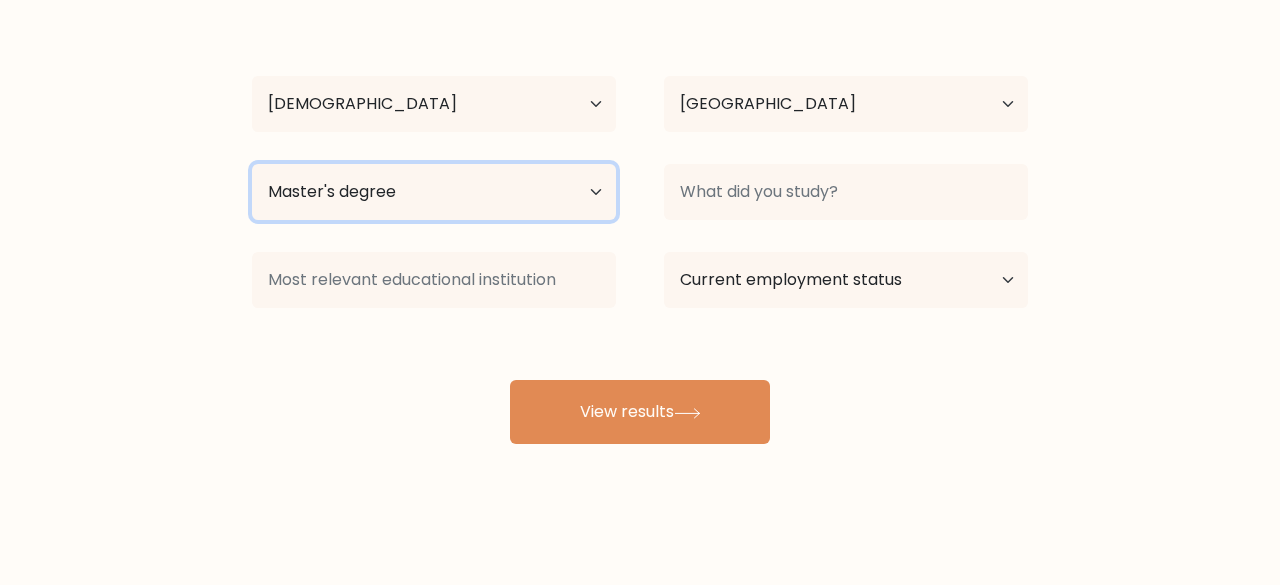 click on "Highest education level
No schooling
Primary
Lower Secondary
Upper Secondary
Occupation Specific
Bachelor's degree
Master's degree
Doctoral degree" at bounding box center (434, 192) 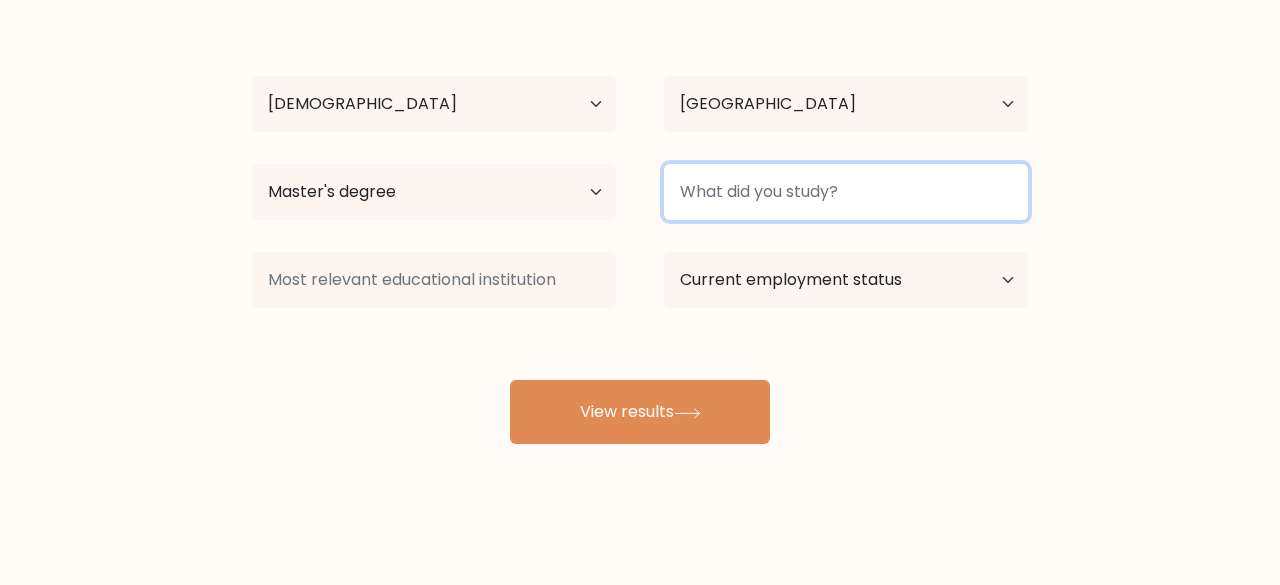 click at bounding box center [846, 192] 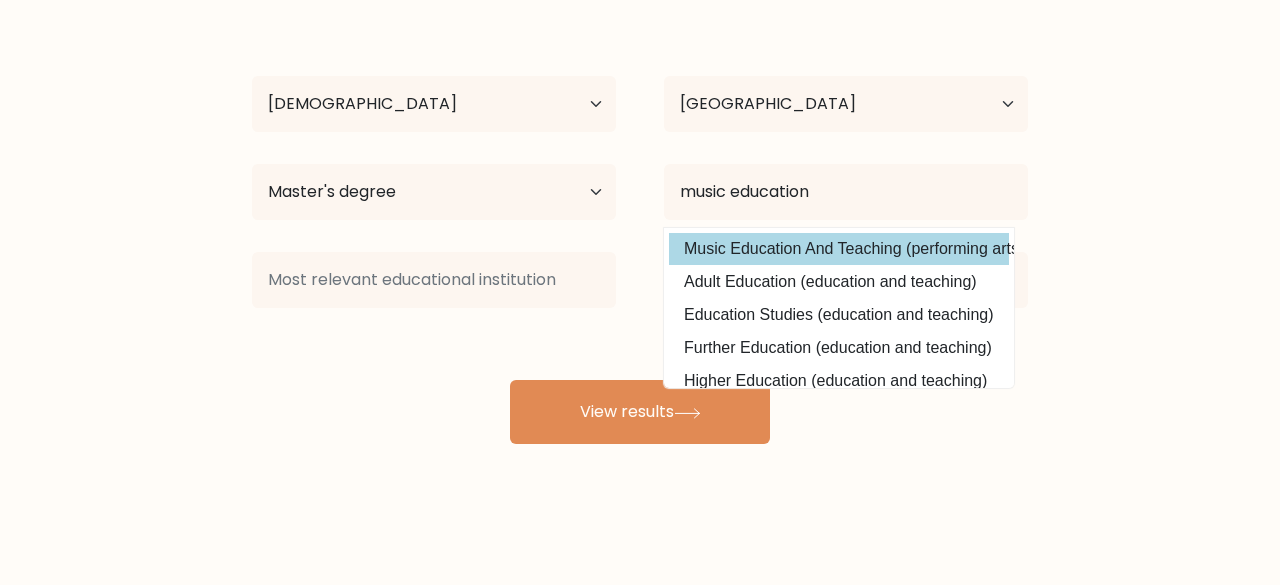 click on "Music Education And Teaching (performing arts)" at bounding box center (839, 249) 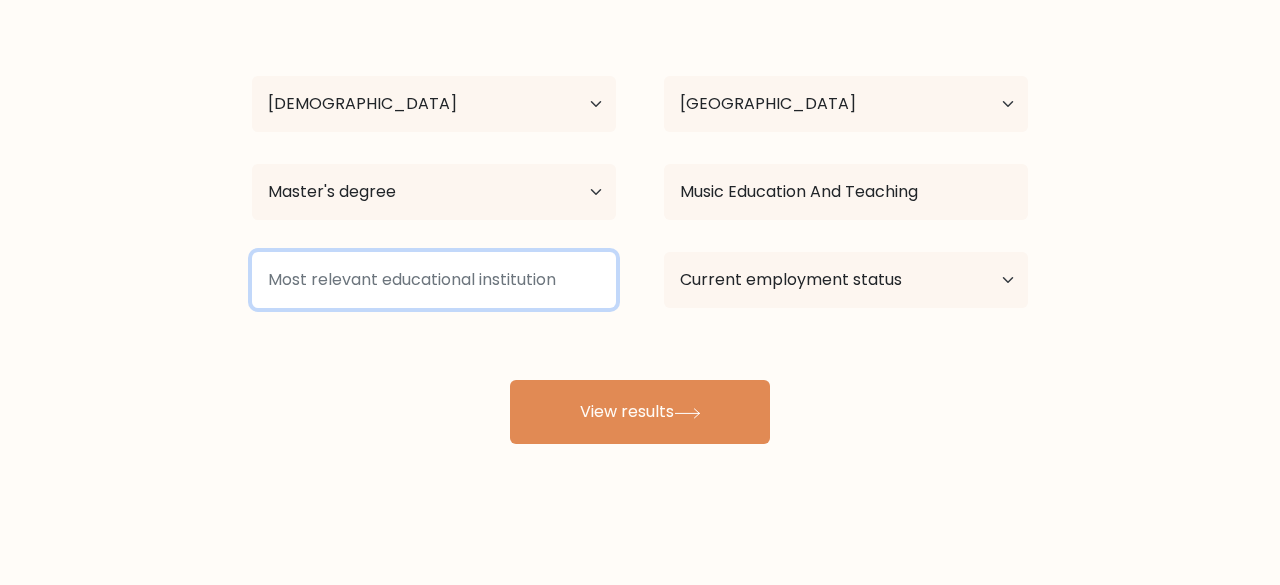 click at bounding box center (434, 280) 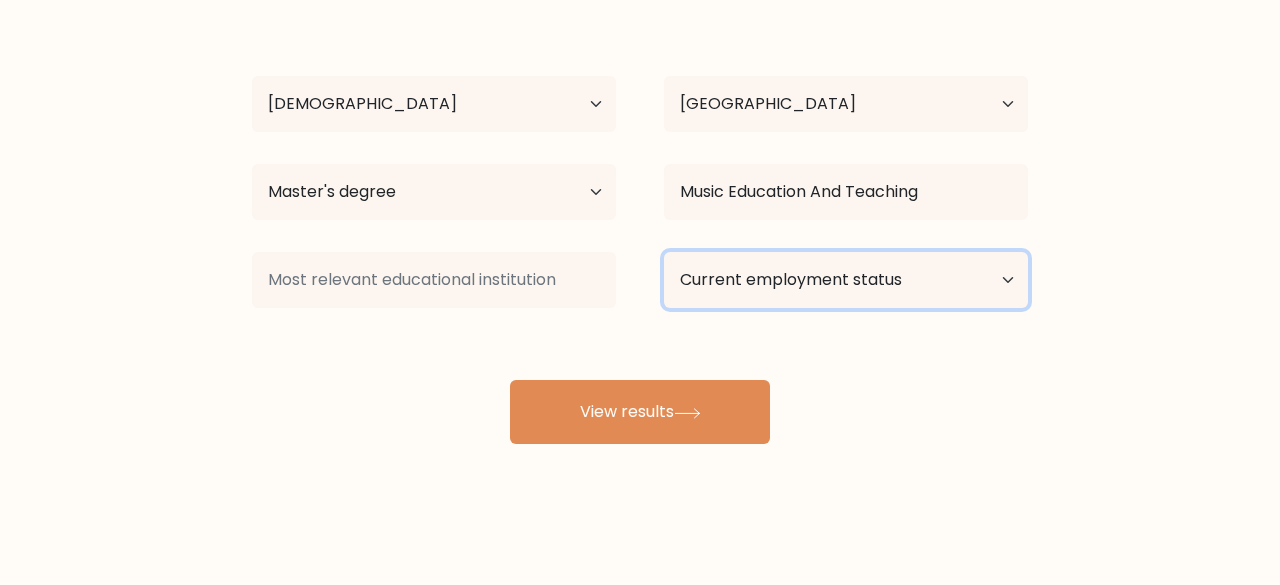 click on "Current employment status
Employed
Student
Retired
Other / prefer not to answer" at bounding box center (846, 280) 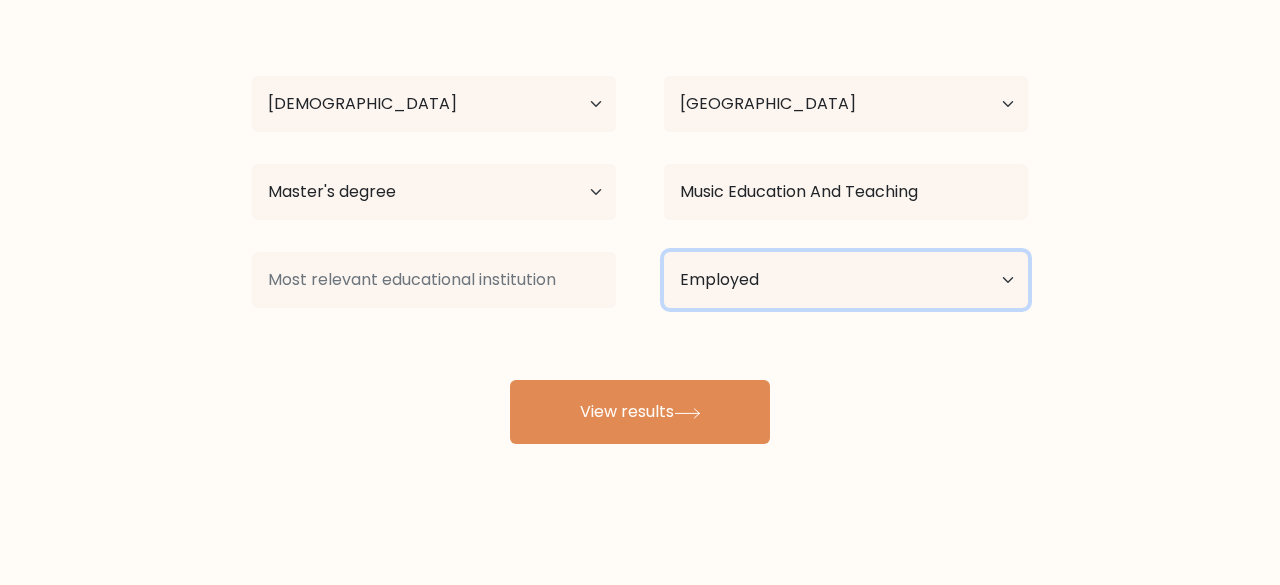 click on "Current employment status
Employed
Student
Retired
Other / prefer not to answer" at bounding box center (846, 280) 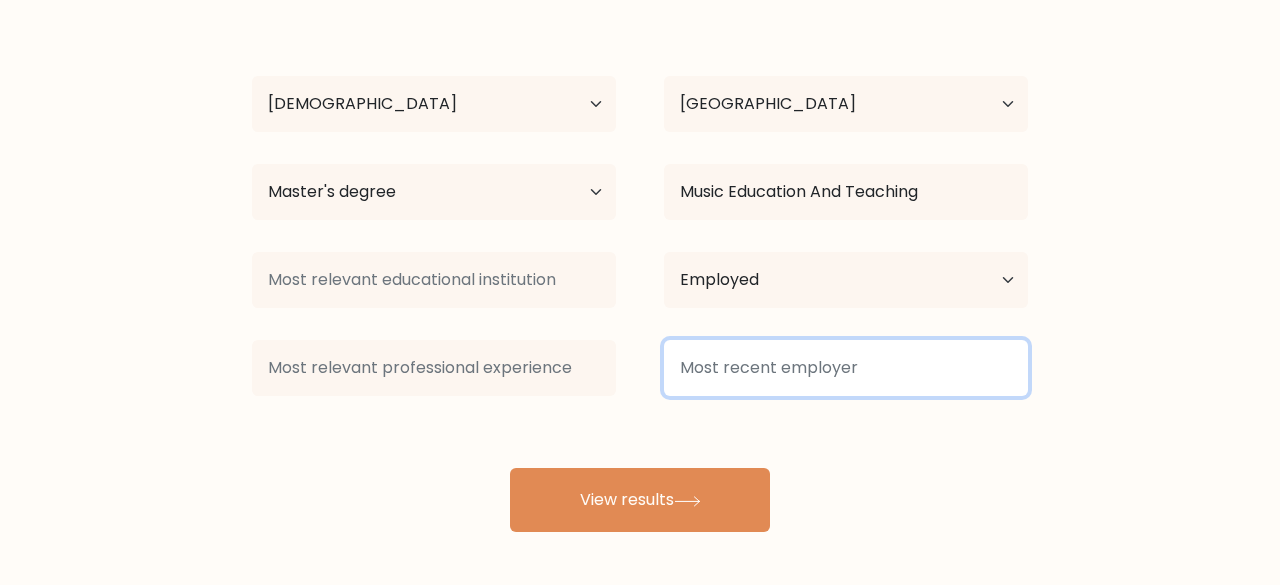click at bounding box center [846, 368] 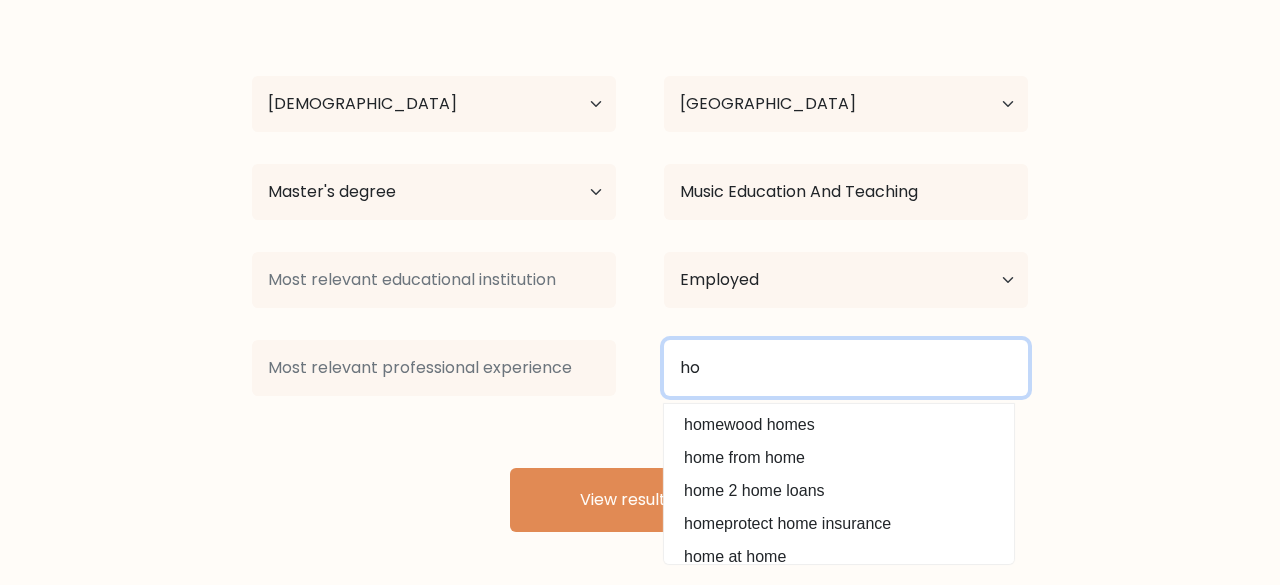 type on "h" 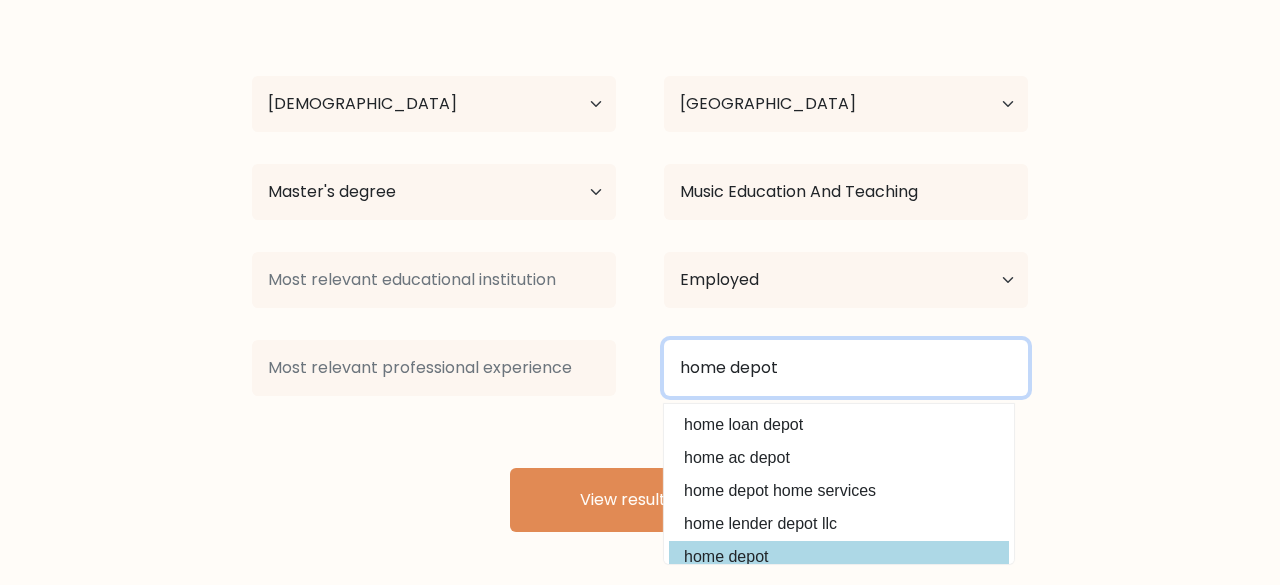 type on "home depot" 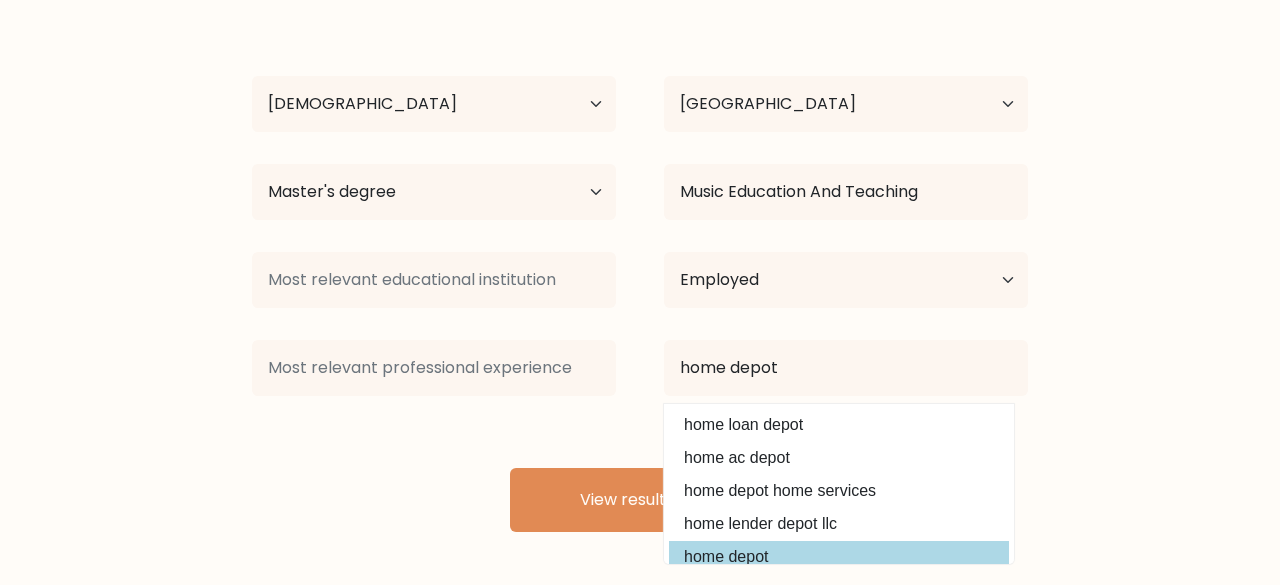 click on "home depot" at bounding box center [839, 557] 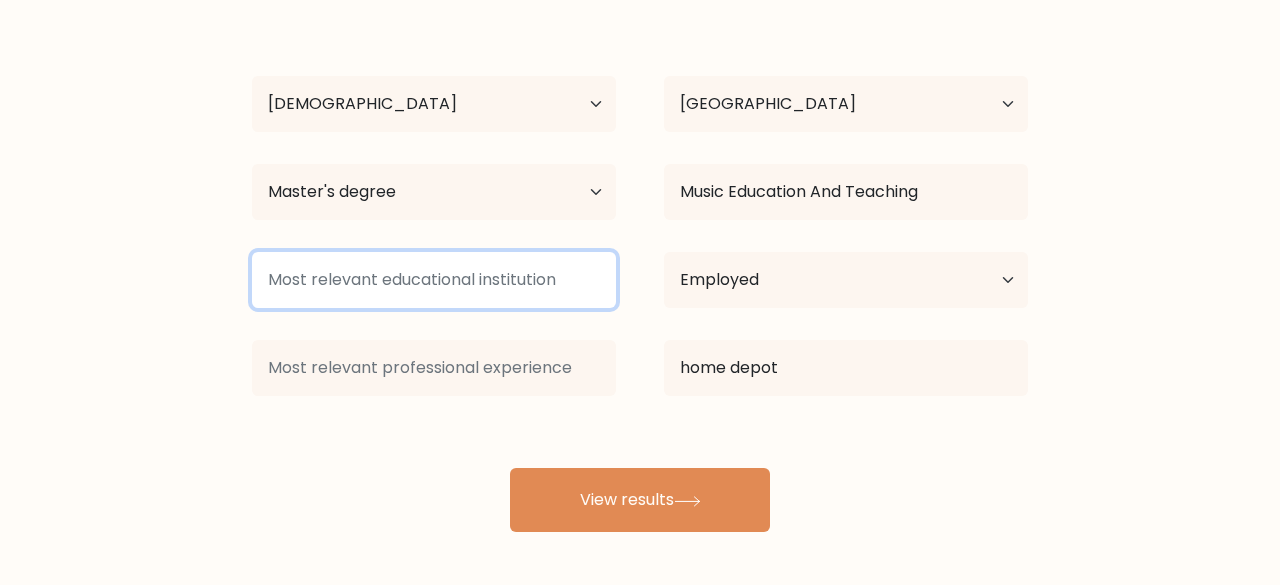 click at bounding box center [434, 280] 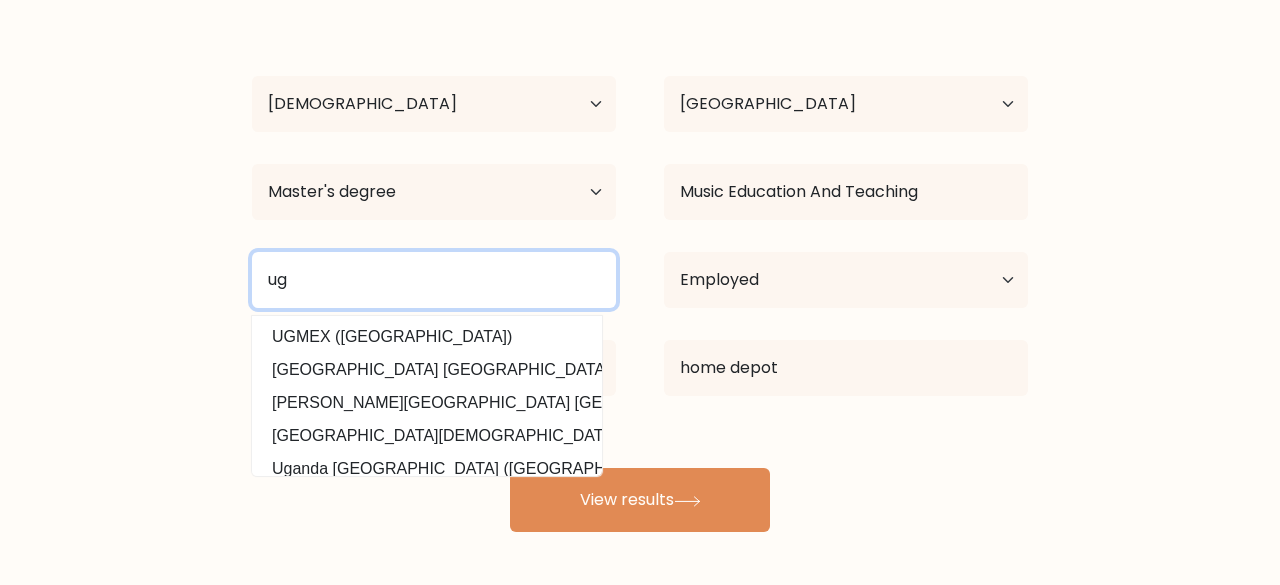 type on "u" 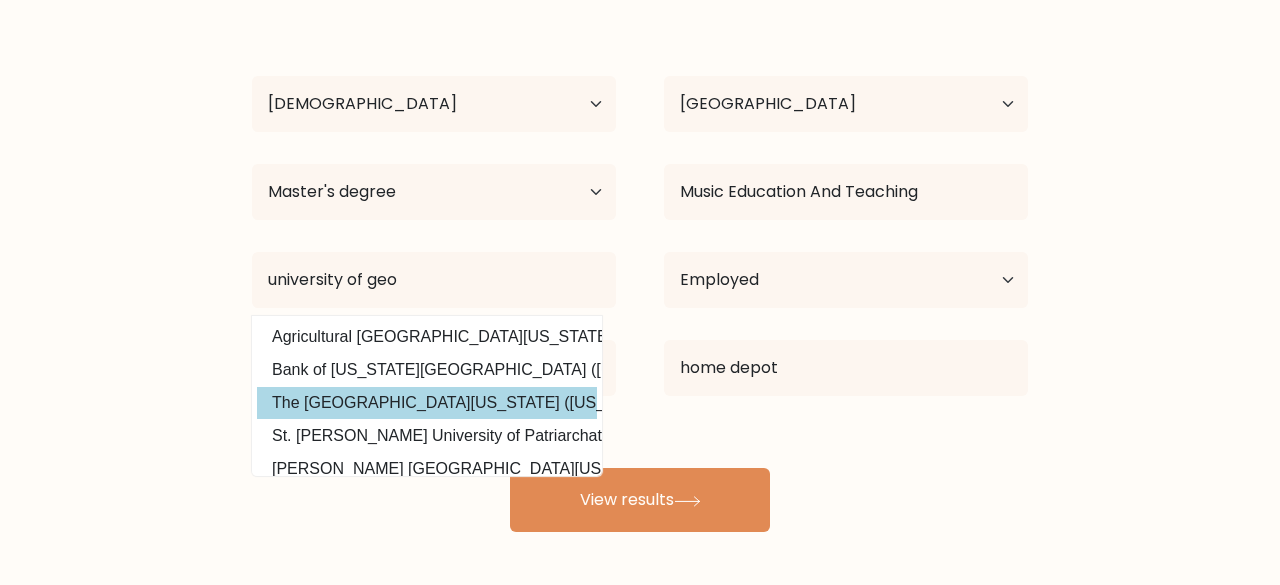 click on "The University of Georgia (Georgia)" at bounding box center (427, 403) 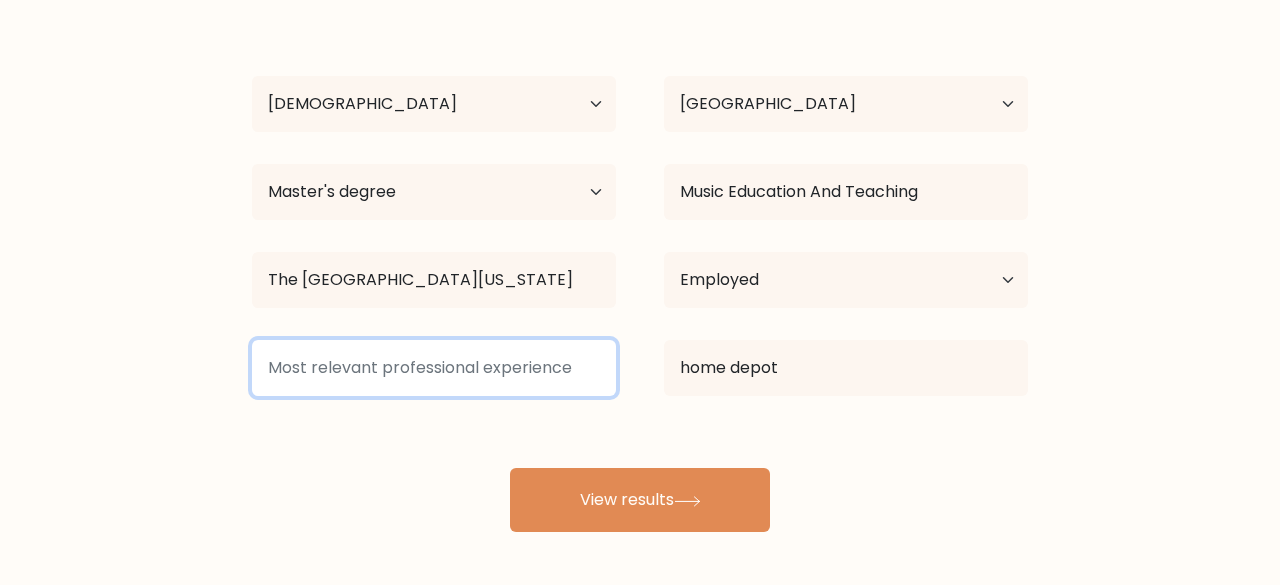 click at bounding box center (434, 368) 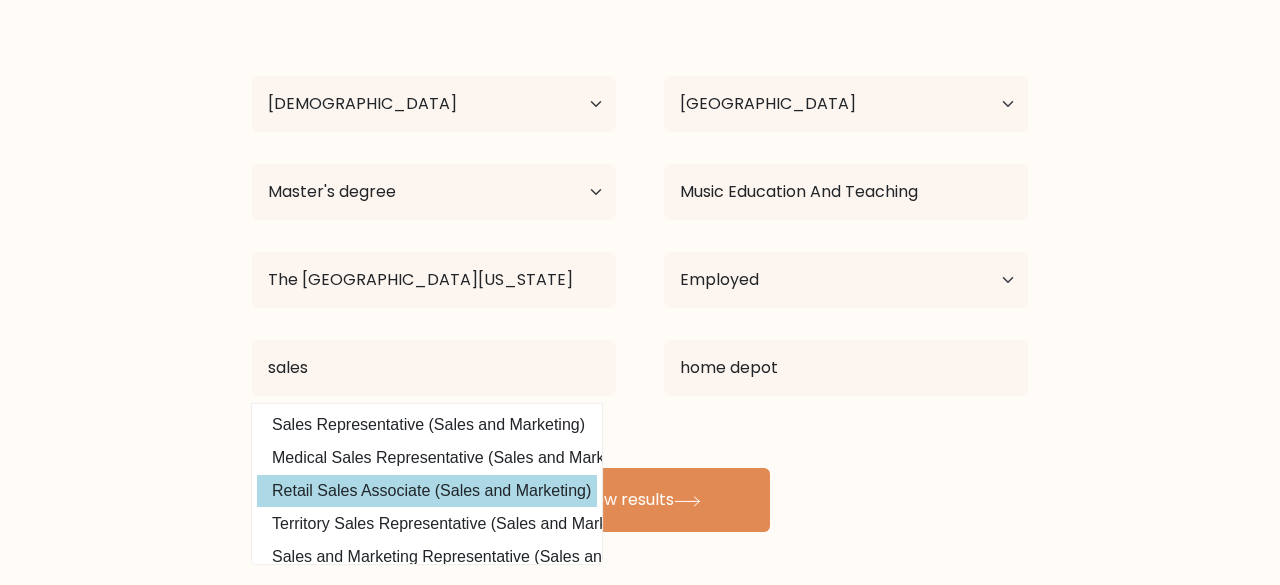 click on "Retail Sales Associate (Sales and Marketing)" at bounding box center [427, 491] 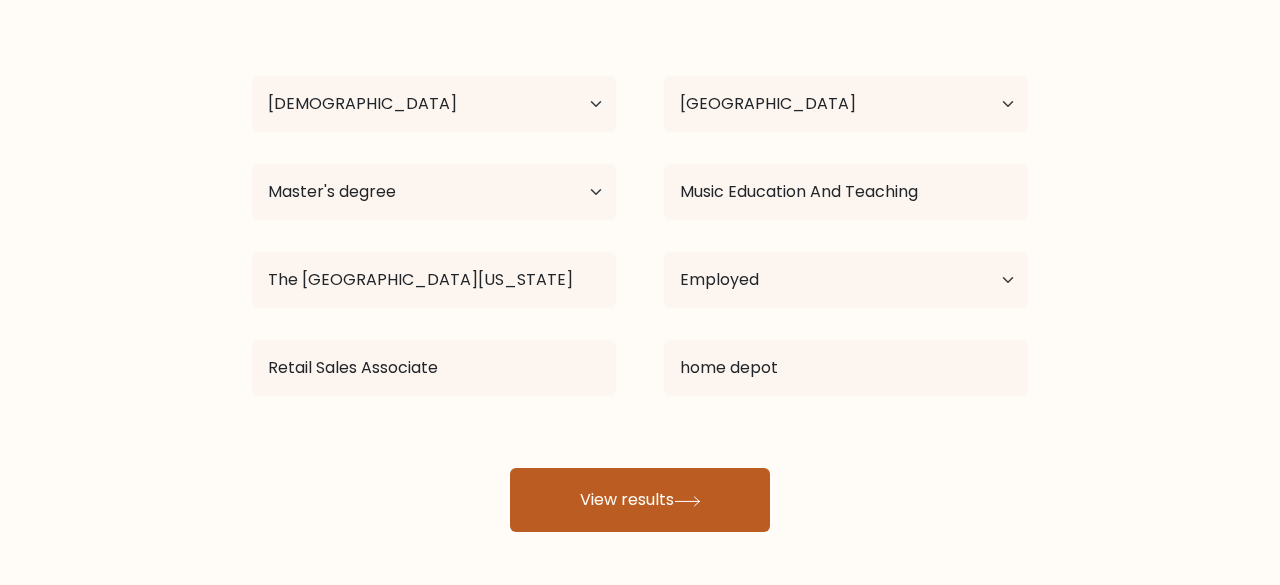 click on "View results" at bounding box center [640, 500] 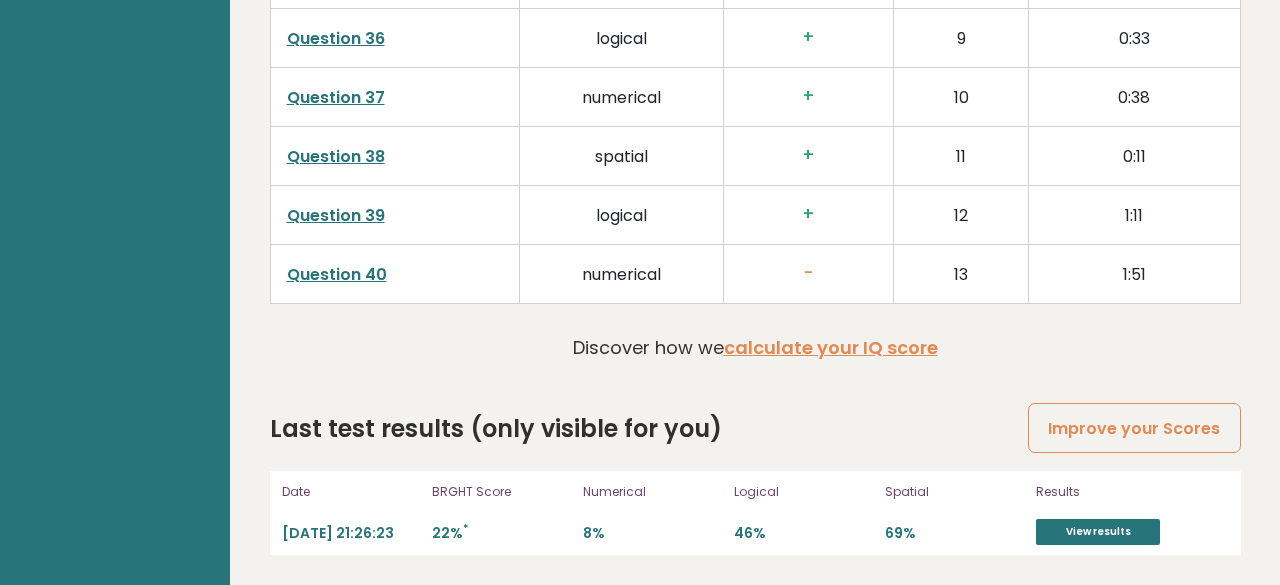scroll, scrollTop: 5423, scrollLeft: 0, axis: vertical 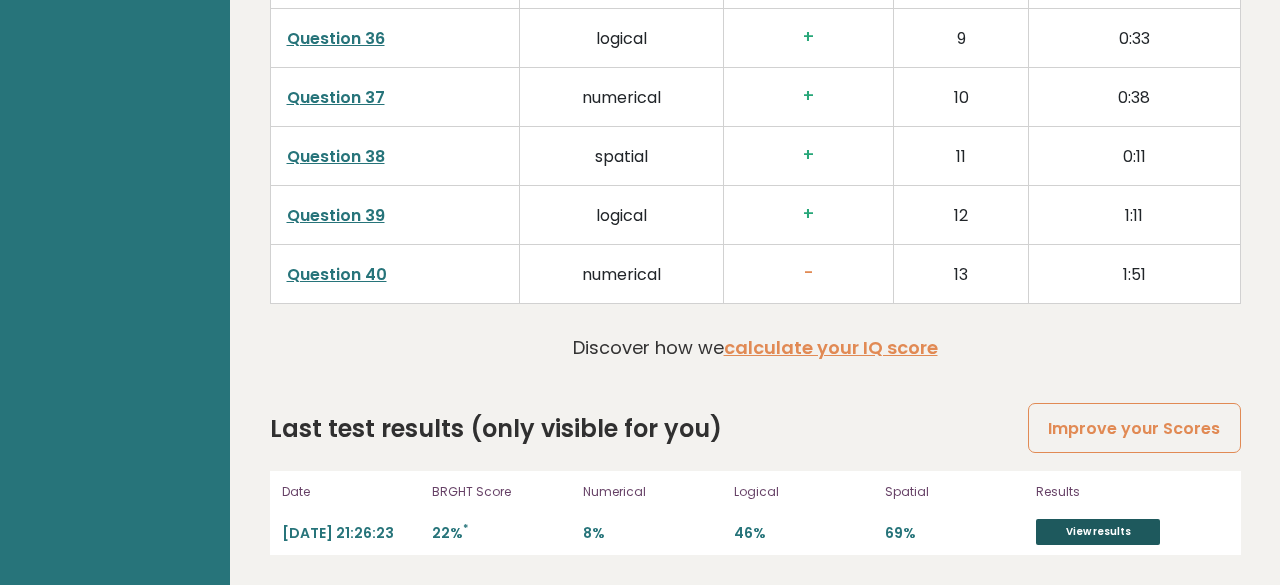 click on "View results" at bounding box center (1098, 532) 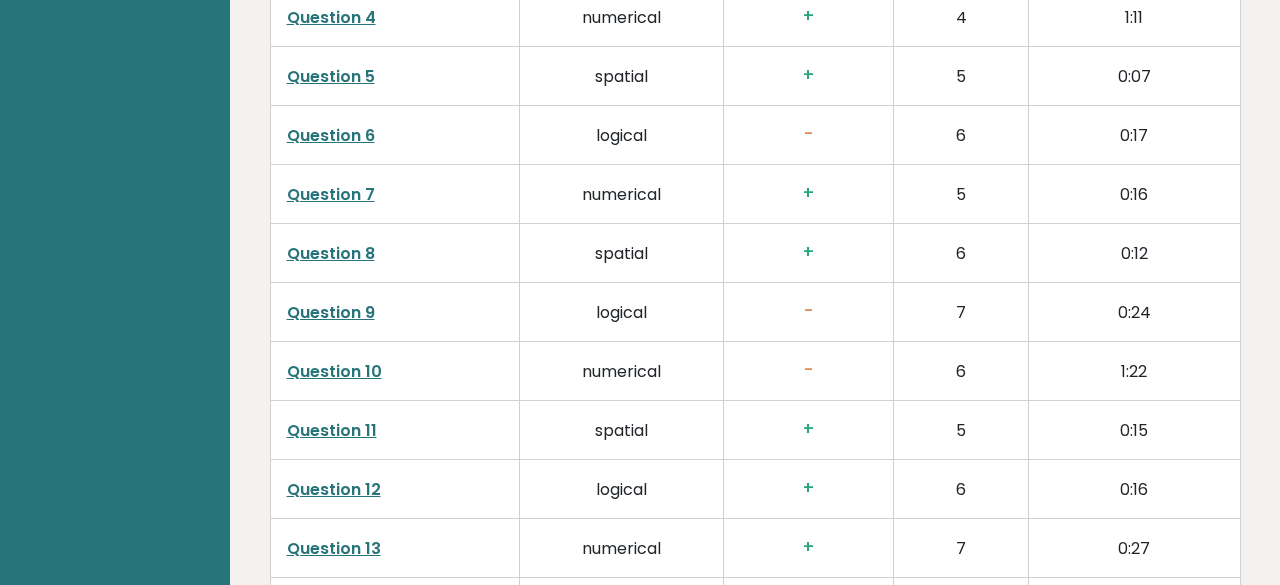 scroll, scrollTop: 3542, scrollLeft: 0, axis: vertical 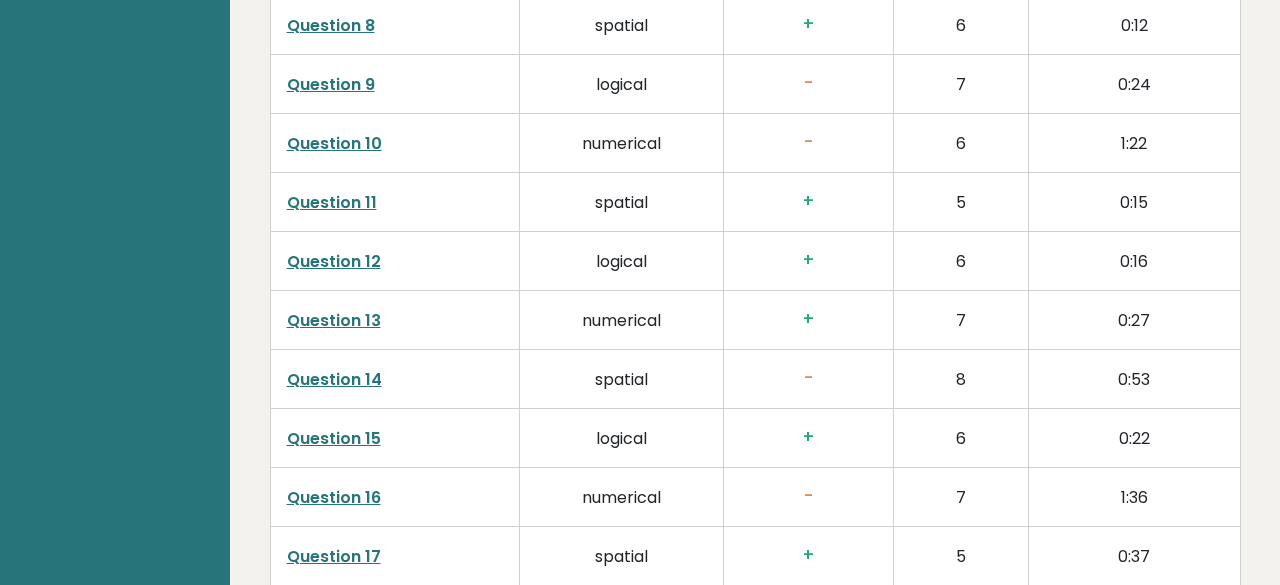 click on "Question
9" at bounding box center (331, 84) 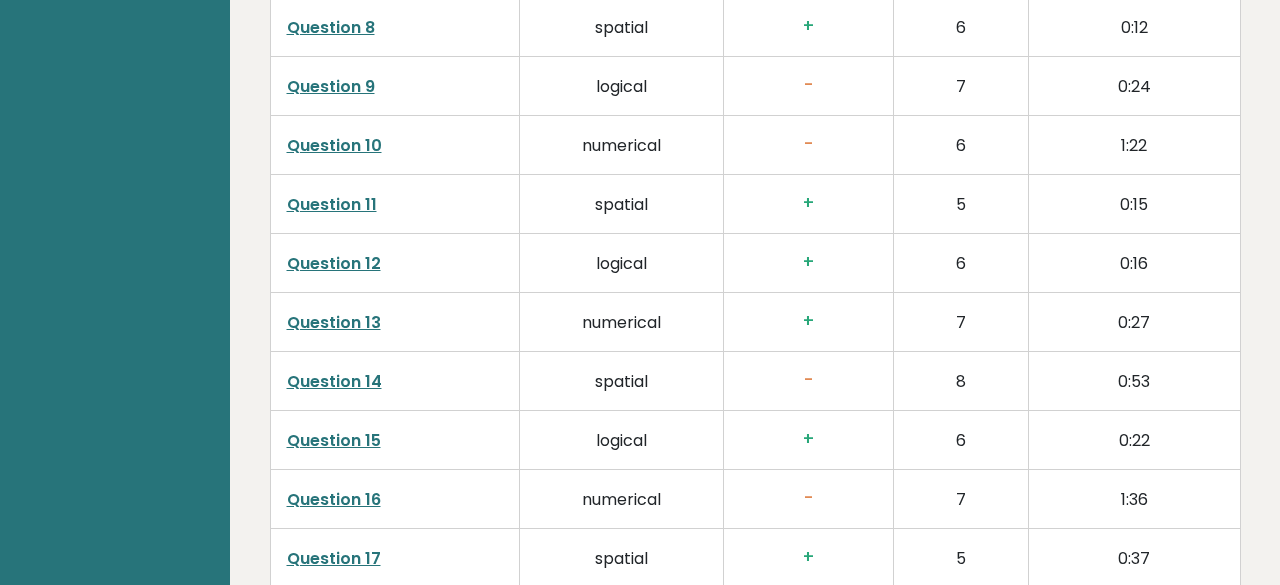 scroll, scrollTop: 3764, scrollLeft: 0, axis: vertical 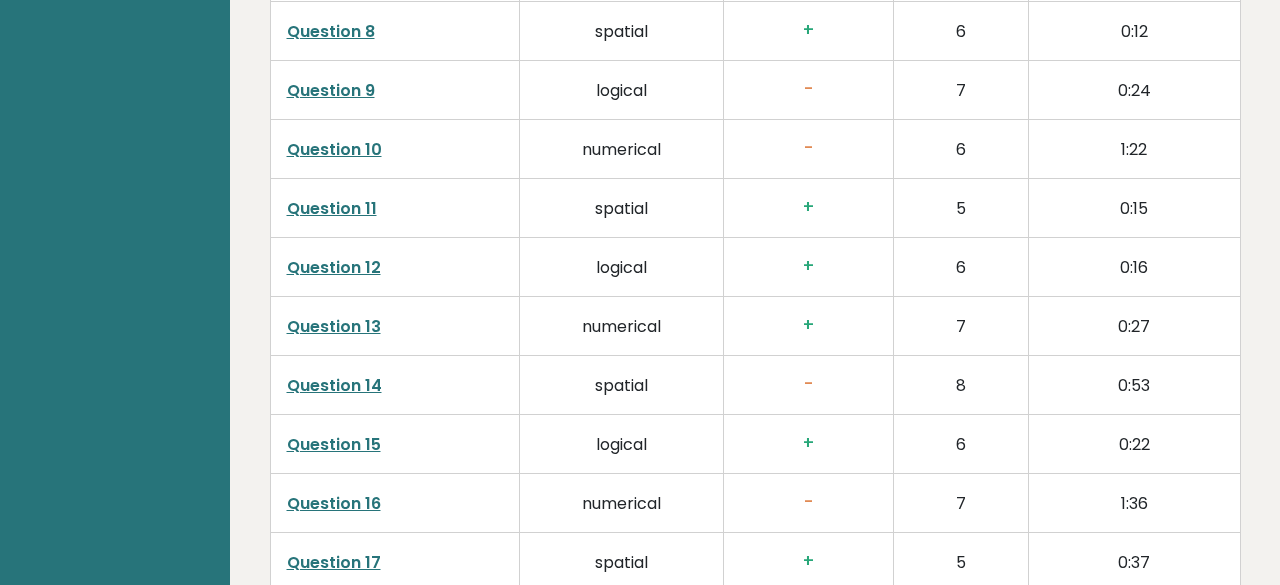 click on "Question
10" at bounding box center (334, 149) 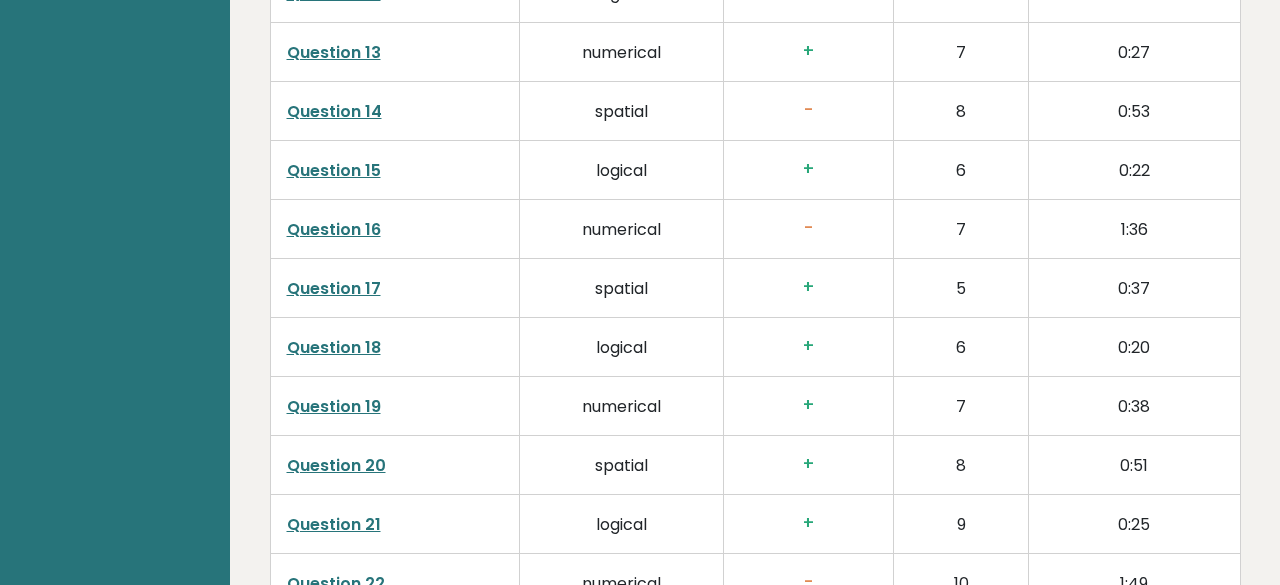 scroll, scrollTop: 4042, scrollLeft: 0, axis: vertical 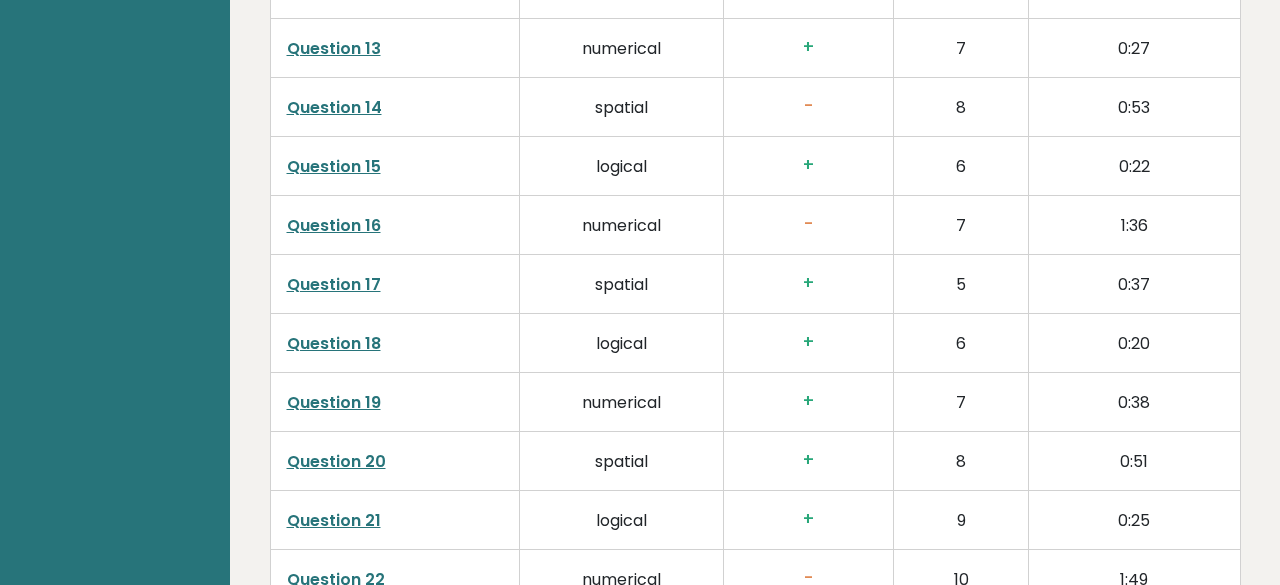 click on "Question
16" at bounding box center [334, 225] 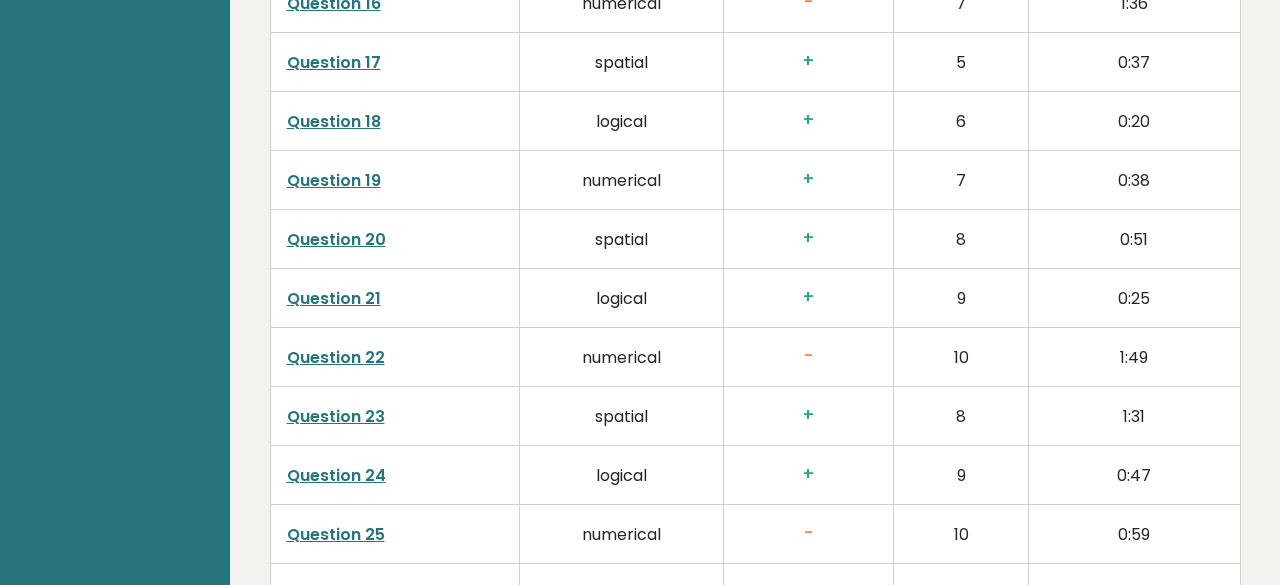scroll, scrollTop: 4274, scrollLeft: 0, axis: vertical 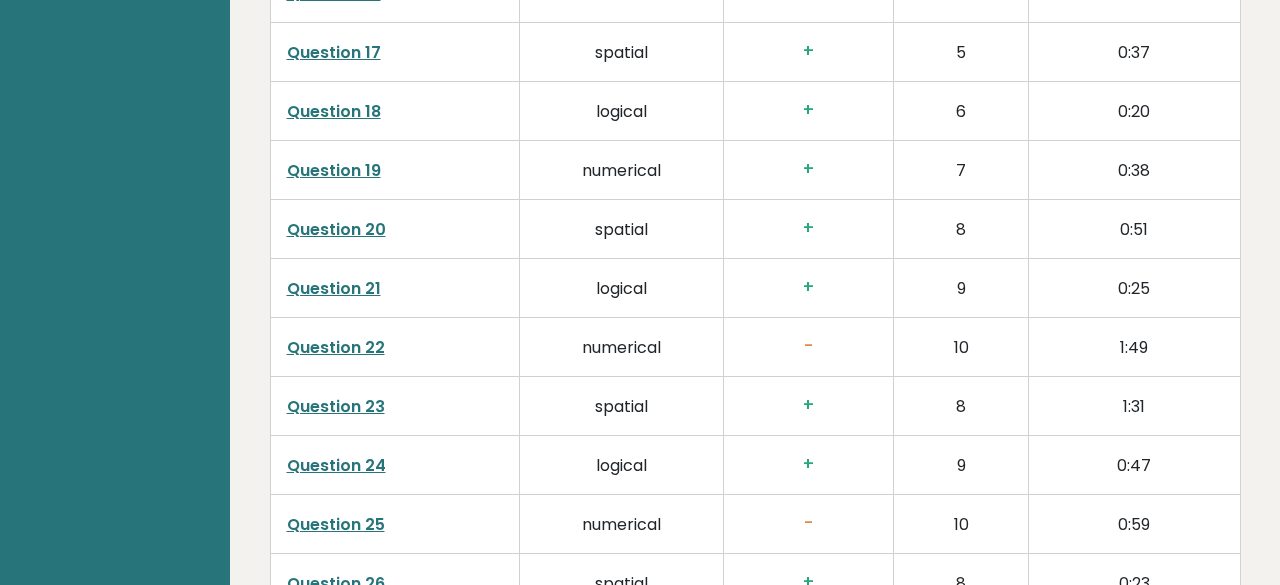 click on "Question
22" at bounding box center [336, 347] 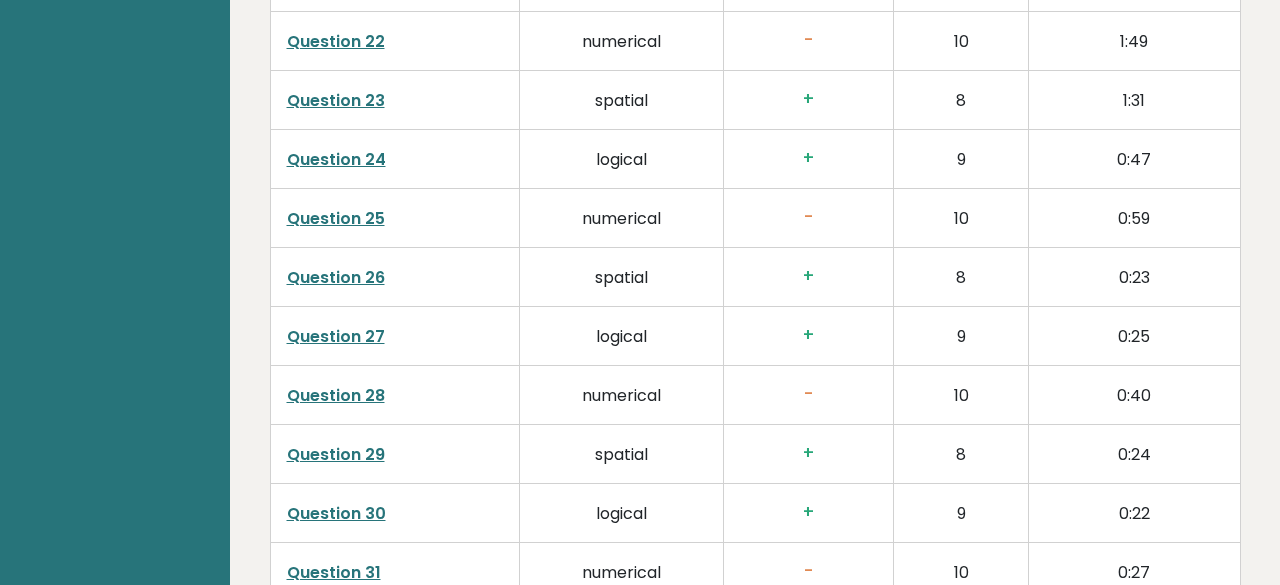 scroll, scrollTop: 4582, scrollLeft: 0, axis: vertical 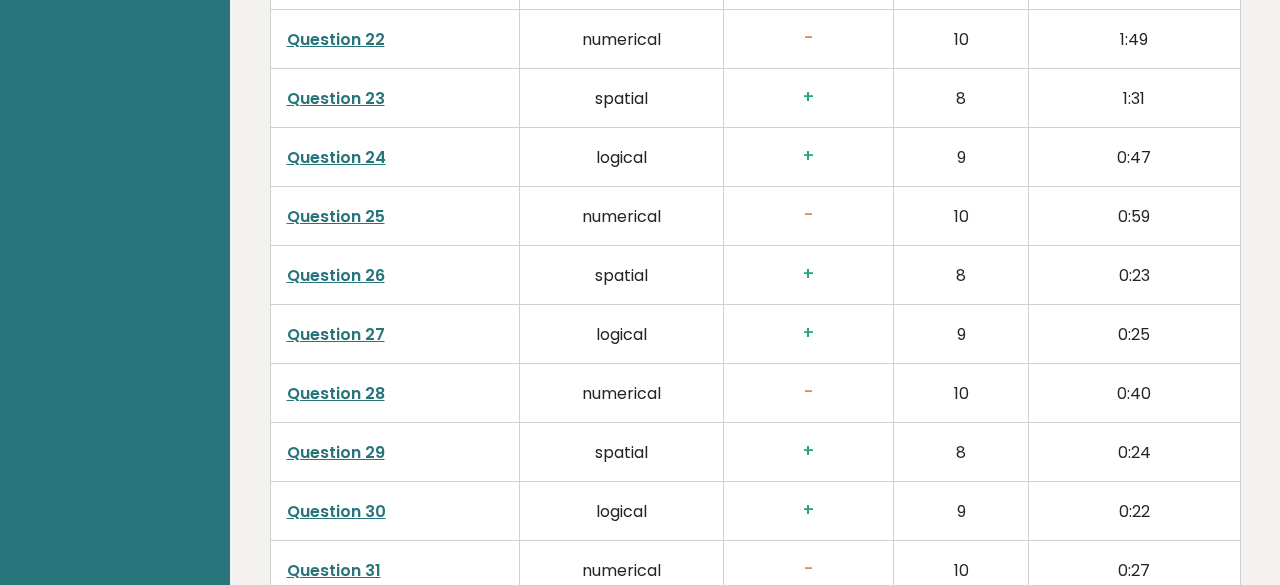 click on "Question
25" at bounding box center [336, 216] 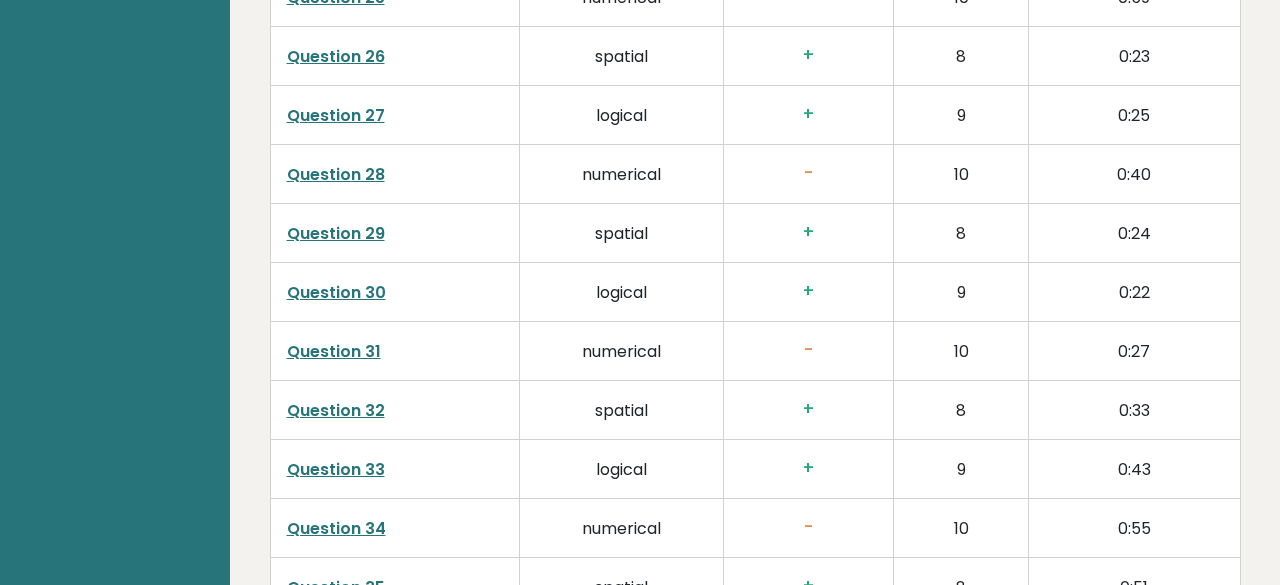 scroll, scrollTop: 4806, scrollLeft: 0, axis: vertical 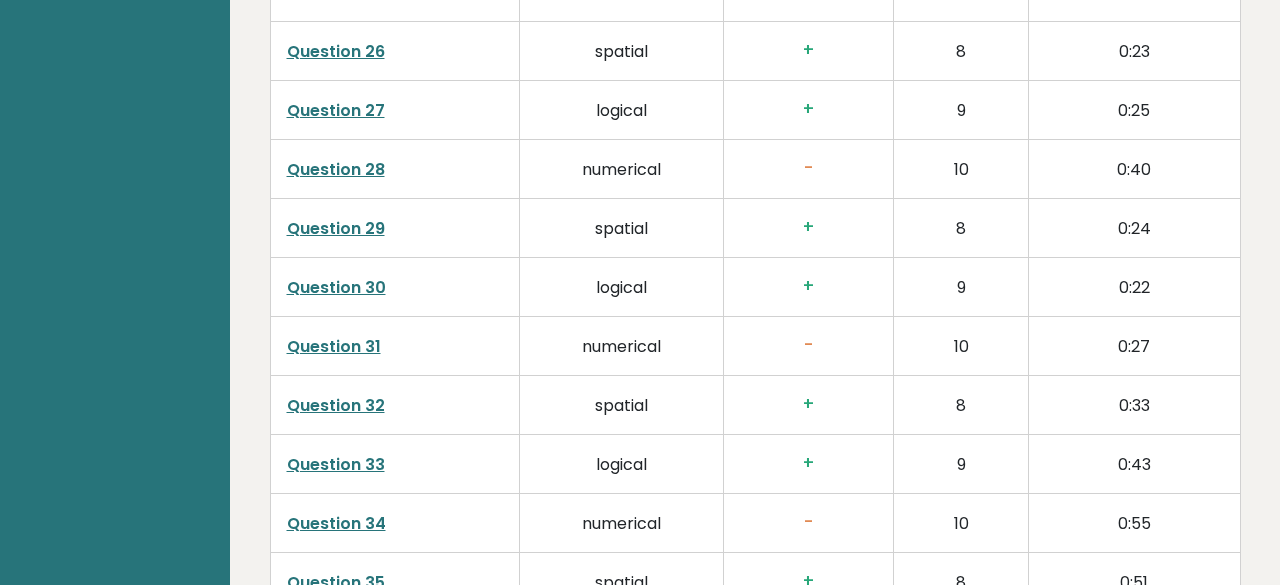 click on "Question
28" at bounding box center (336, 169) 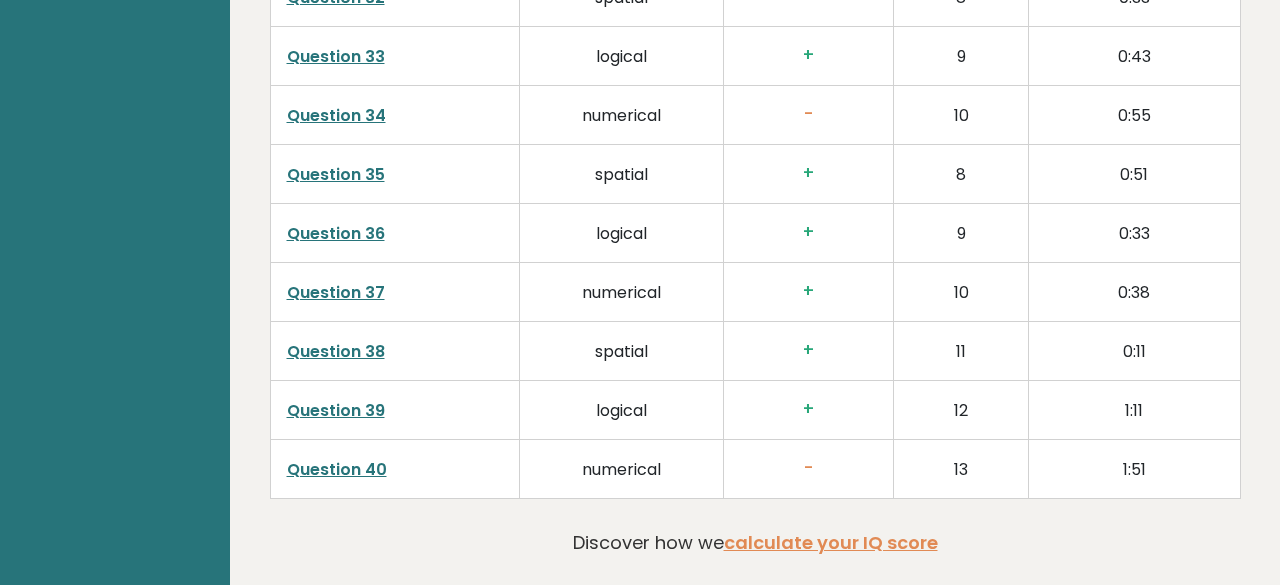scroll, scrollTop: 5215, scrollLeft: 0, axis: vertical 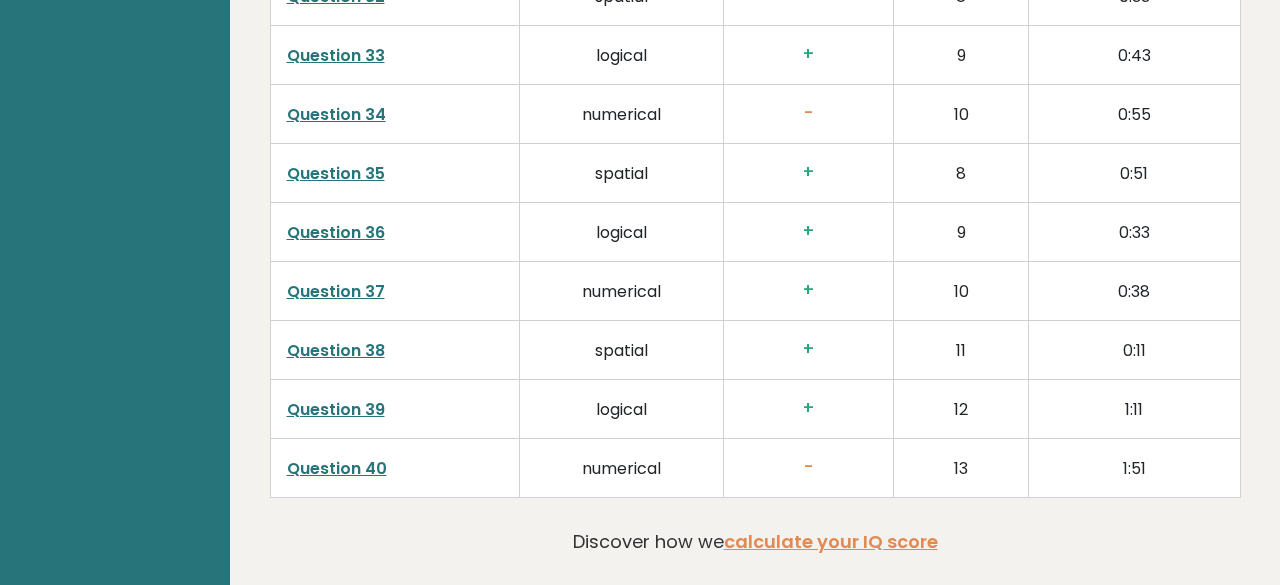 click on "Question
34" at bounding box center [336, 114] 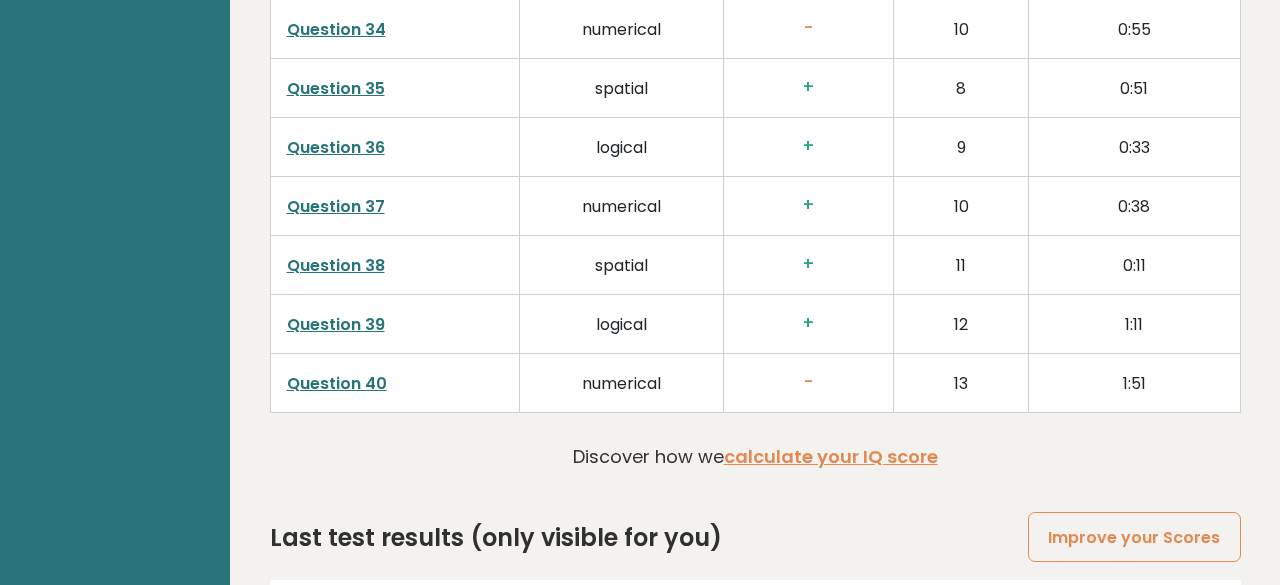 scroll, scrollTop: 5302, scrollLeft: 0, axis: vertical 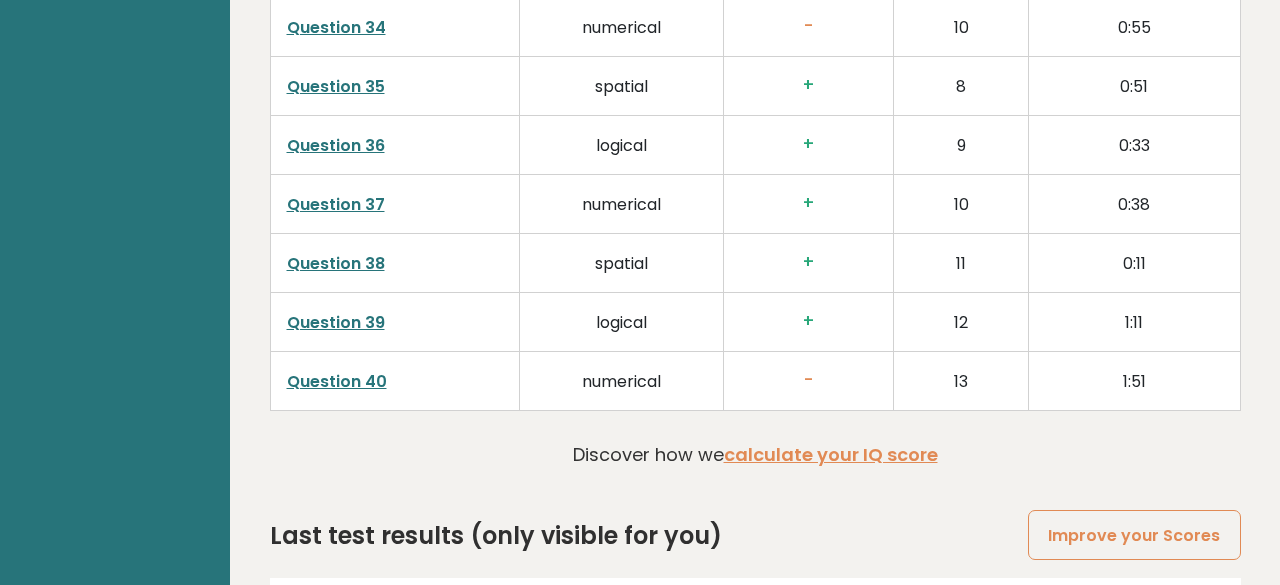 click on "Question
40" at bounding box center (337, 381) 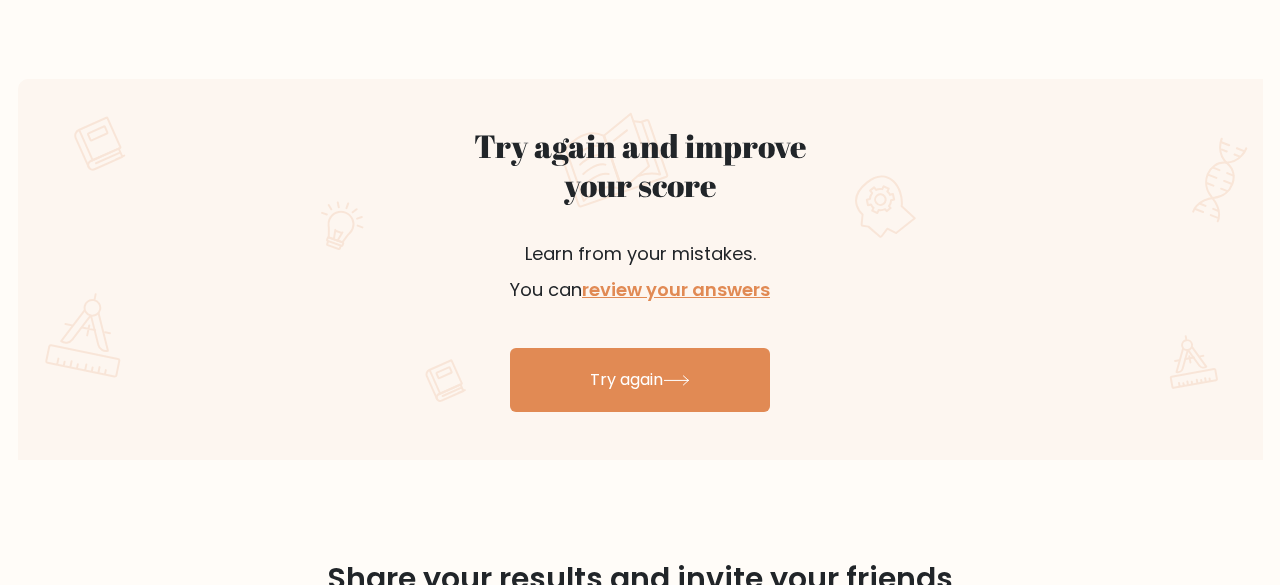 scroll, scrollTop: 1070, scrollLeft: 0, axis: vertical 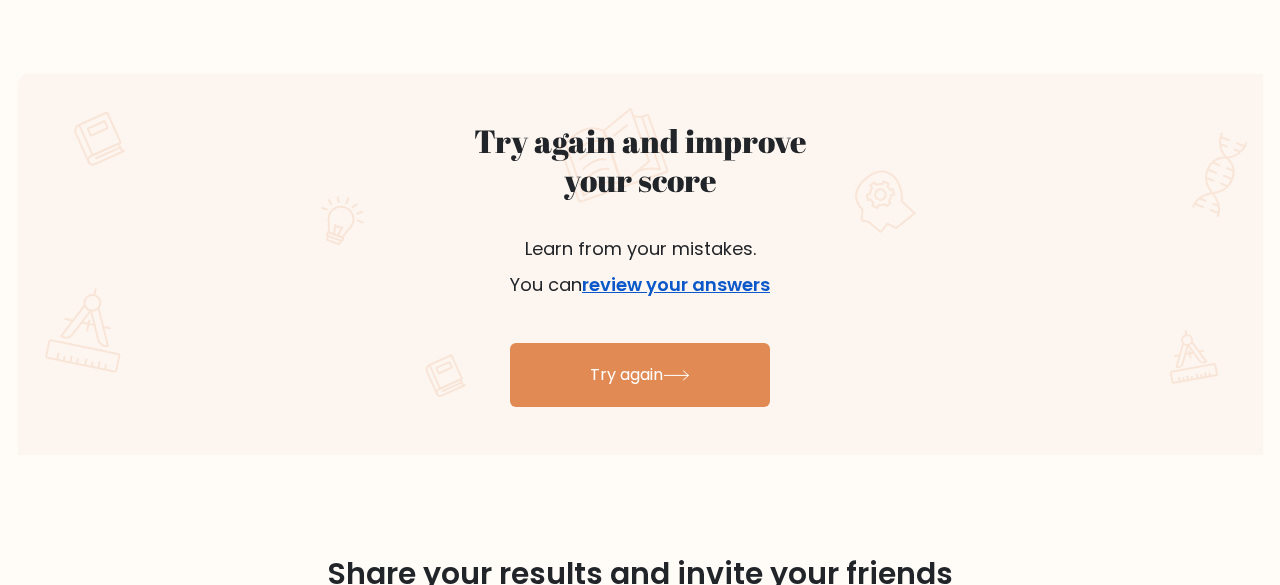 click on "review your answers" at bounding box center (676, 284) 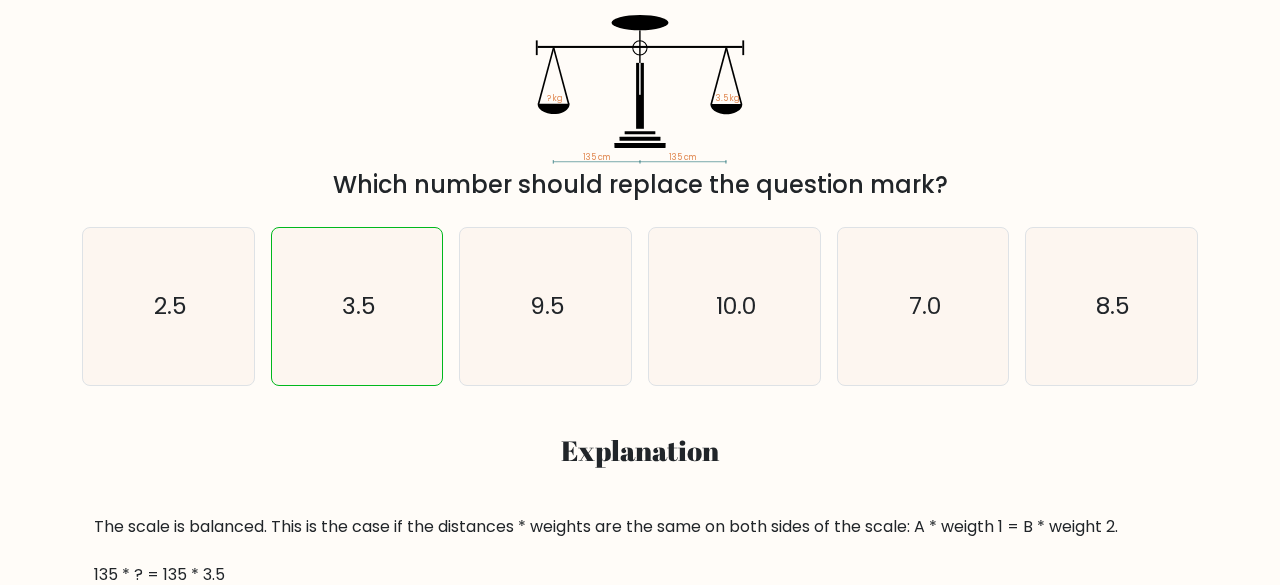scroll, scrollTop: 0, scrollLeft: 0, axis: both 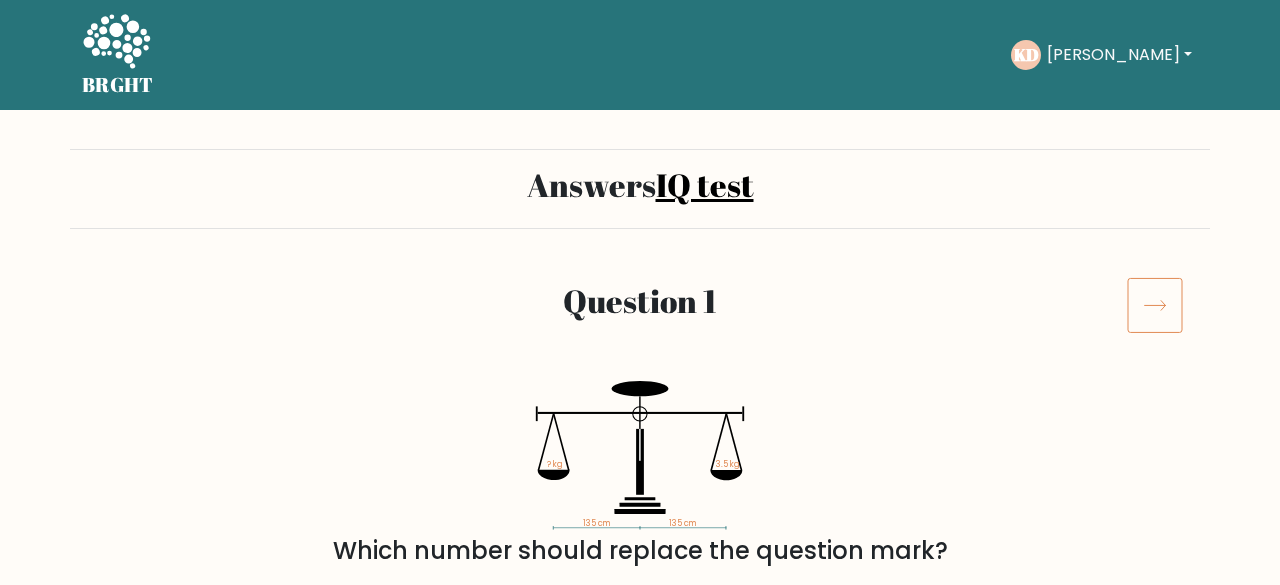 click 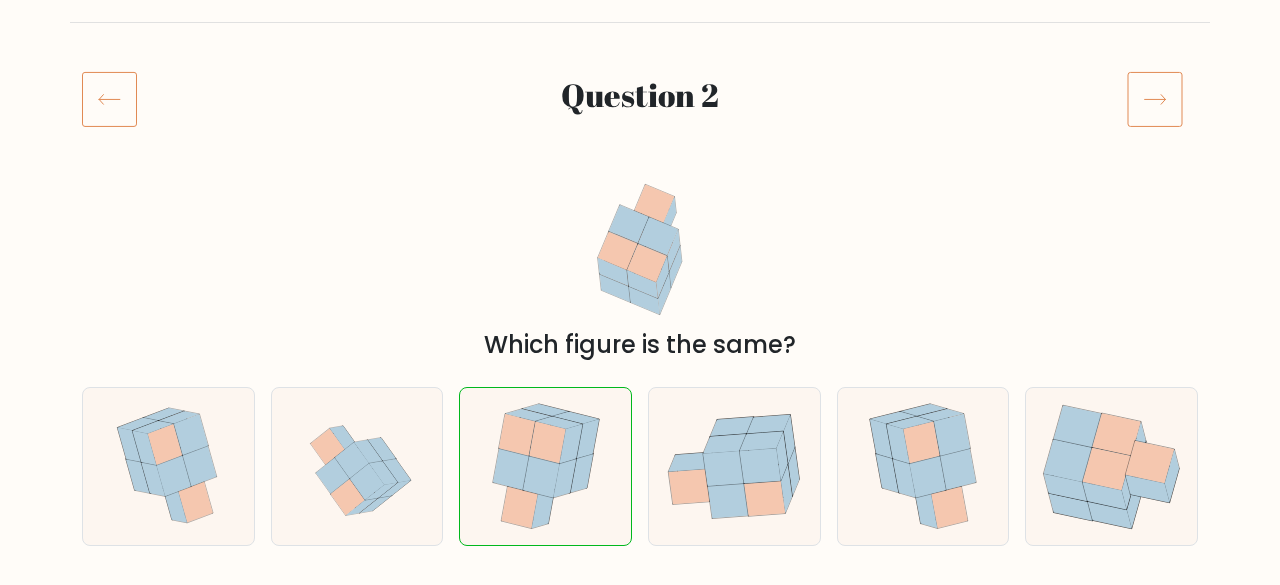 scroll, scrollTop: 0, scrollLeft: 0, axis: both 